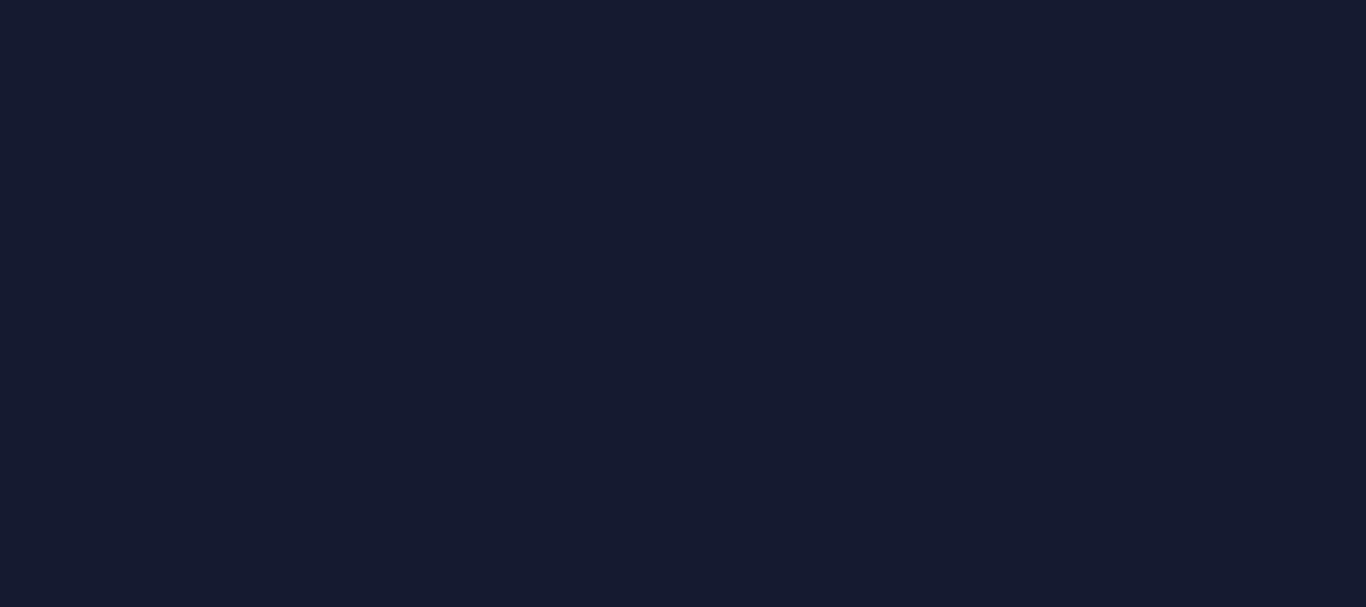 scroll, scrollTop: 0, scrollLeft: 0, axis: both 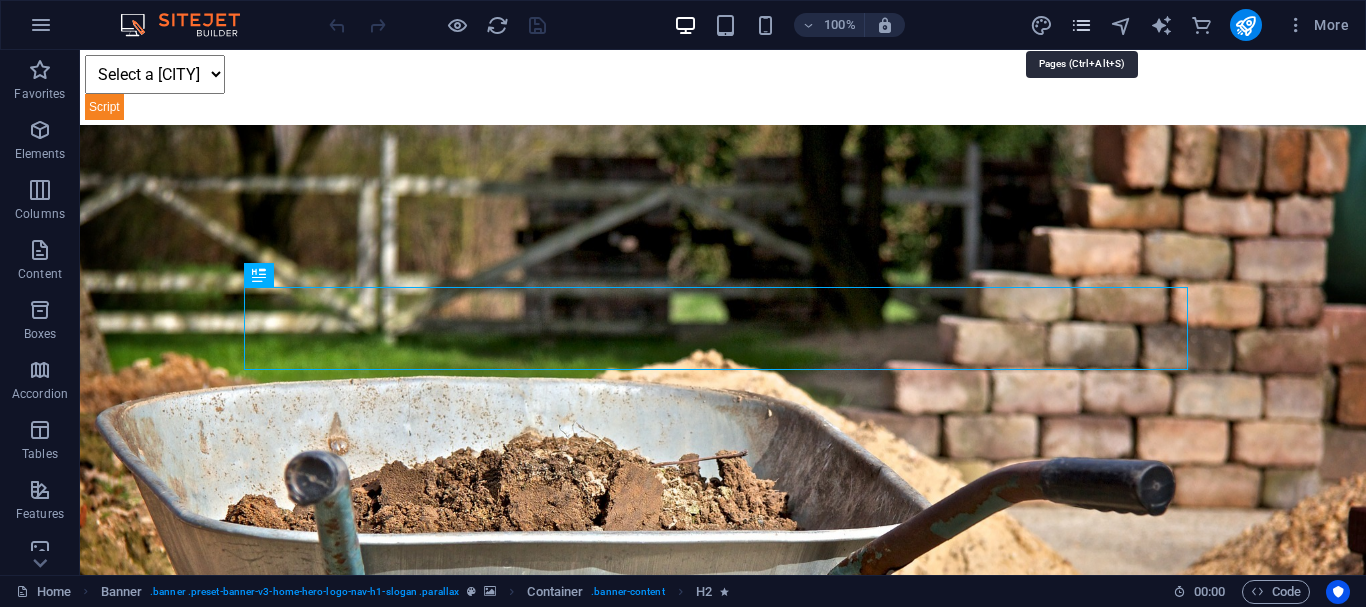 click at bounding box center (1081, 25) 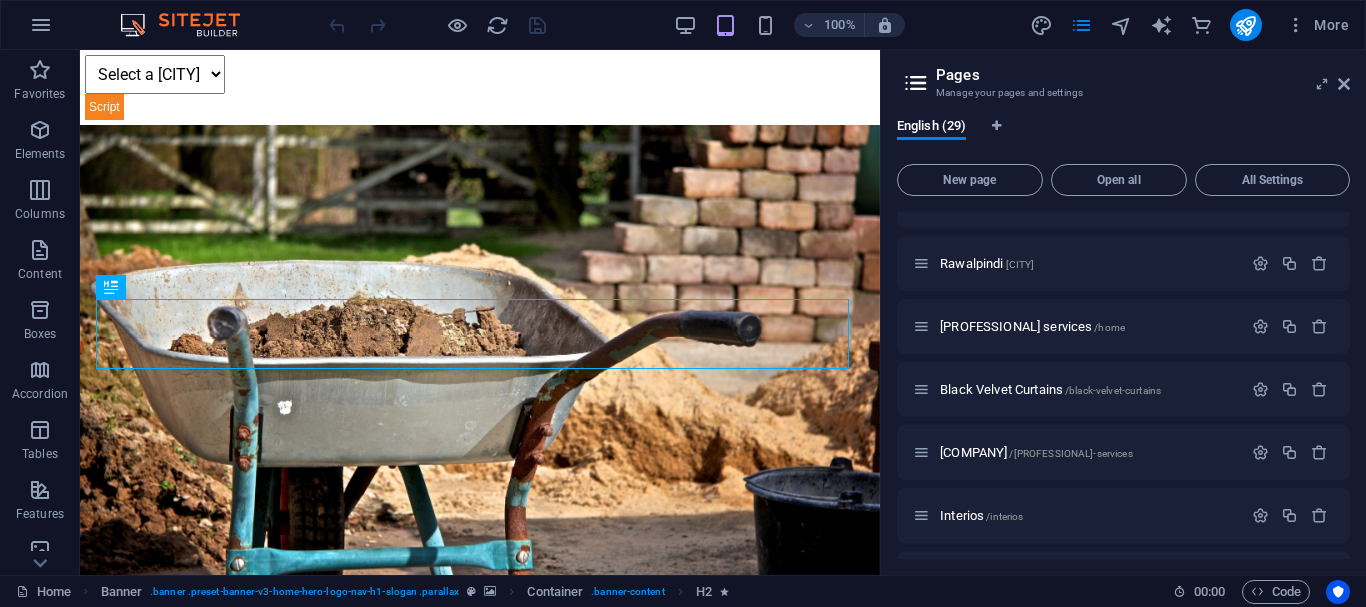 scroll, scrollTop: 1000, scrollLeft: 0, axis: vertical 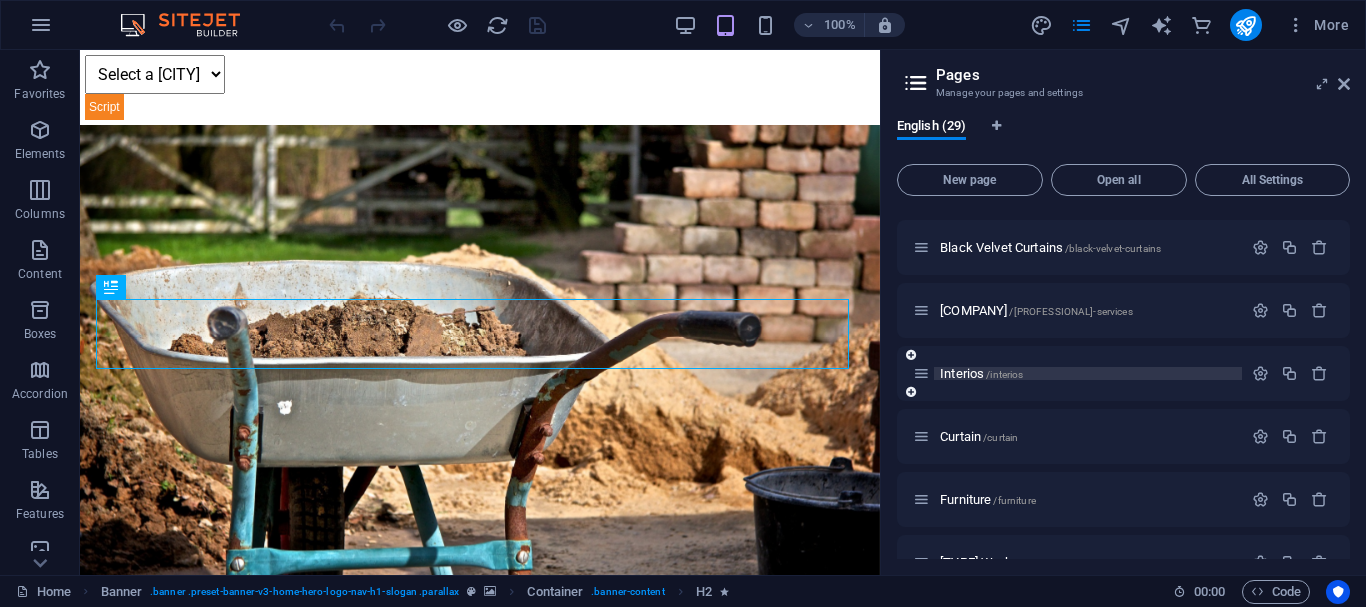 click on "/interios" at bounding box center [1004, 374] 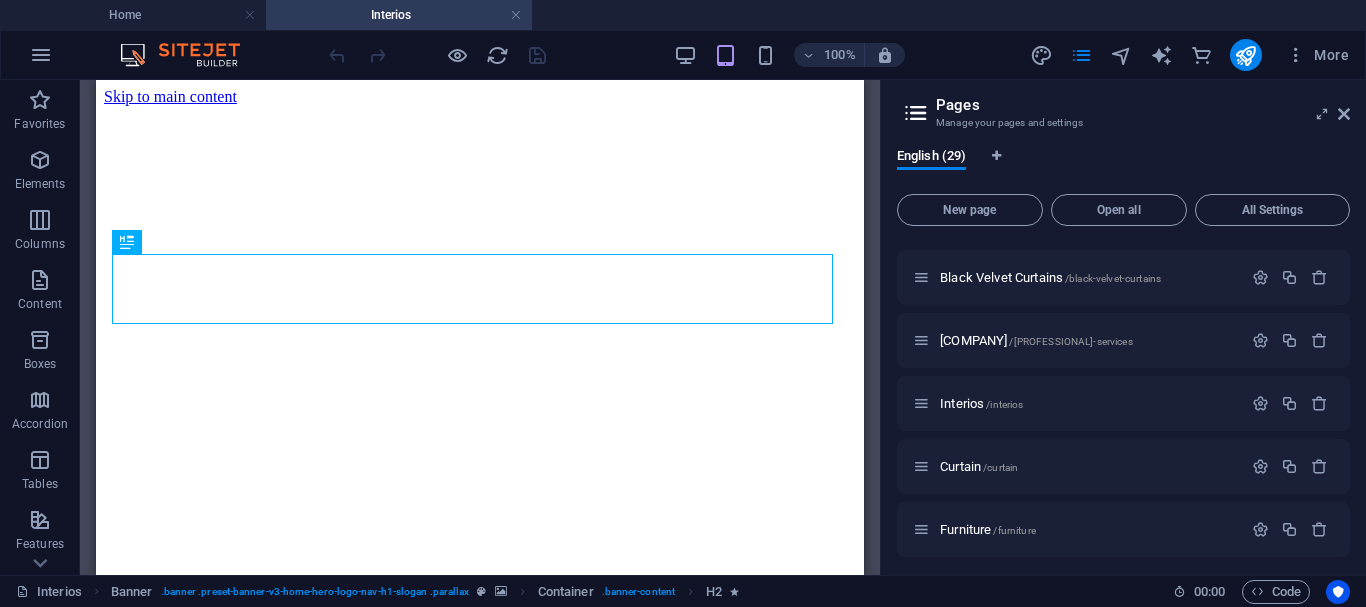 scroll, scrollTop: 0, scrollLeft: 0, axis: both 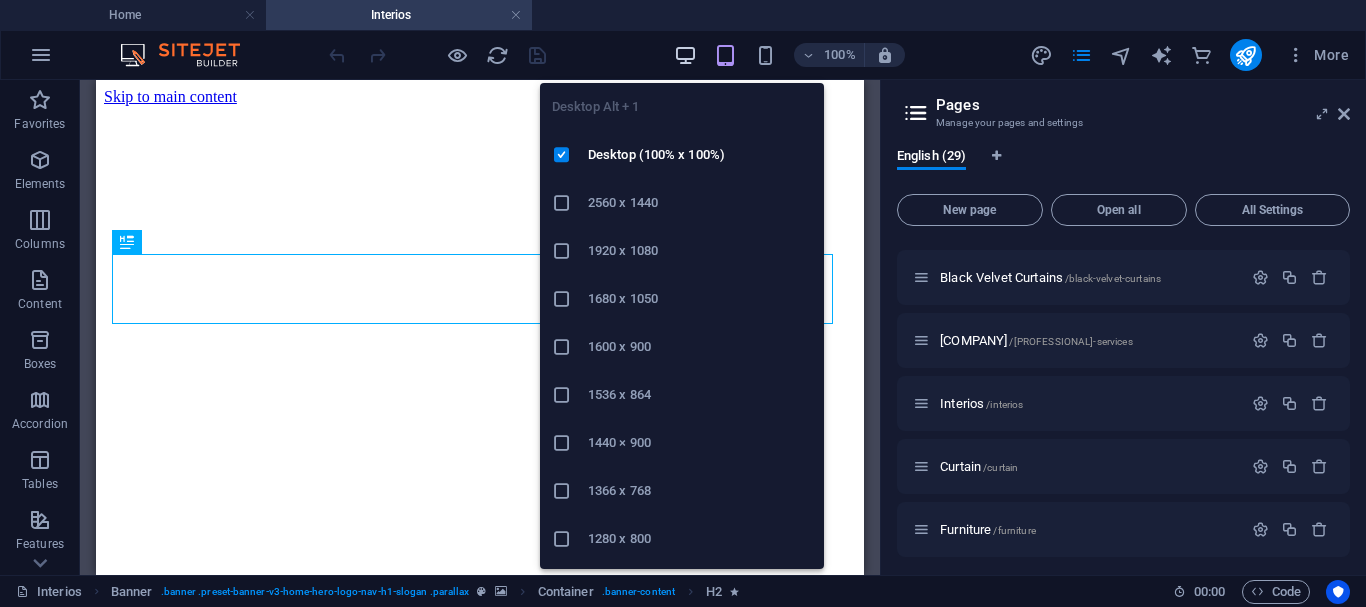 click at bounding box center (685, 55) 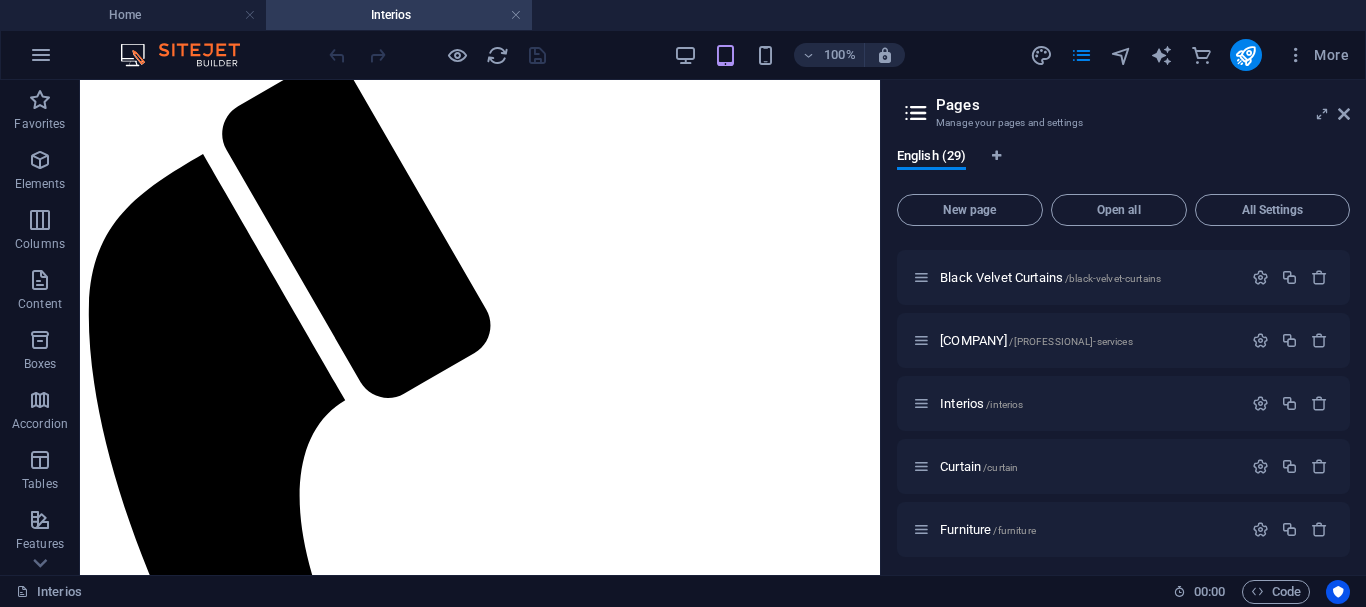 scroll, scrollTop: 732, scrollLeft: 0, axis: vertical 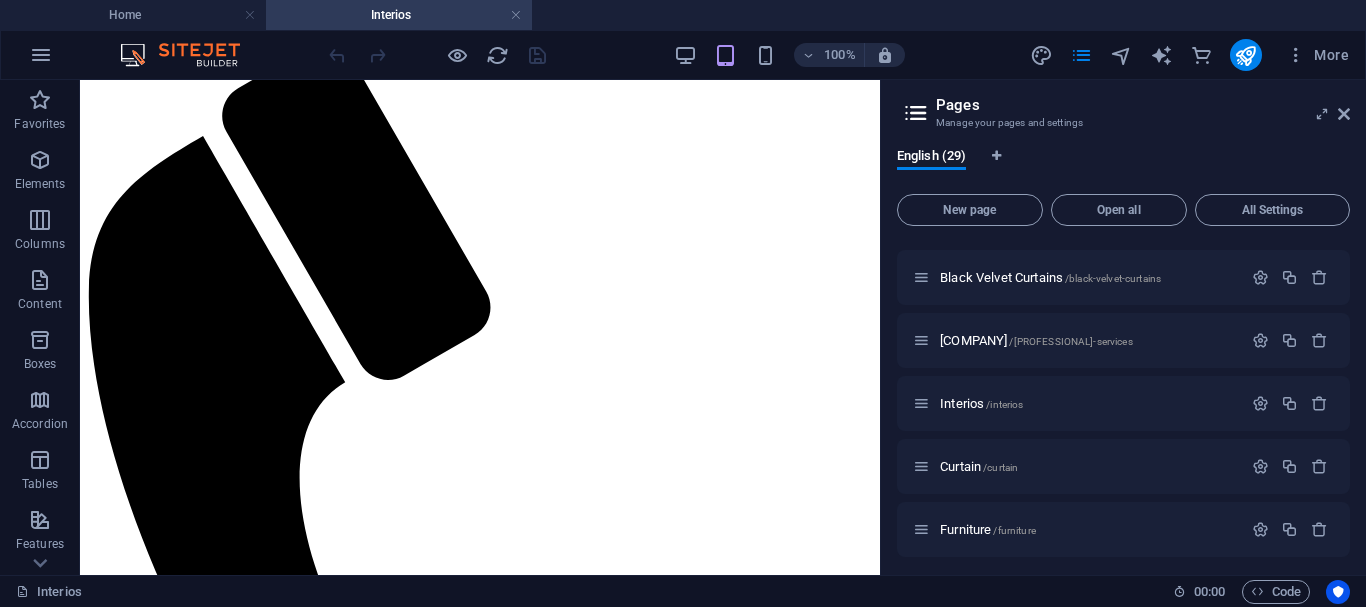 drag, startPoint x: 874, startPoint y: 129, endPoint x: 1247, endPoint y: 195, distance: 378.79413 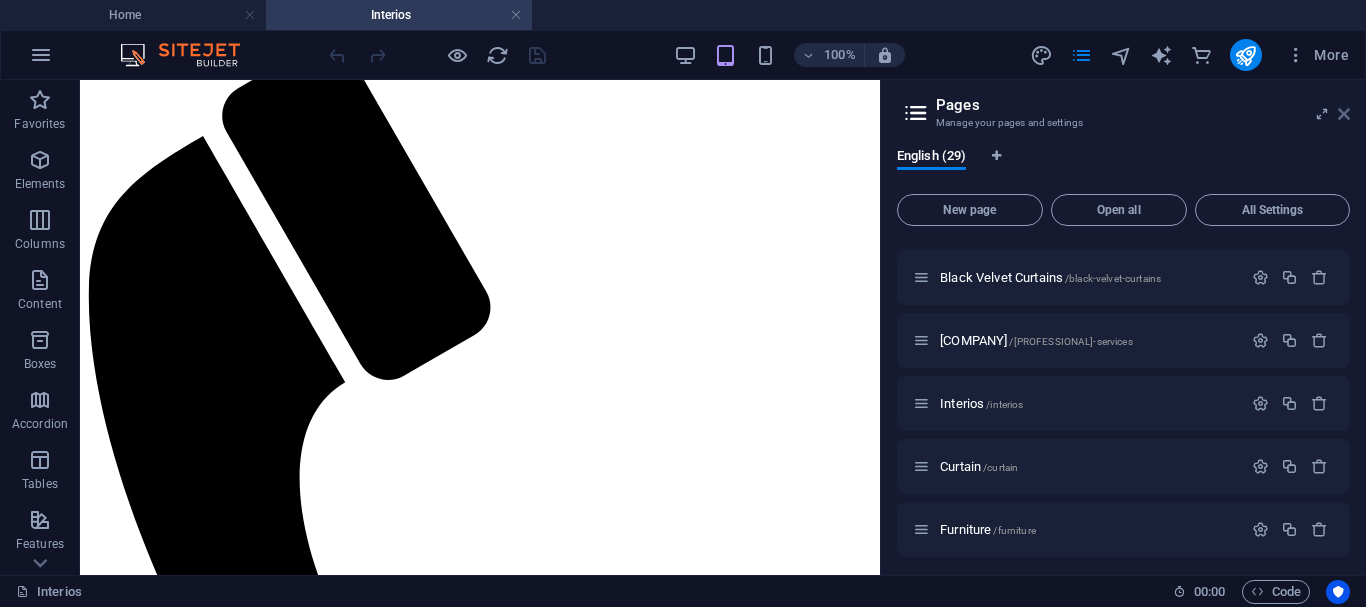click at bounding box center (1344, 114) 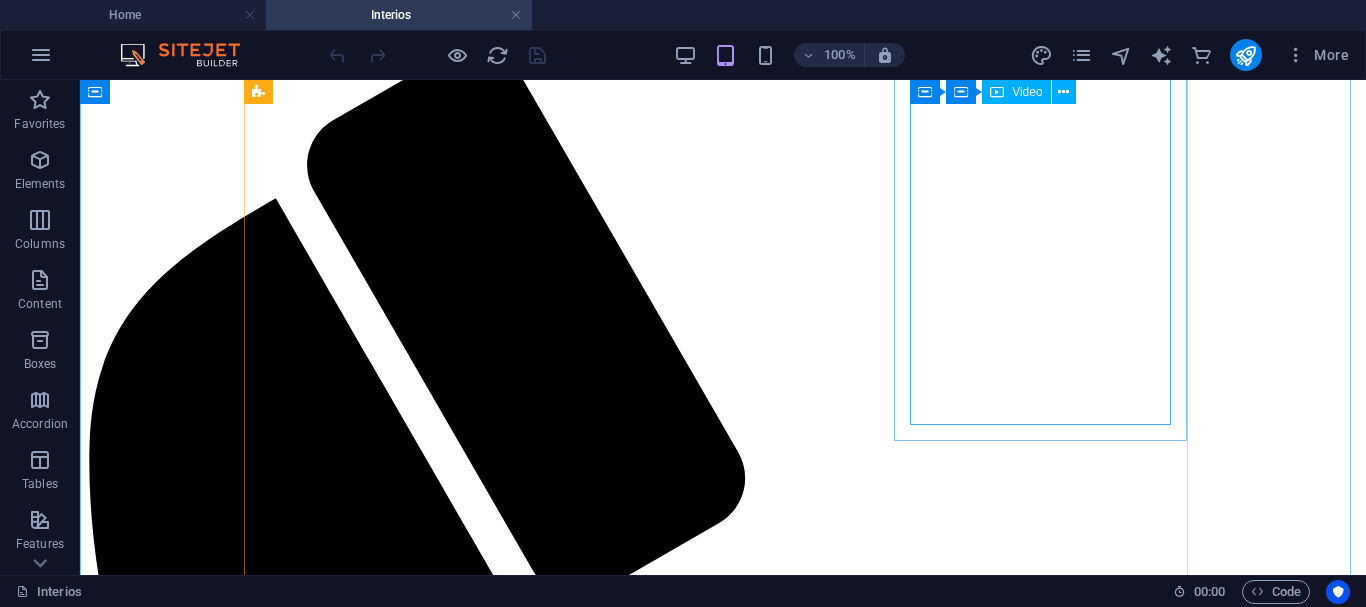 scroll, scrollTop: 750, scrollLeft: 0, axis: vertical 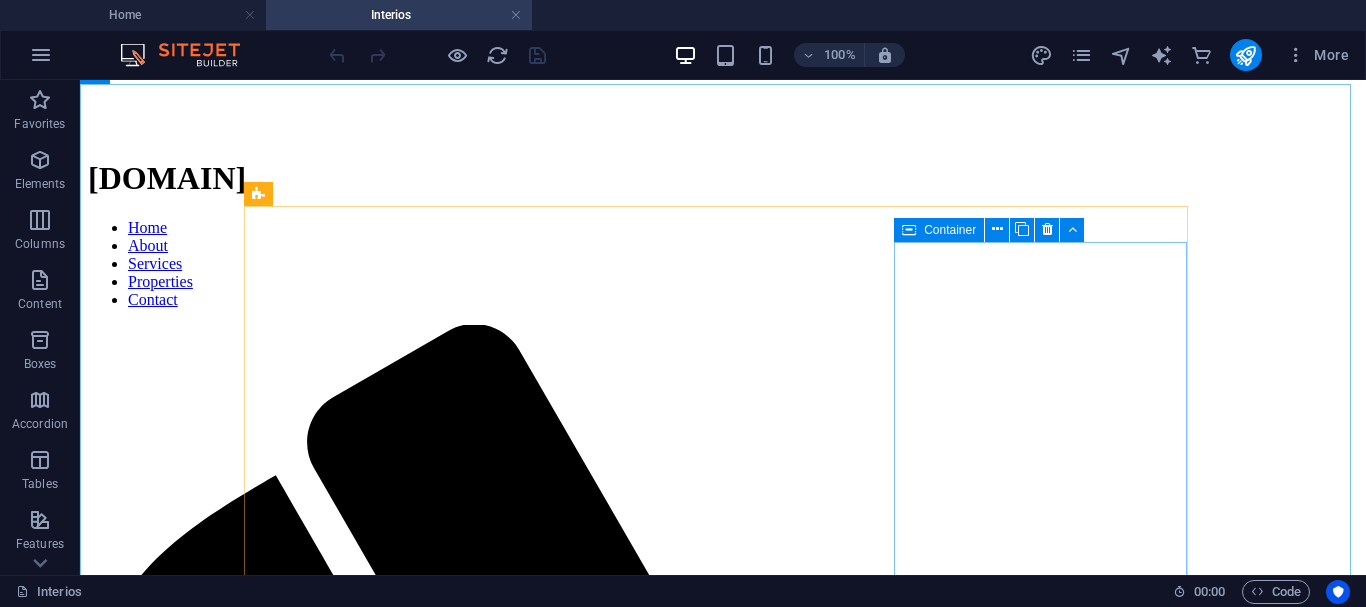click on "Container" at bounding box center [995, 230] 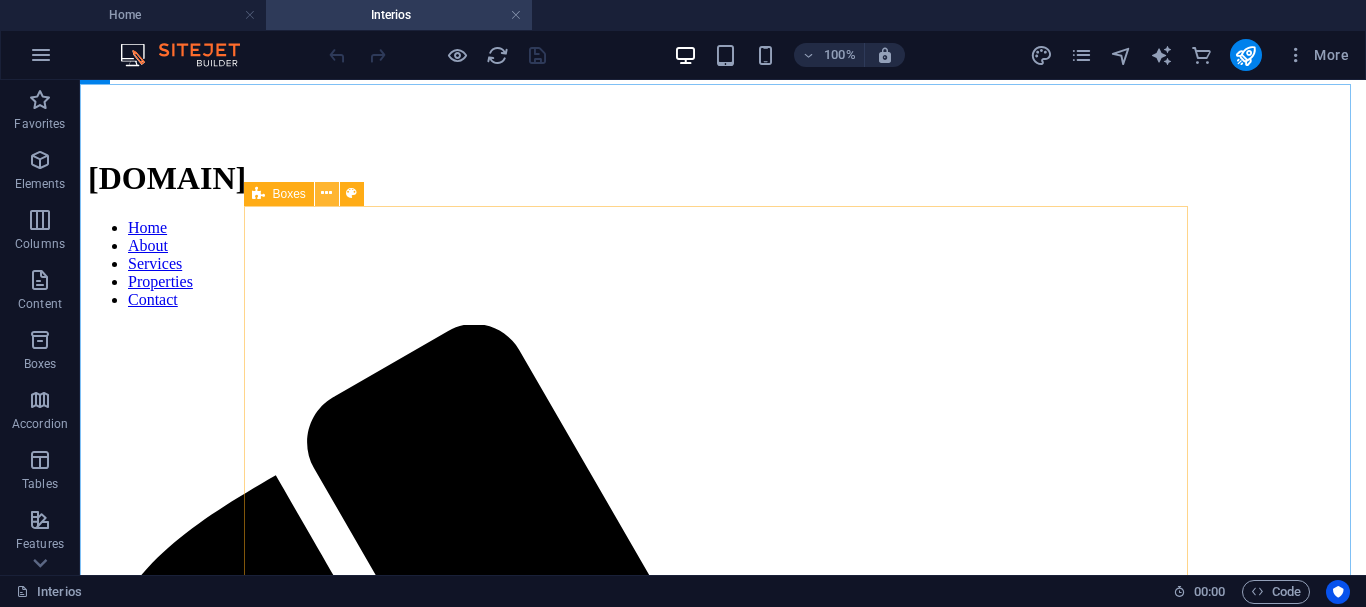 click at bounding box center [326, 193] 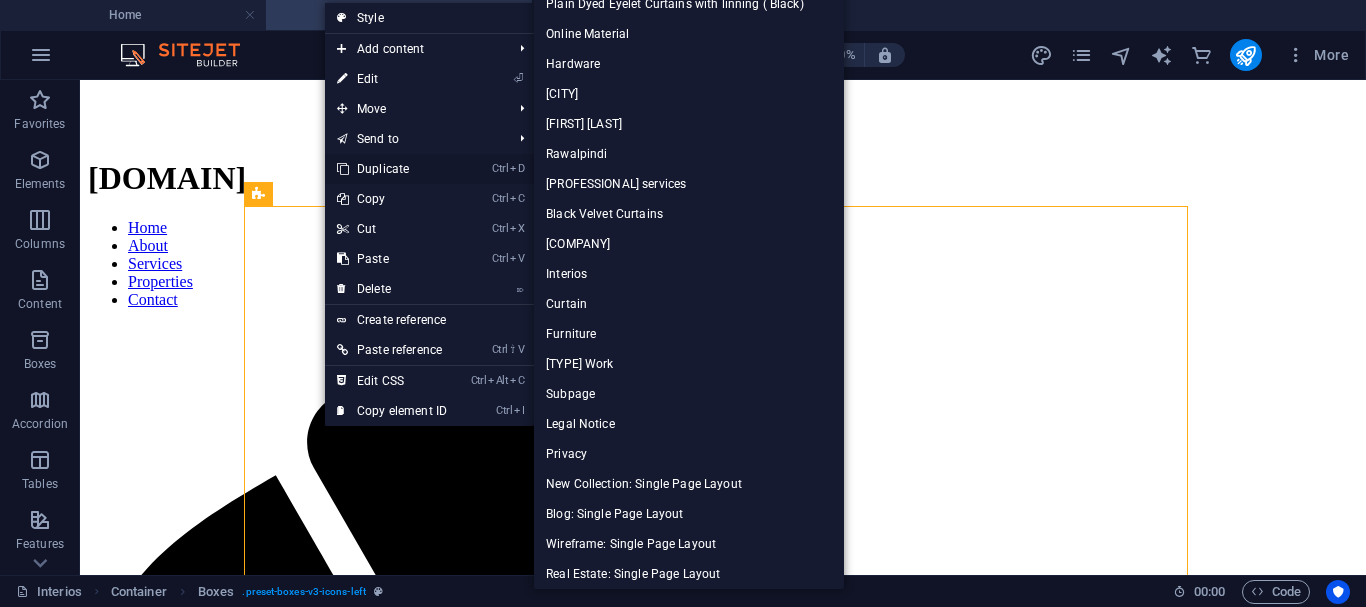 click on "Ctrl D  Duplicate" at bounding box center (392, 169) 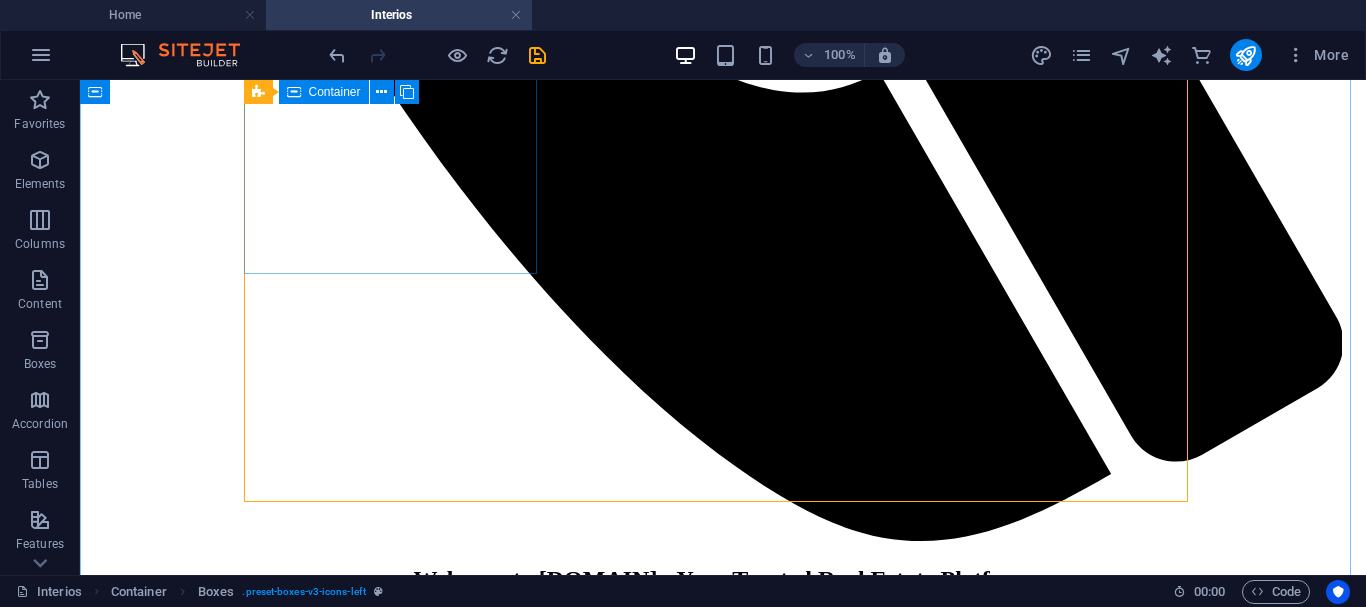 scroll, scrollTop: 1964, scrollLeft: 0, axis: vertical 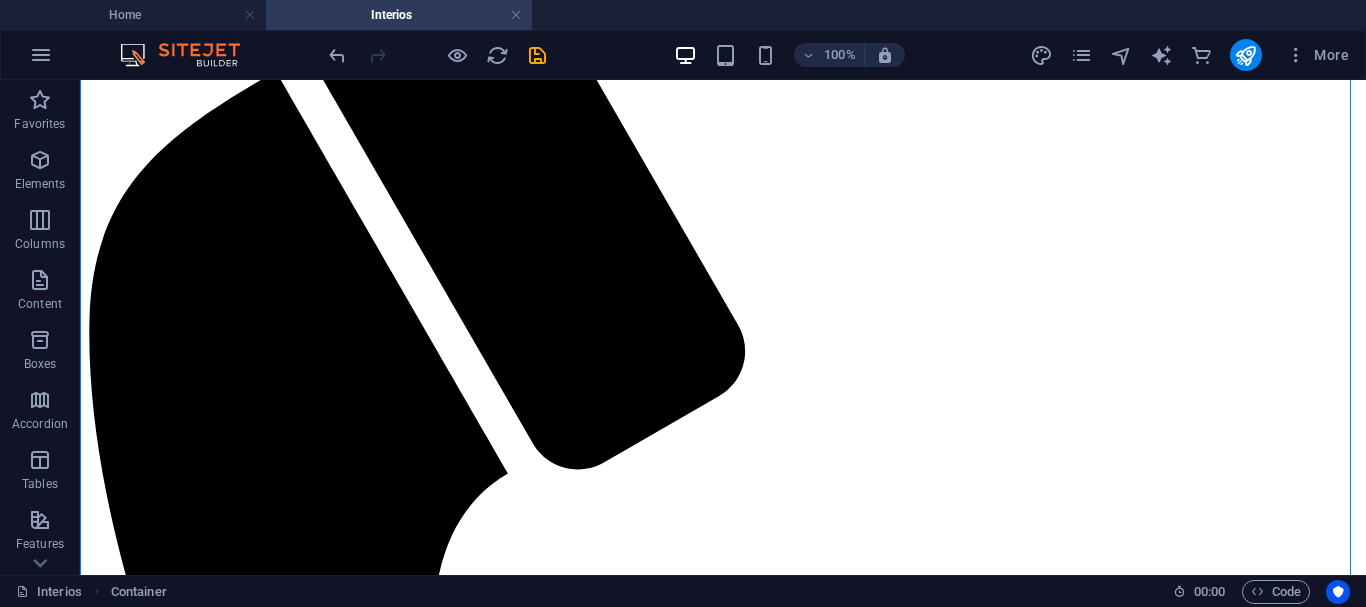 drag, startPoint x: 879, startPoint y: 269, endPoint x: 794, endPoint y: 356, distance: 121.630585 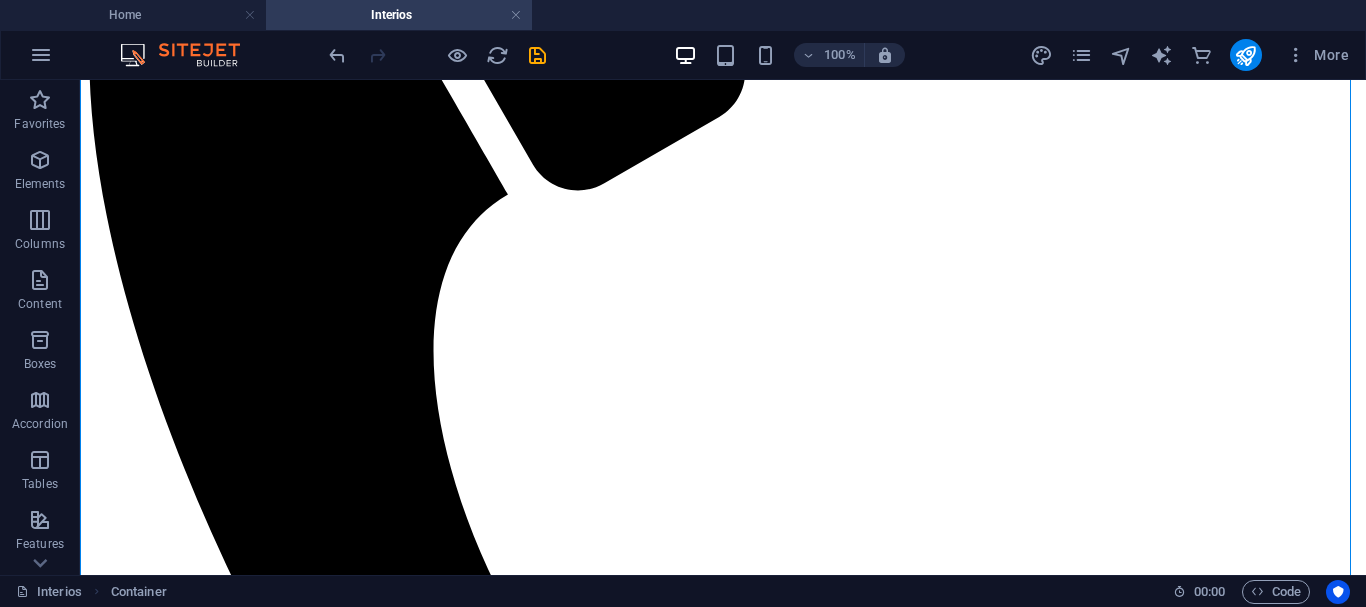 scroll, scrollTop: 1107, scrollLeft: 0, axis: vertical 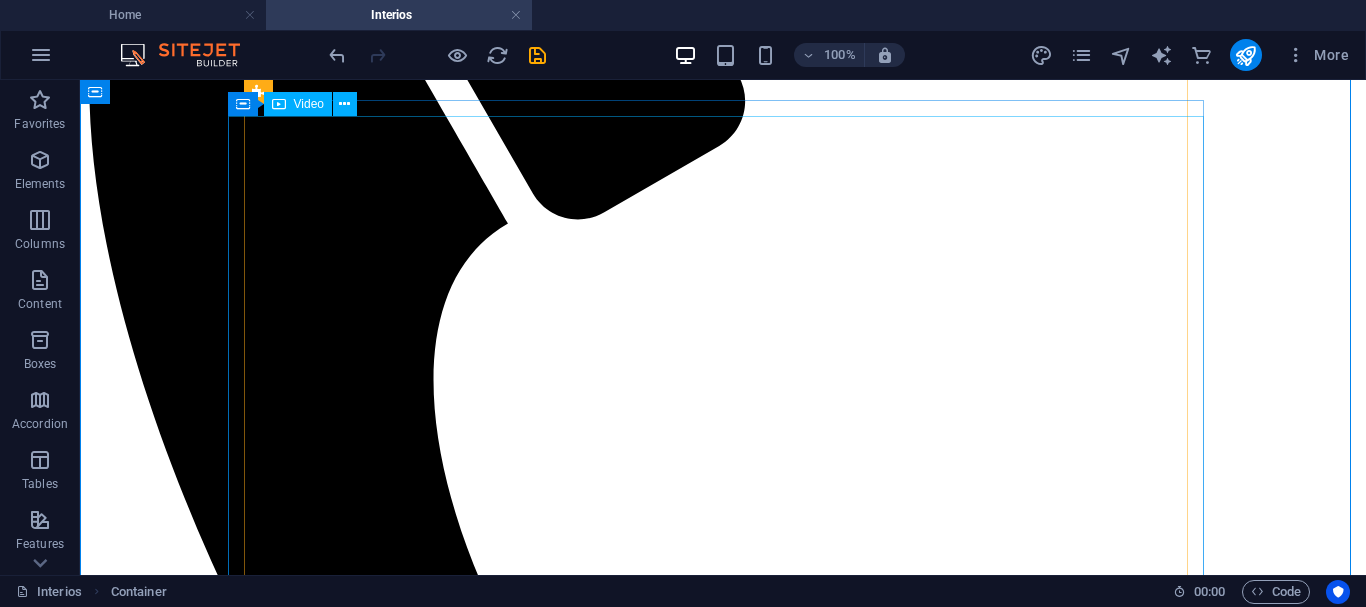 drag, startPoint x: 1118, startPoint y: 229, endPoint x: 1182, endPoint y: 451, distance: 231.04112 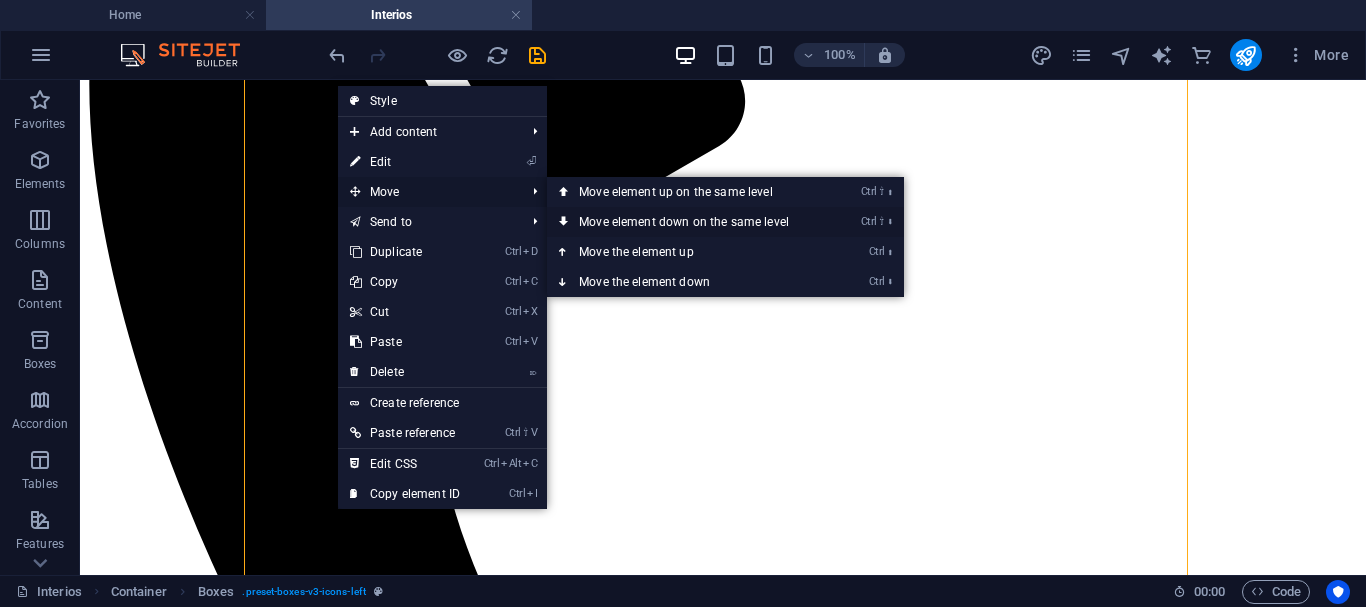 click on "Ctrl ⇧ ⬇  Move element down on the same level" at bounding box center [688, 222] 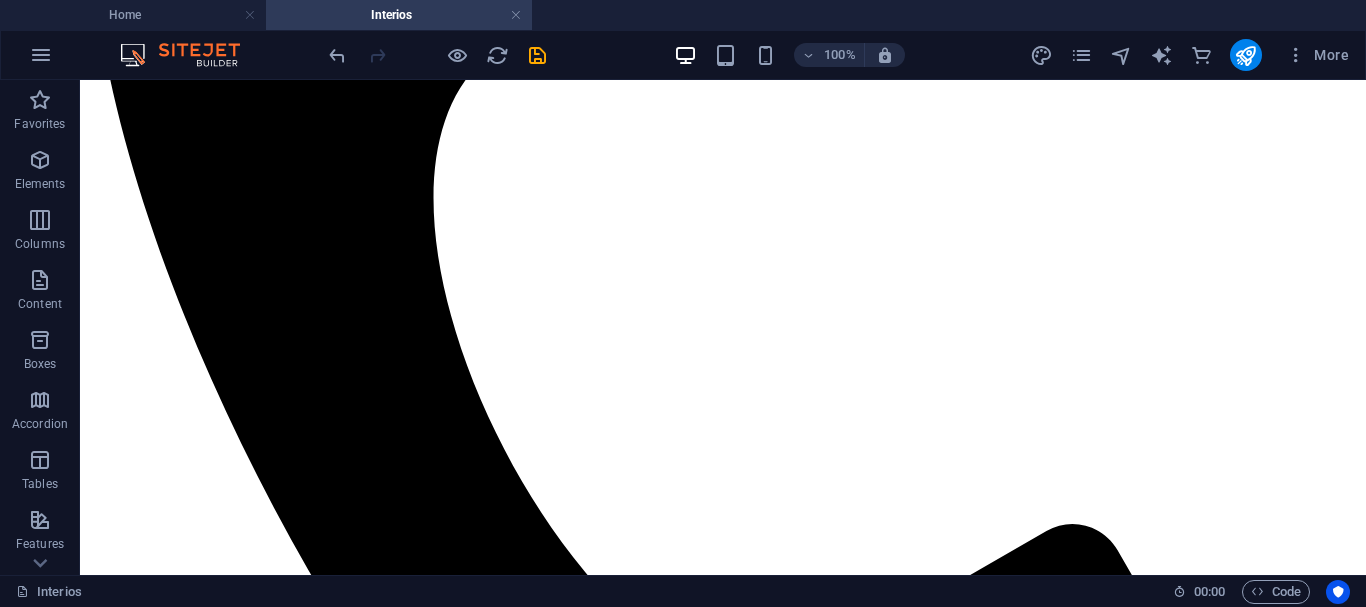 scroll, scrollTop: 1216, scrollLeft: 0, axis: vertical 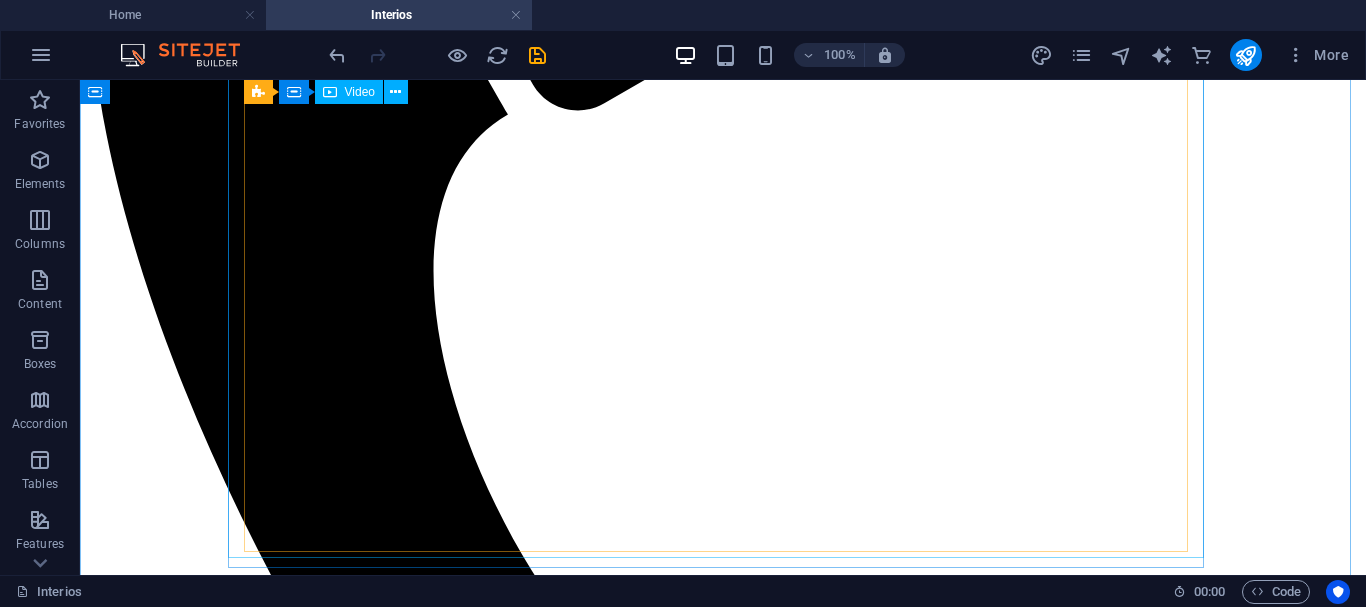 click at bounding box center [723, 5031] 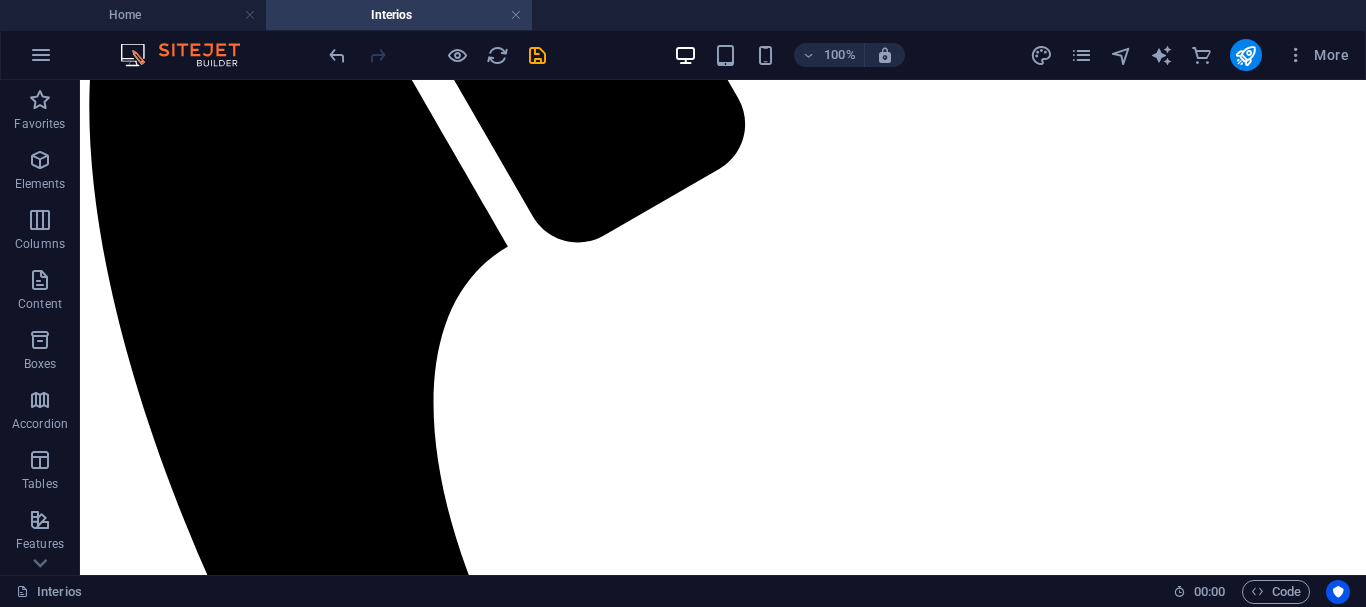 scroll, scrollTop: 1071, scrollLeft: 0, axis: vertical 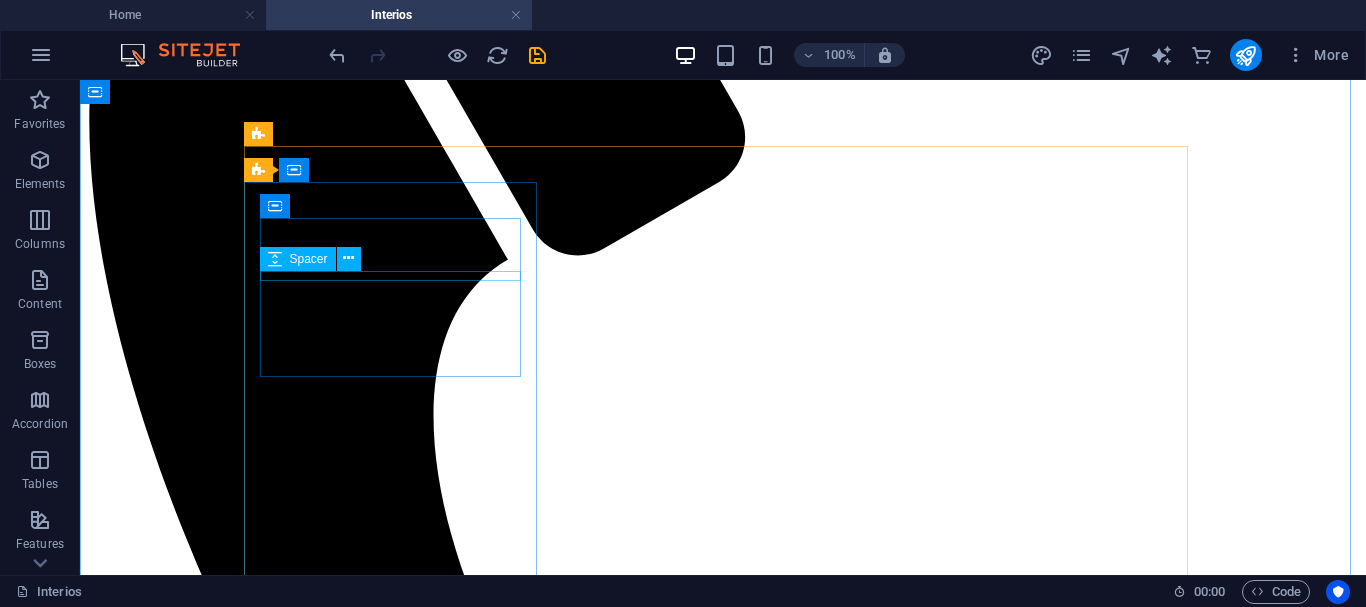click at bounding box center [723, 6080] 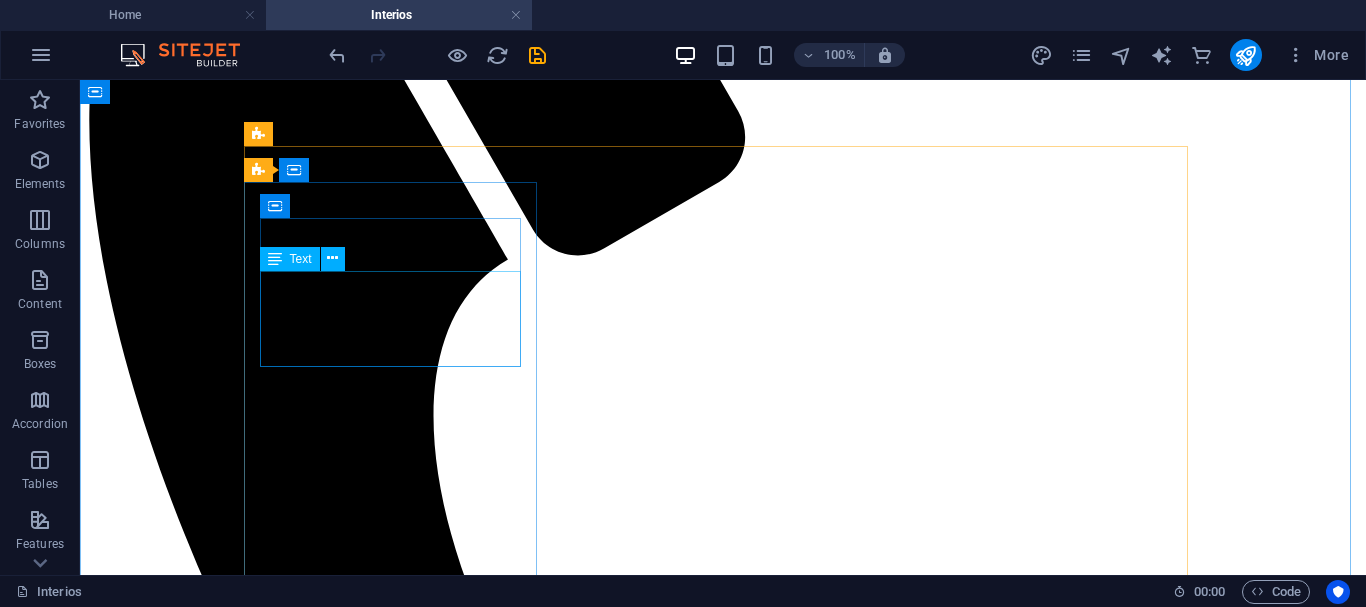 click on "Stylish and functional furniture crafted to elevate comfort, aesthetics, and practicality in every space." at bounding box center [723, 6084] 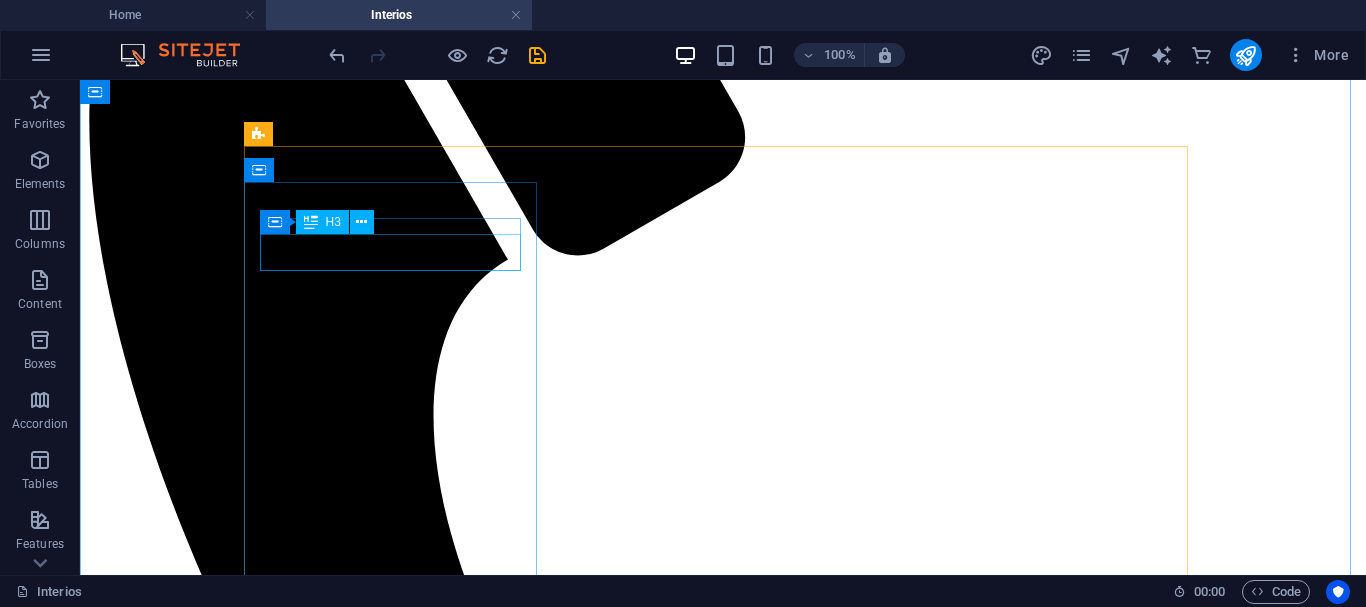 click on "Furniture" at bounding box center [723, 6045] 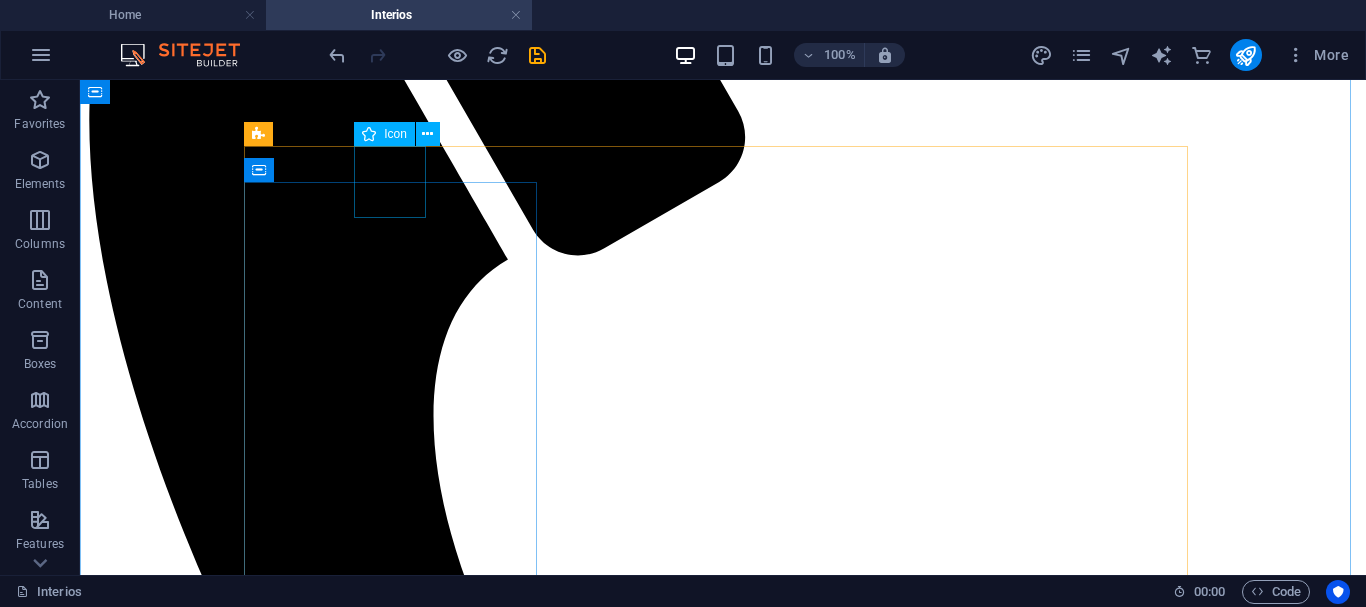 click at bounding box center (723, 5433) 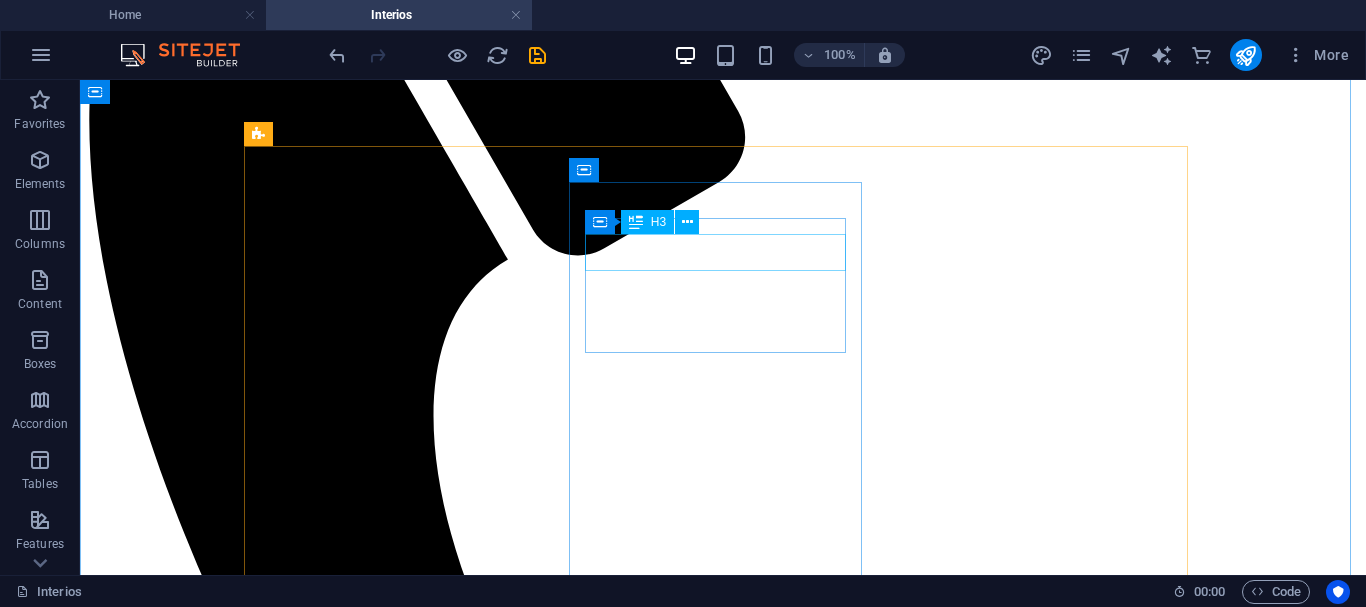 click on "Curtain" at bounding box center [723, 6061] 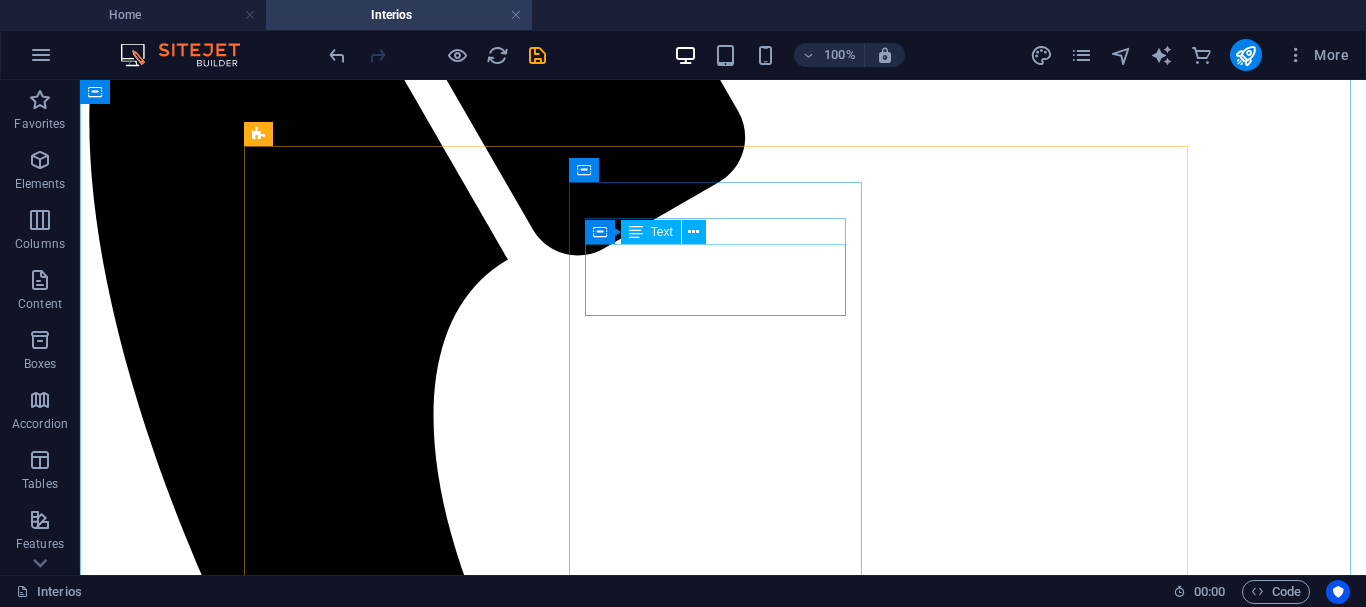click on "Elegant curtains available in various fabrics and styles – perfect for enhancing privacy and interior décor." at bounding box center [723, 6066] 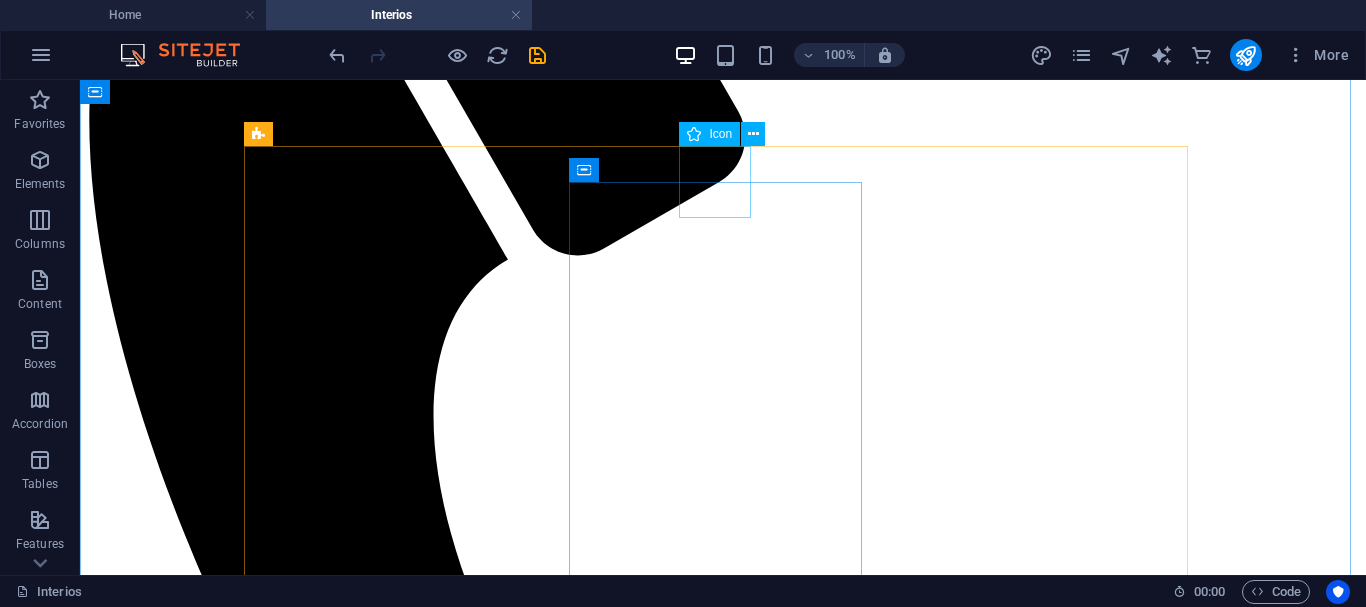 click at bounding box center (723, 5449) 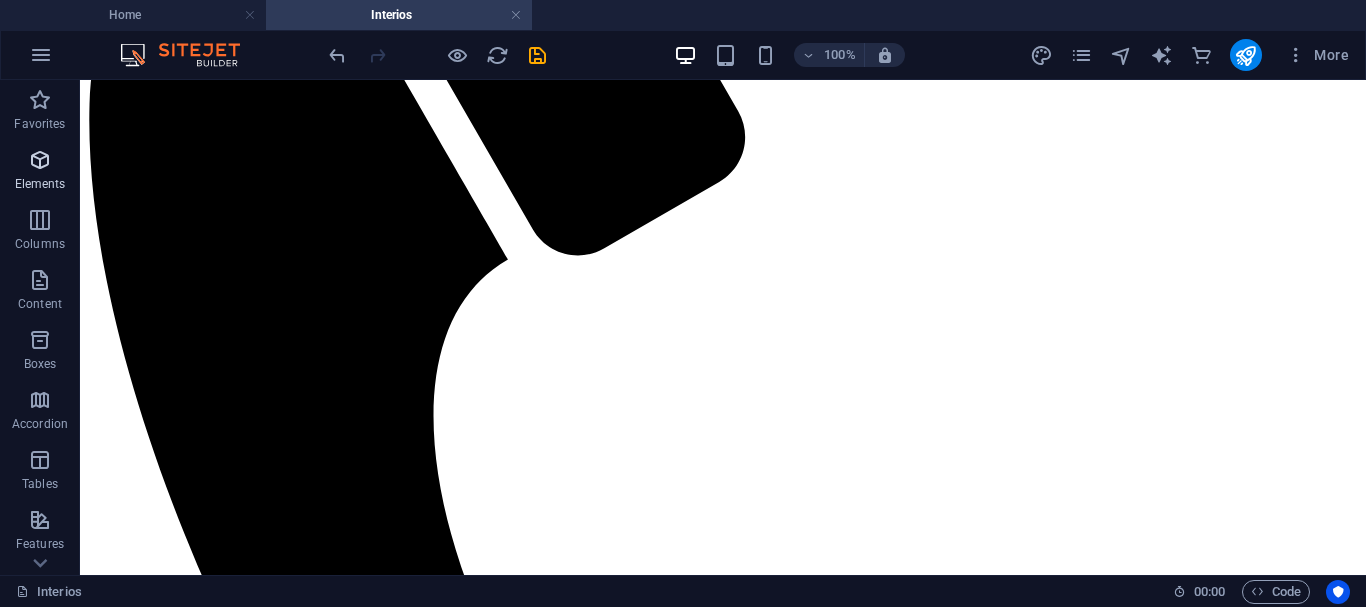 click on "Elements" at bounding box center (40, 172) 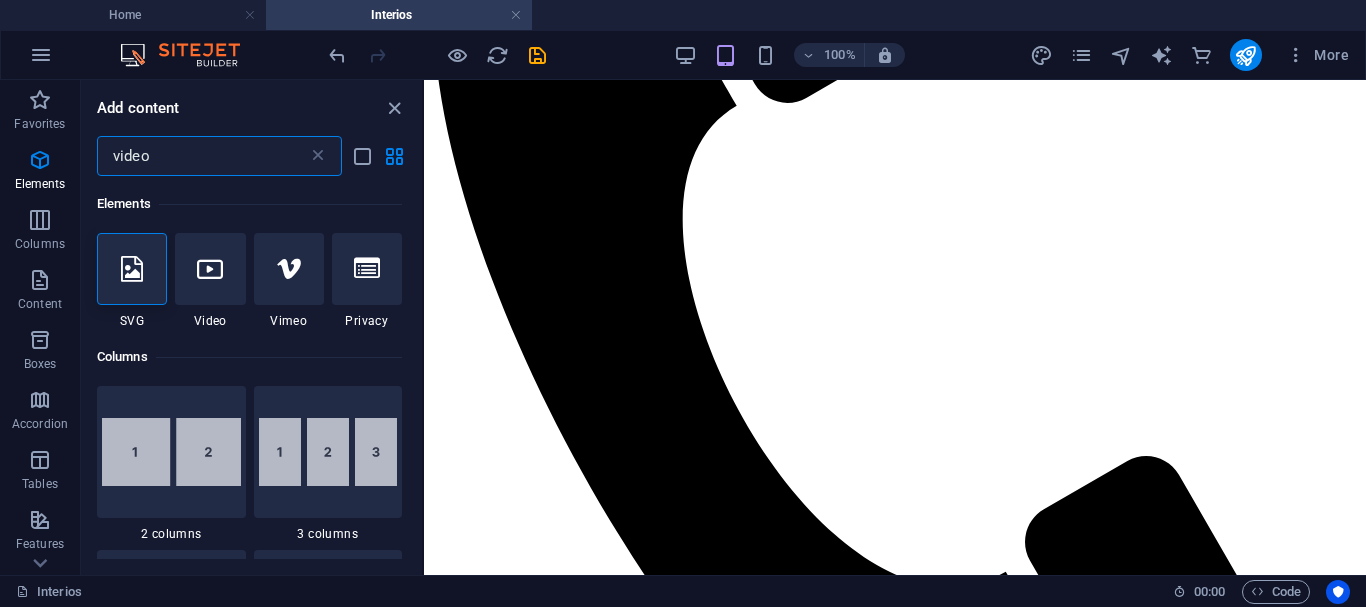 scroll, scrollTop: 1058, scrollLeft: 0, axis: vertical 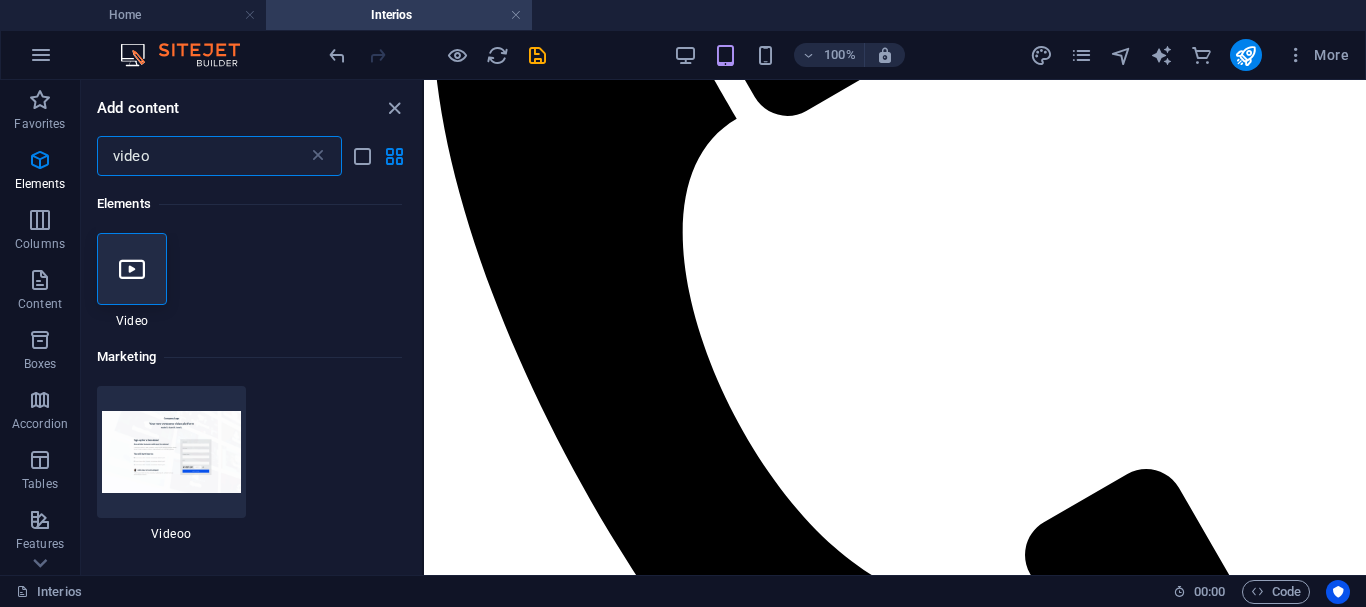 type on "video" 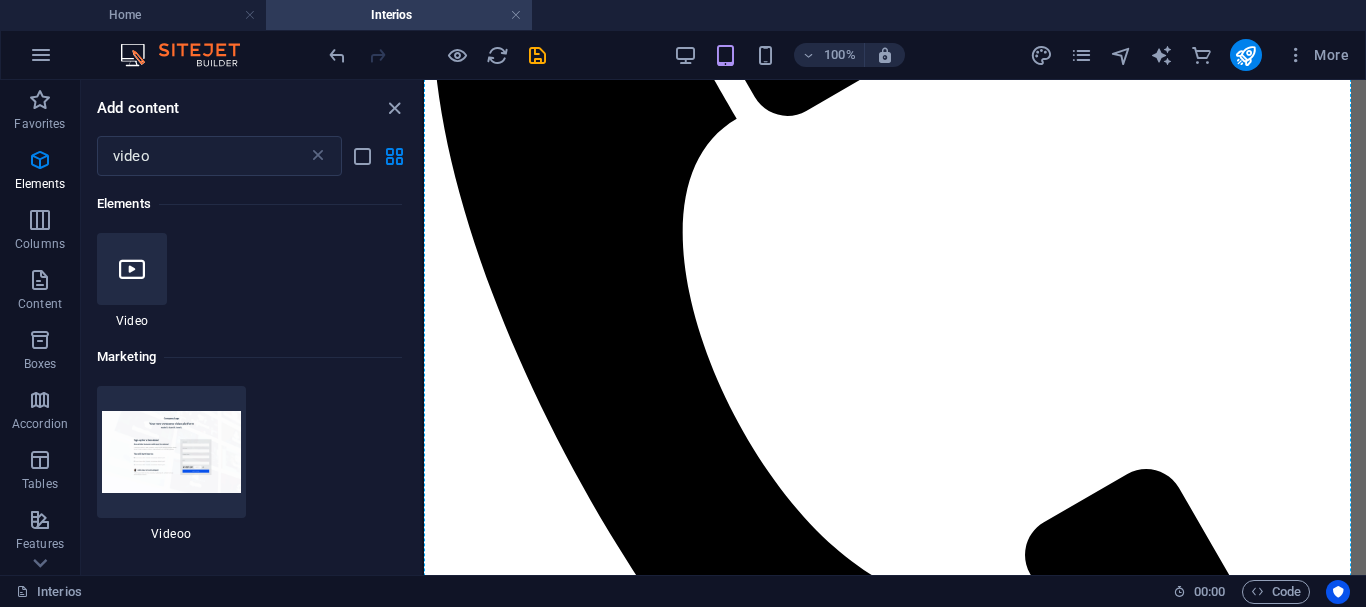 select on "%" 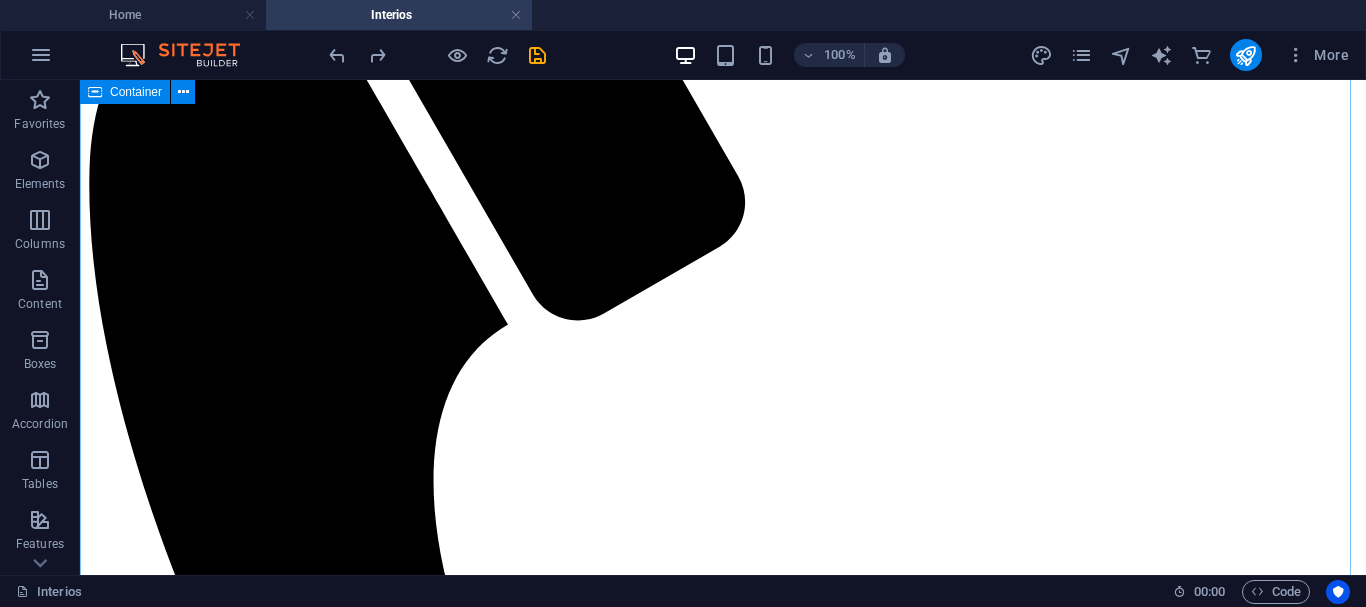 scroll, scrollTop: 1021, scrollLeft: 0, axis: vertical 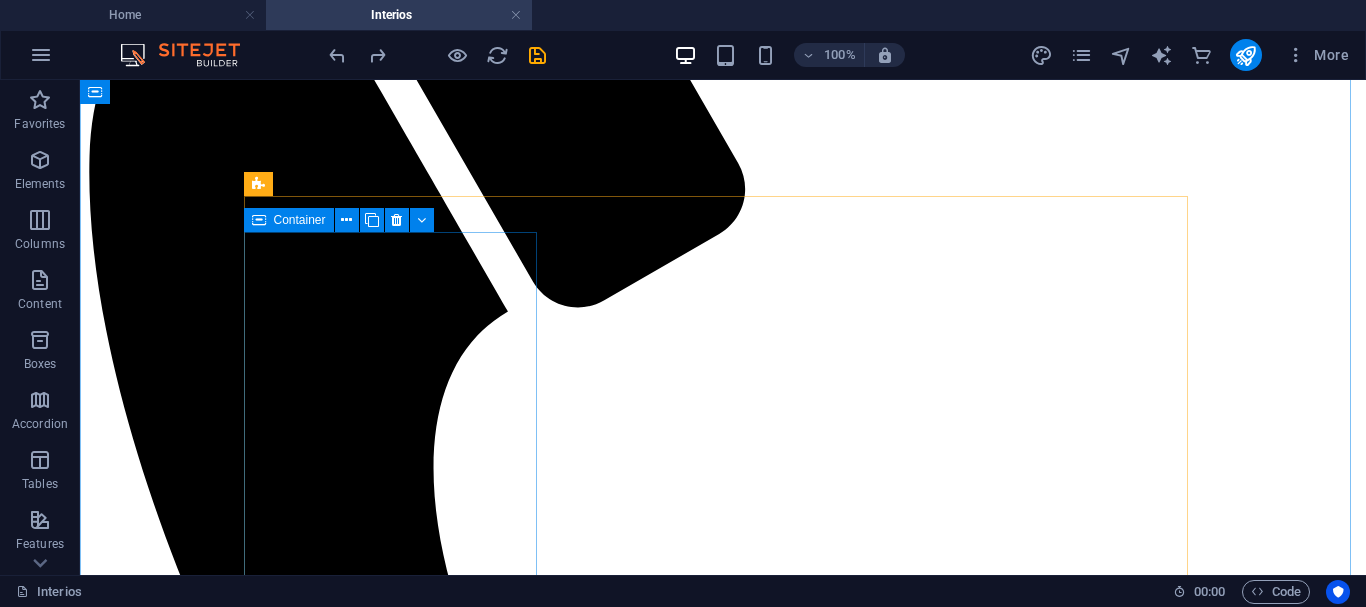 click at bounding box center [723, 4927] 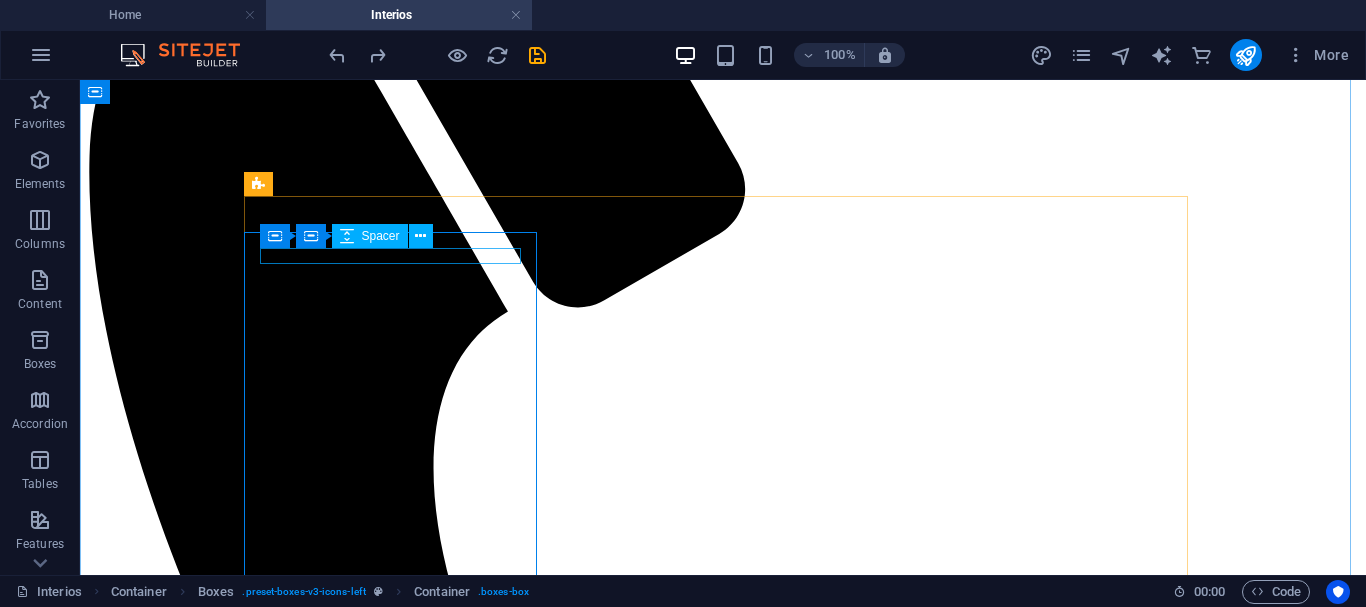 click at bounding box center (723, 4927) 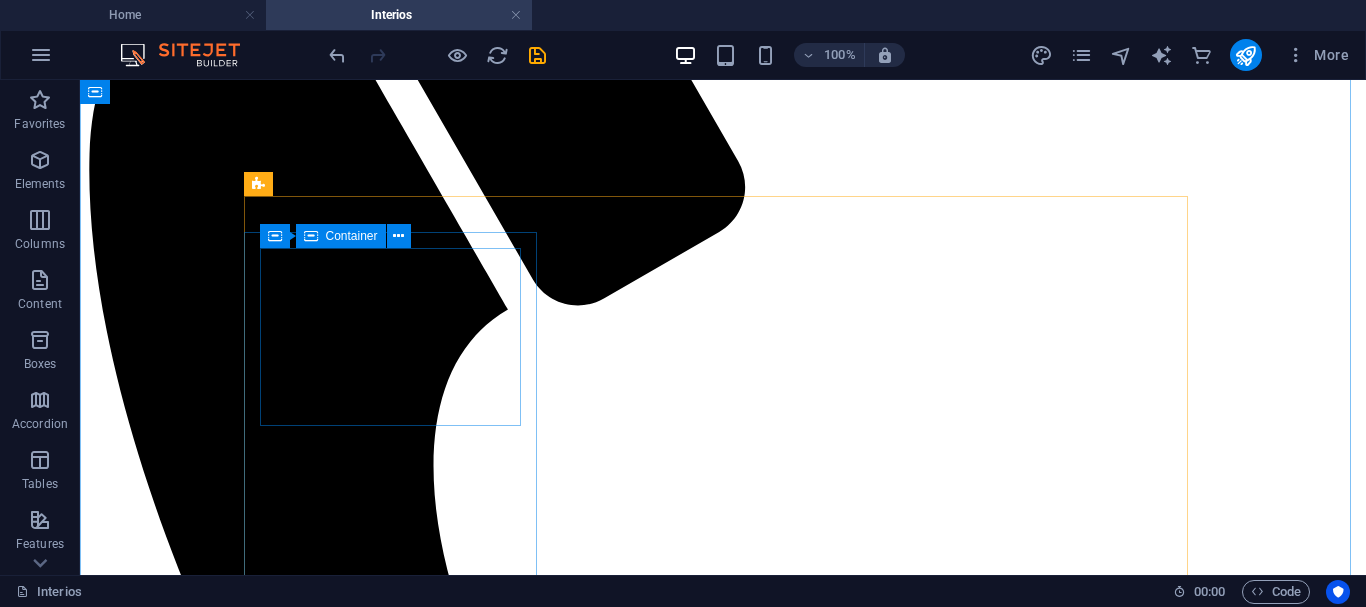 click on "Drop content here or  Add elements  Paste clipboard" at bounding box center (723, 4988) 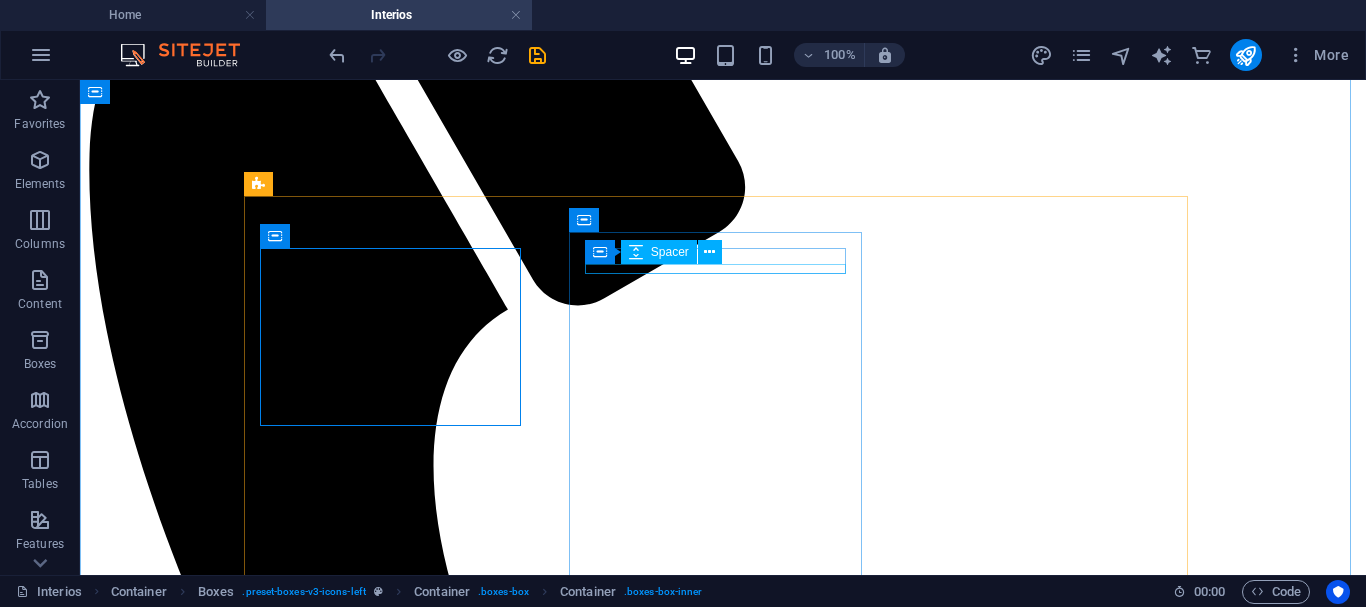 click at bounding box center (723, 5080) 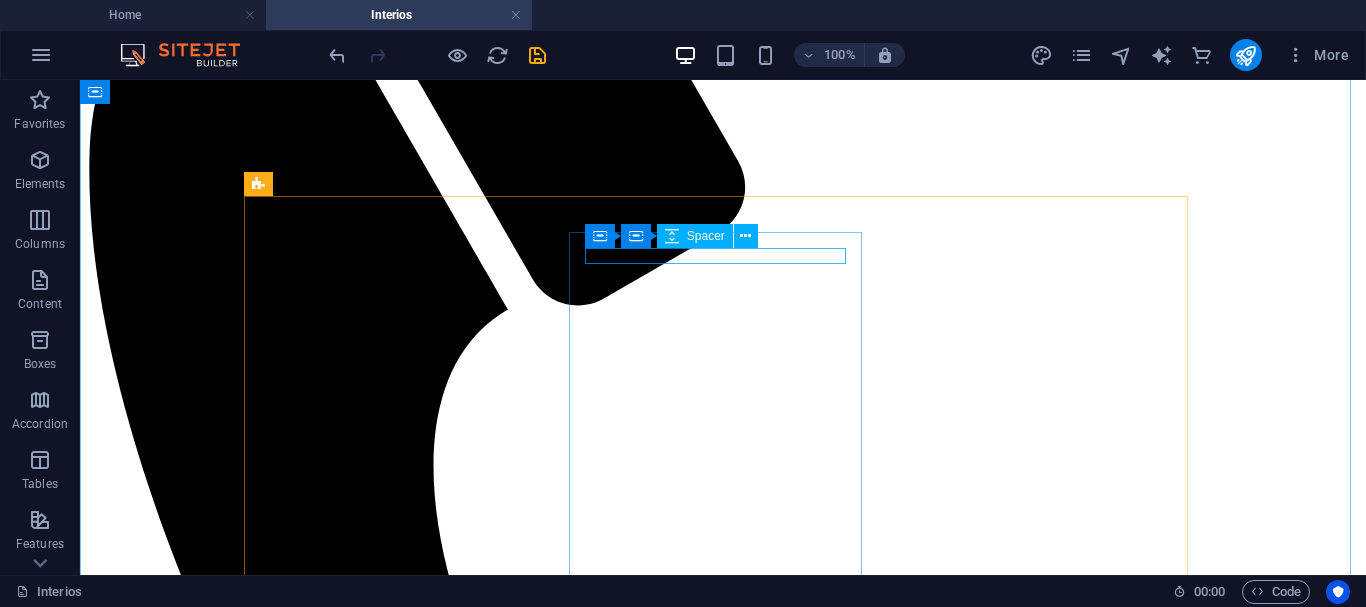 click at bounding box center [723, 5067] 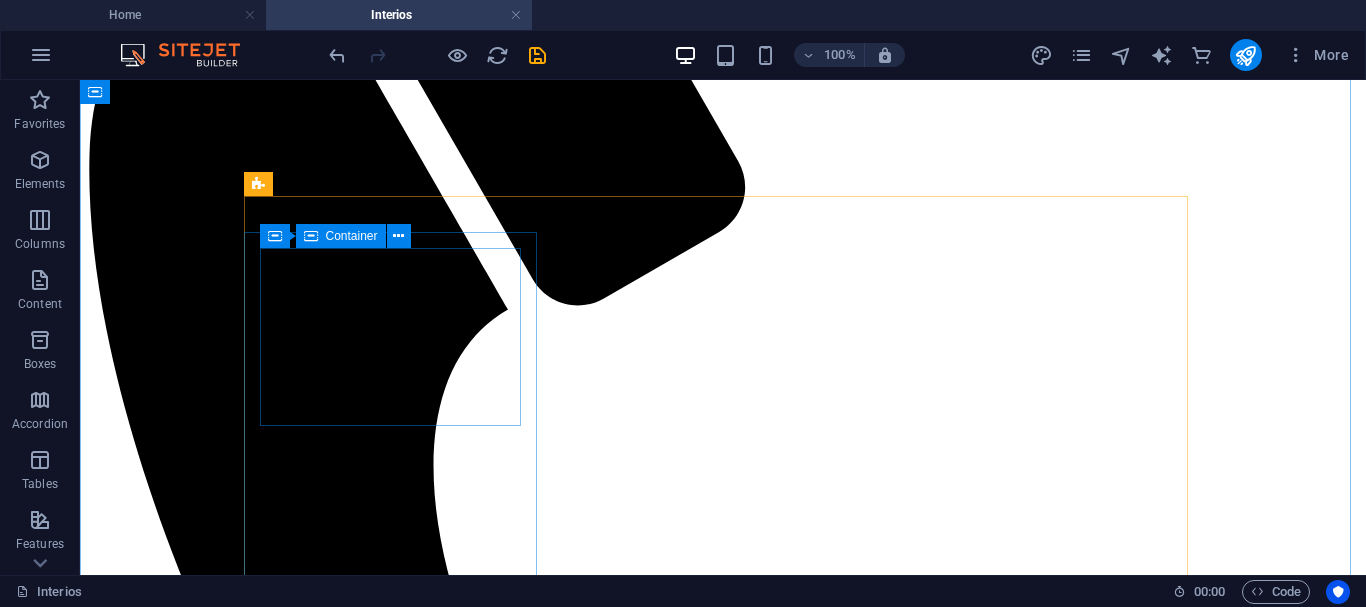 click on "Add elements" at bounding box center (664, 5018) 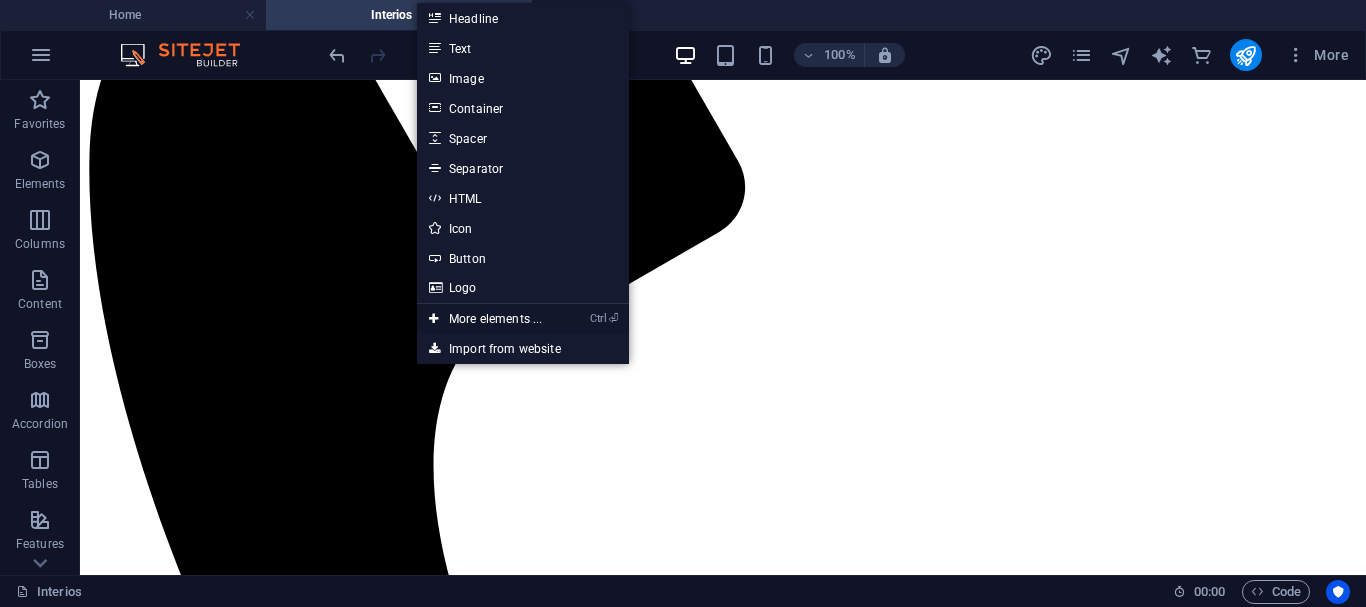 click on "Ctrl ⏎  More elements ..." at bounding box center [485, 319] 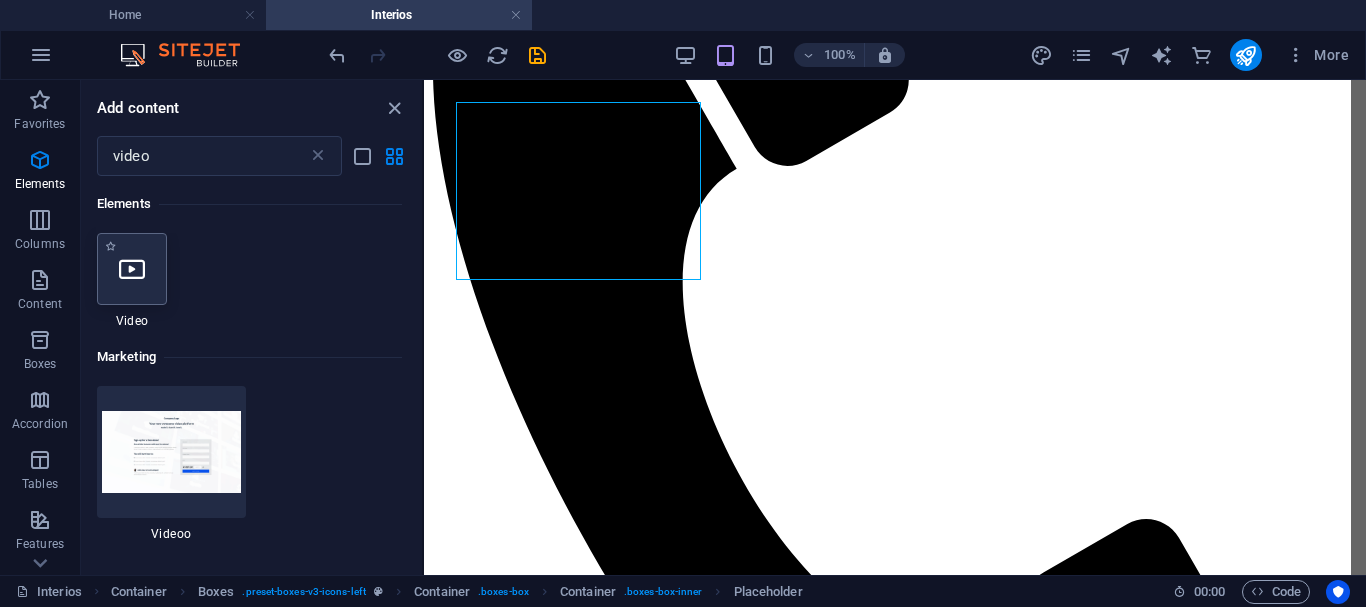 select on "%" 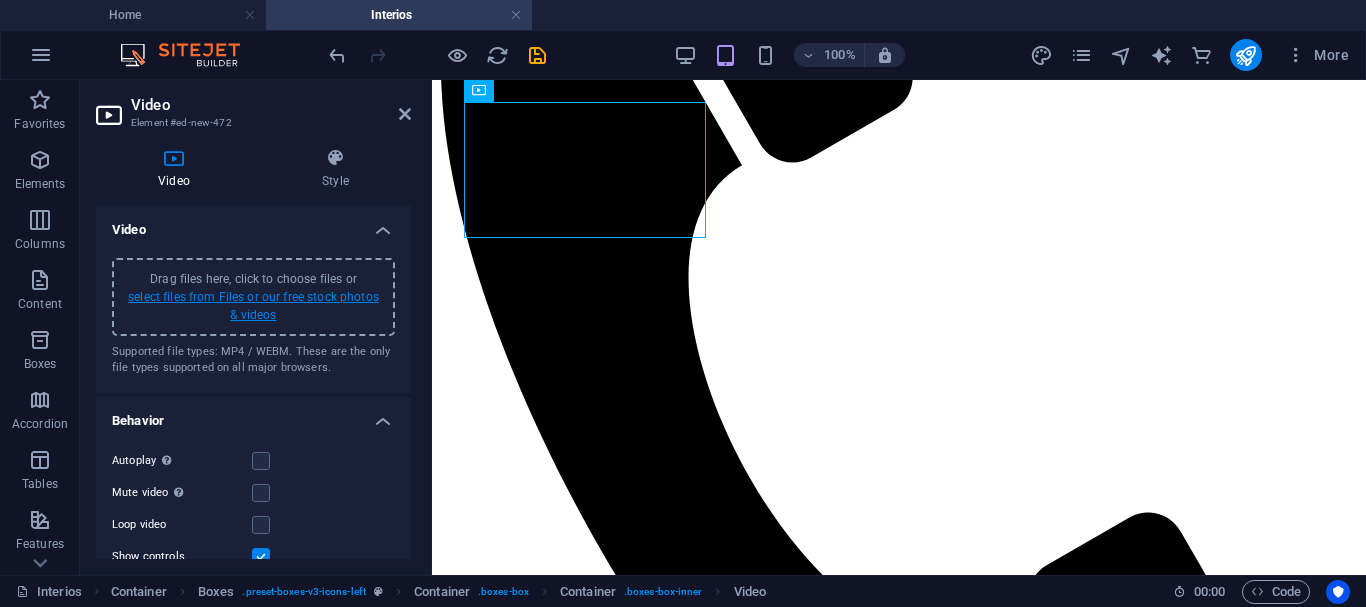 click on "select files from Files or our free stock photos & videos" at bounding box center [253, 306] 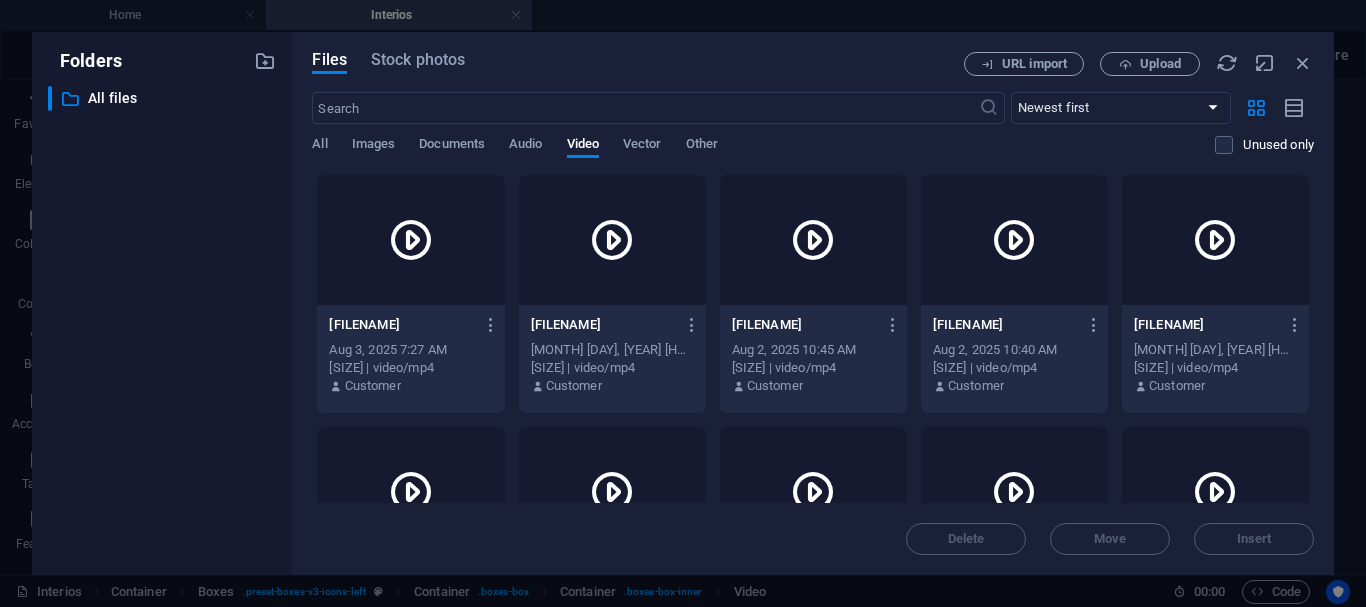 click at bounding box center (1014, 240) 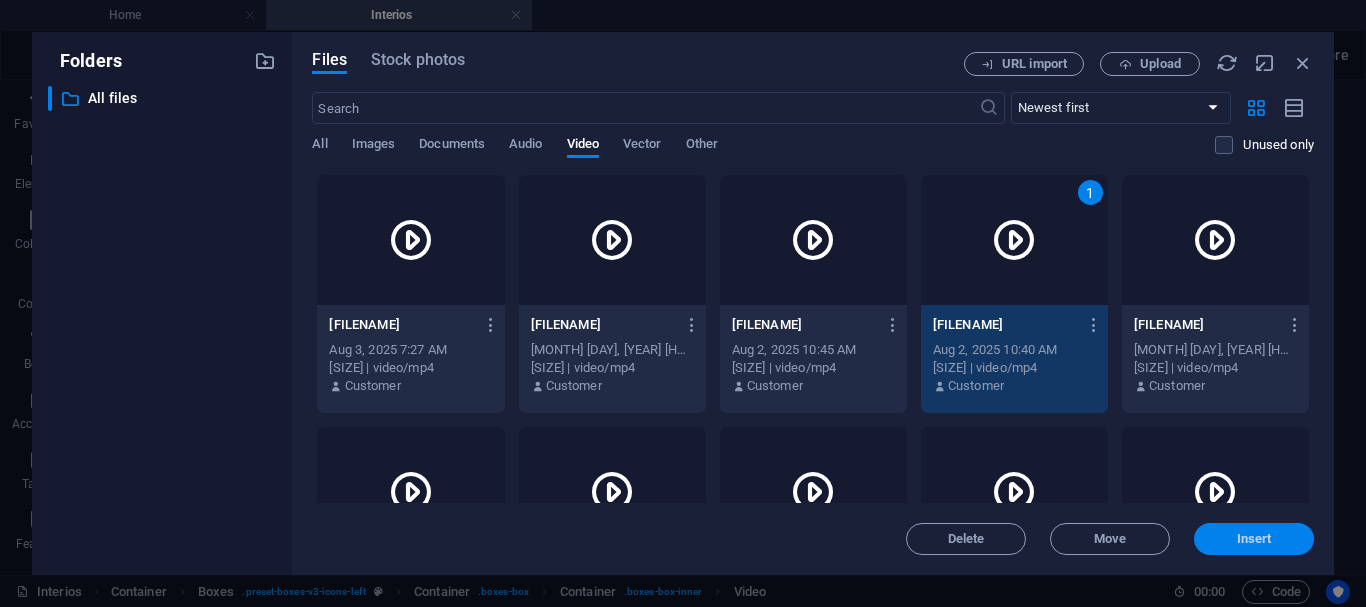 click on "Insert" at bounding box center [1254, 539] 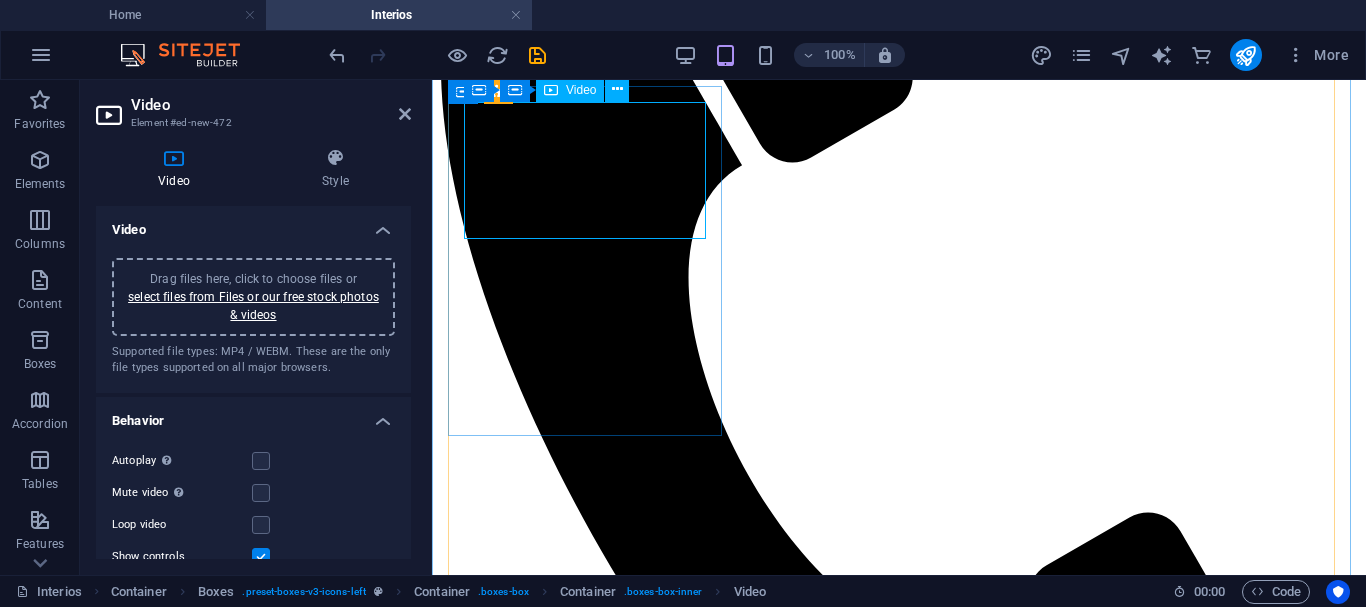 click at bounding box center [899, 3776] 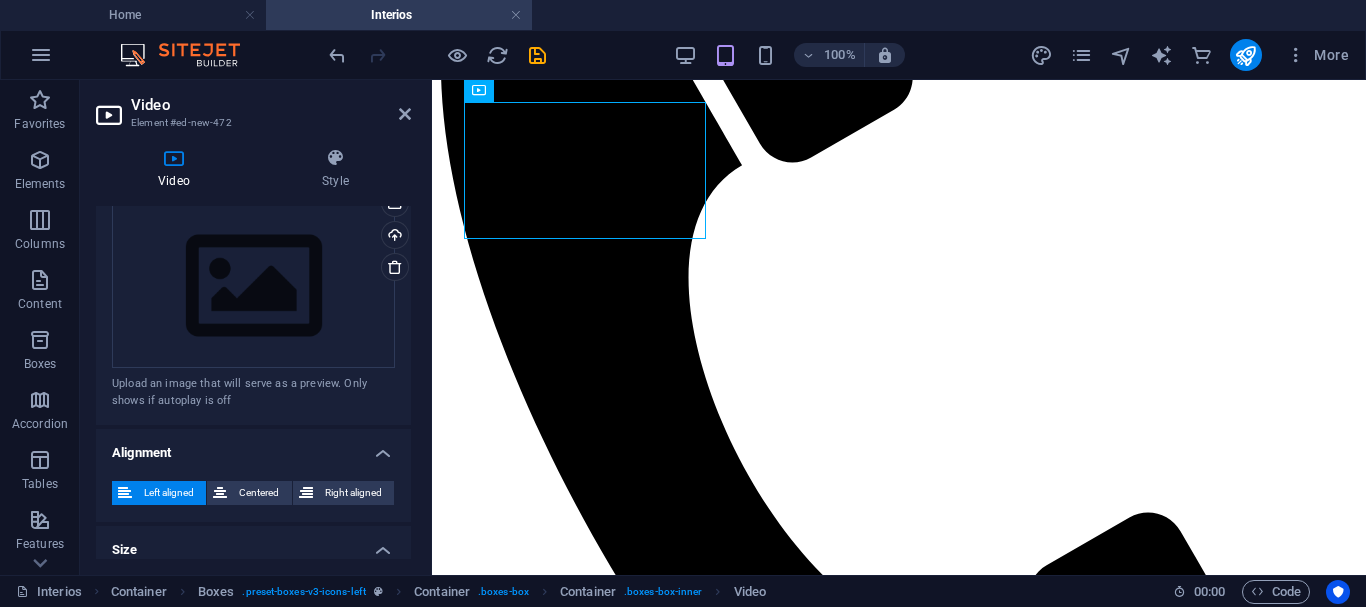 scroll, scrollTop: 581, scrollLeft: 0, axis: vertical 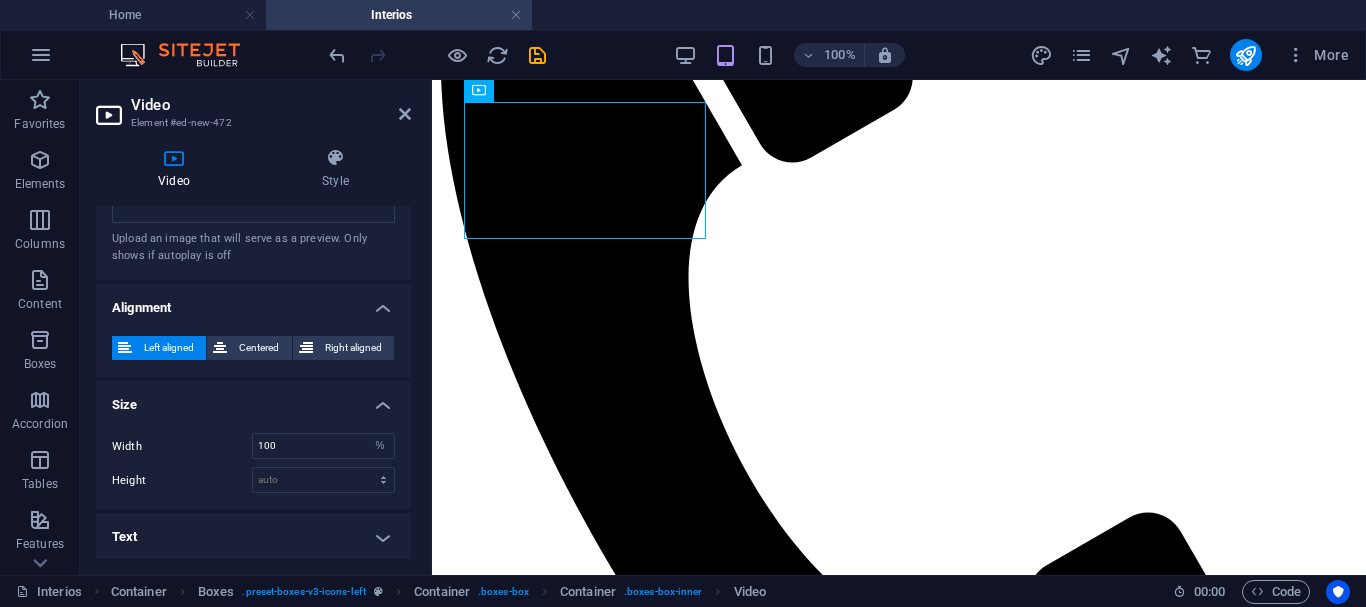 drag, startPoint x: 408, startPoint y: 231, endPoint x: 16, endPoint y: 394, distance: 424.53857 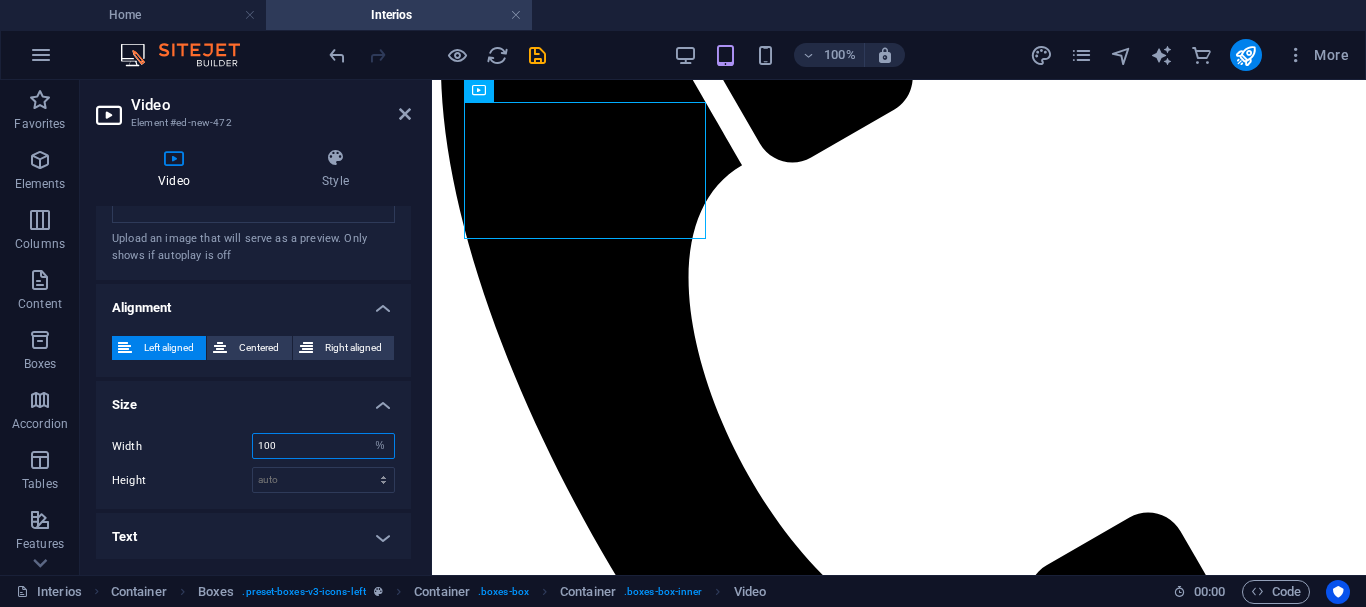 click on "100" at bounding box center [323, 446] 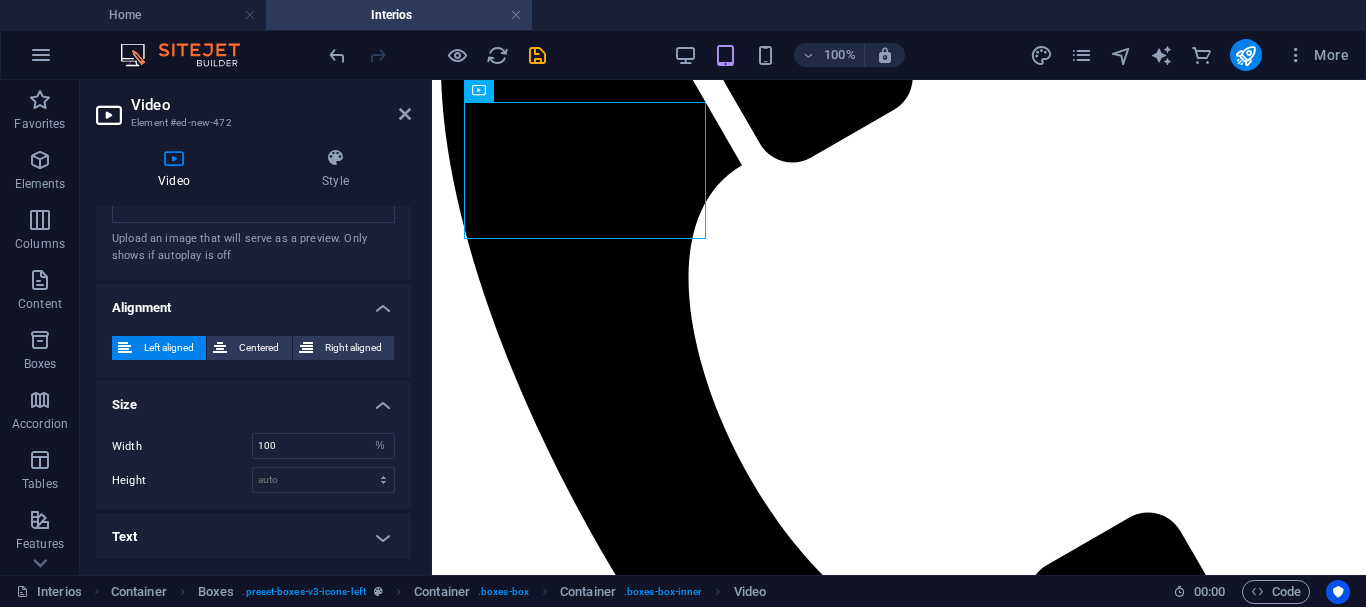 click on "Size" at bounding box center (253, 399) 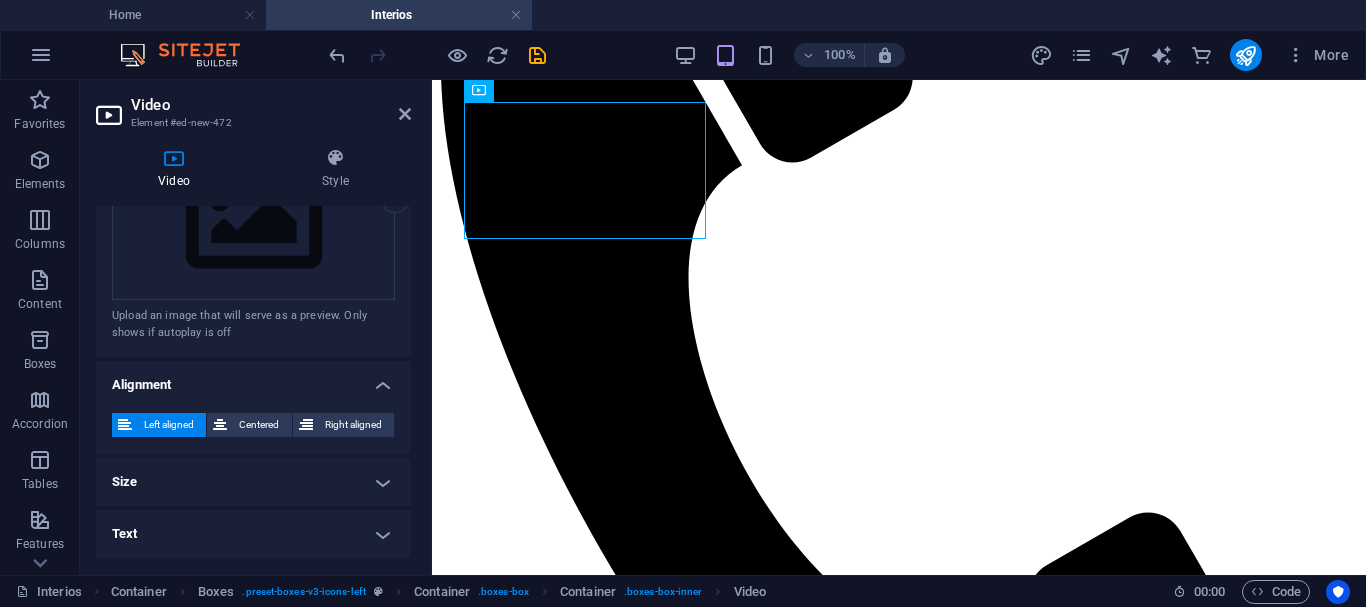 scroll, scrollTop: 501, scrollLeft: 0, axis: vertical 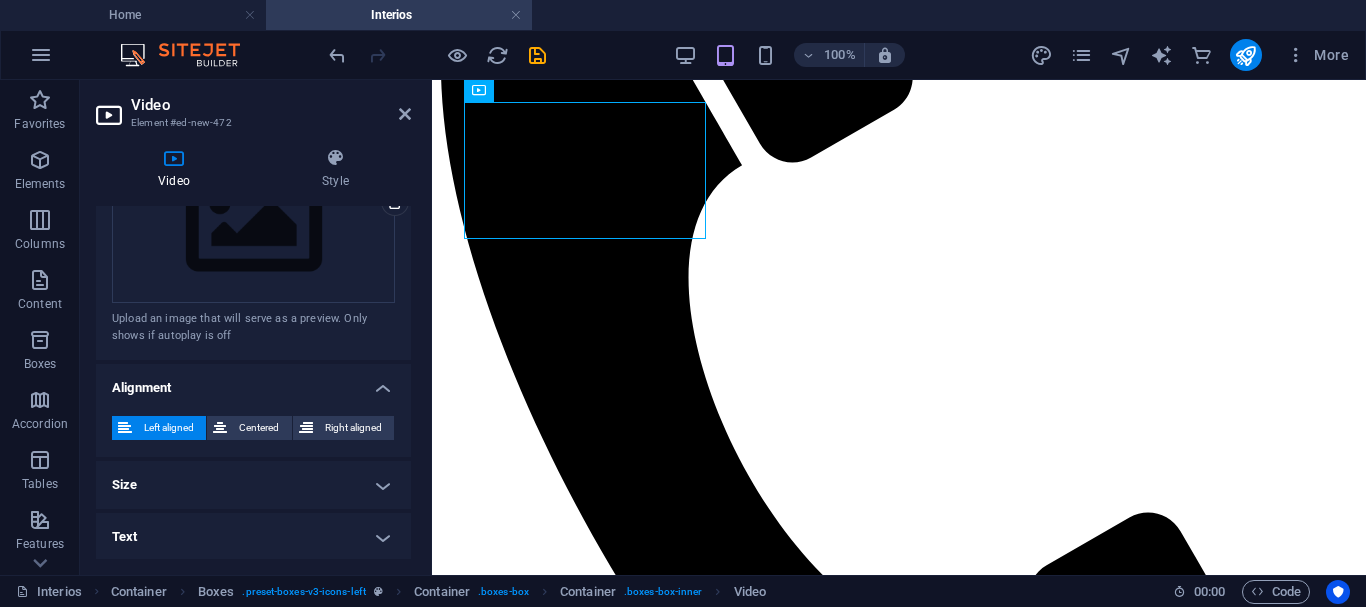 click on "Left aligned Centered Right aligned" at bounding box center (253, 428) 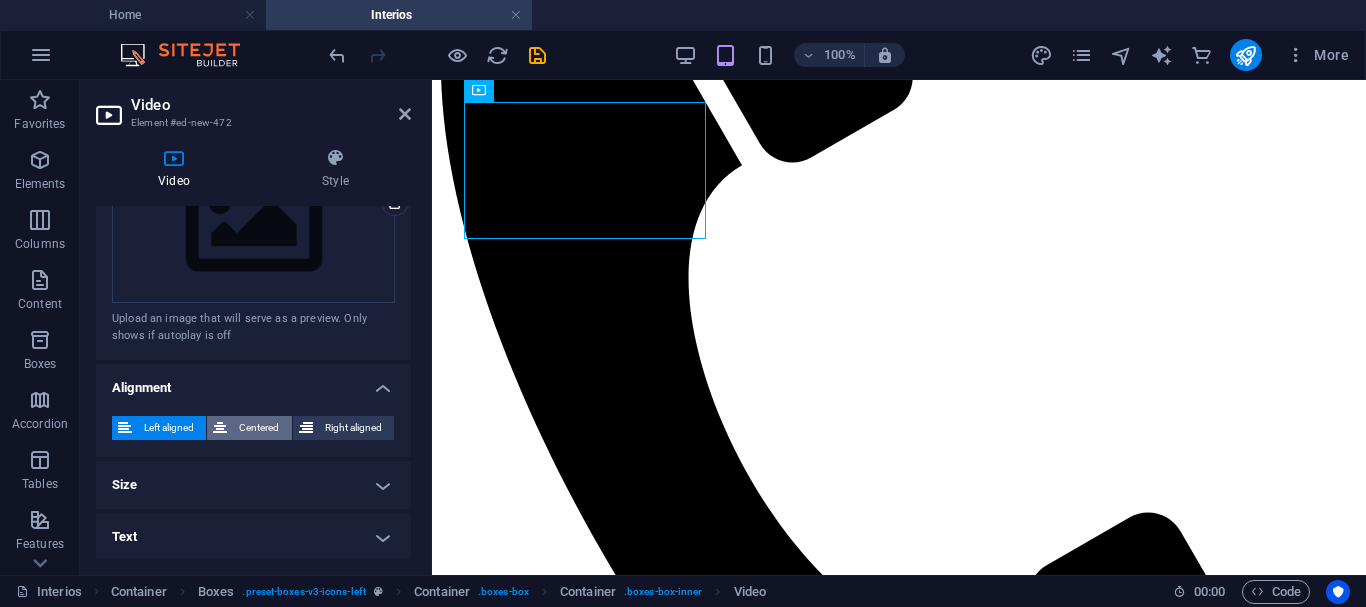 click on "Centered" at bounding box center (259, 428) 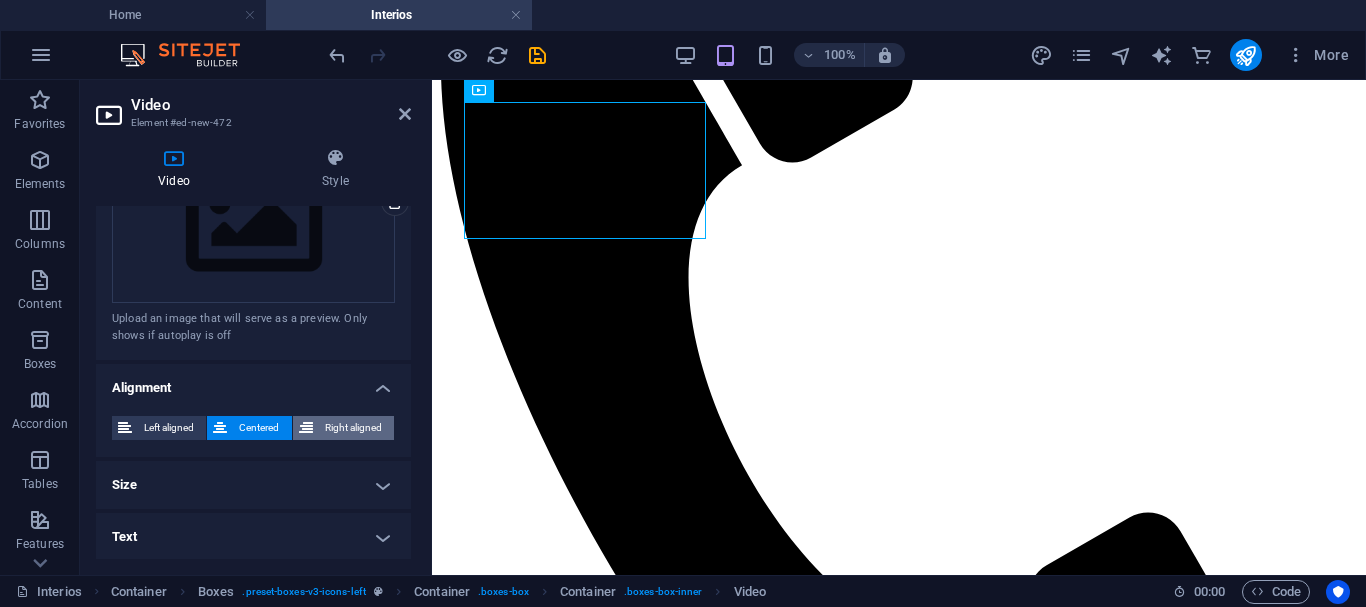 click on "Right aligned" at bounding box center (353, 428) 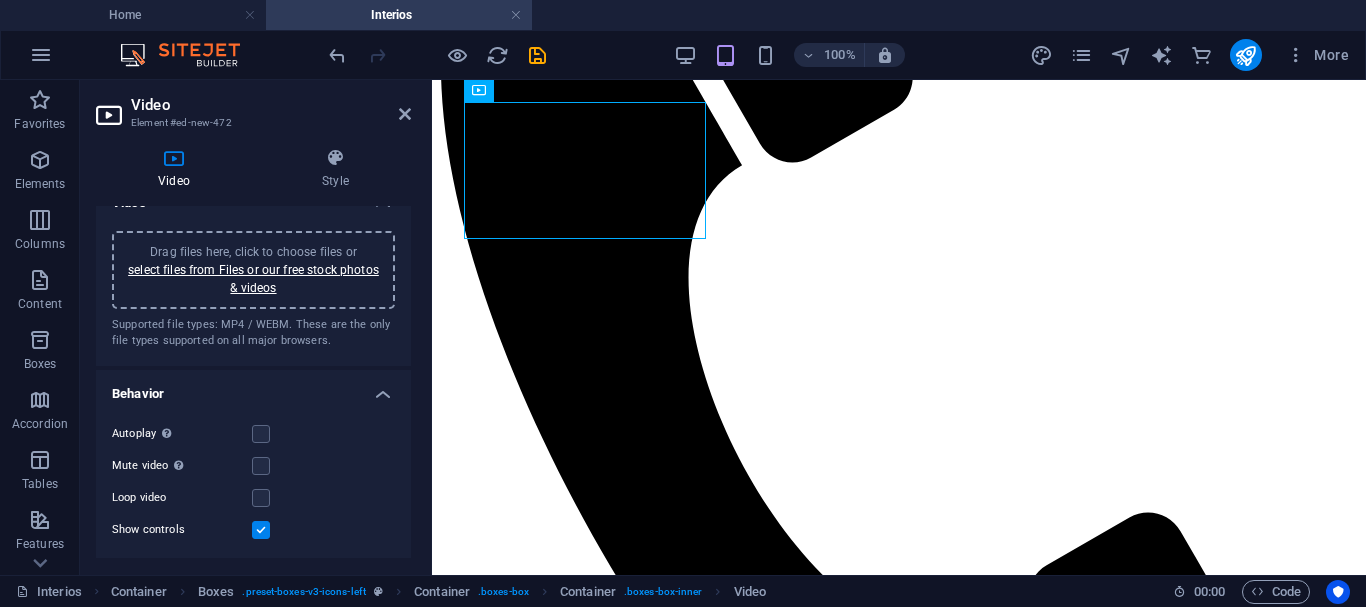 scroll, scrollTop: 0, scrollLeft: 0, axis: both 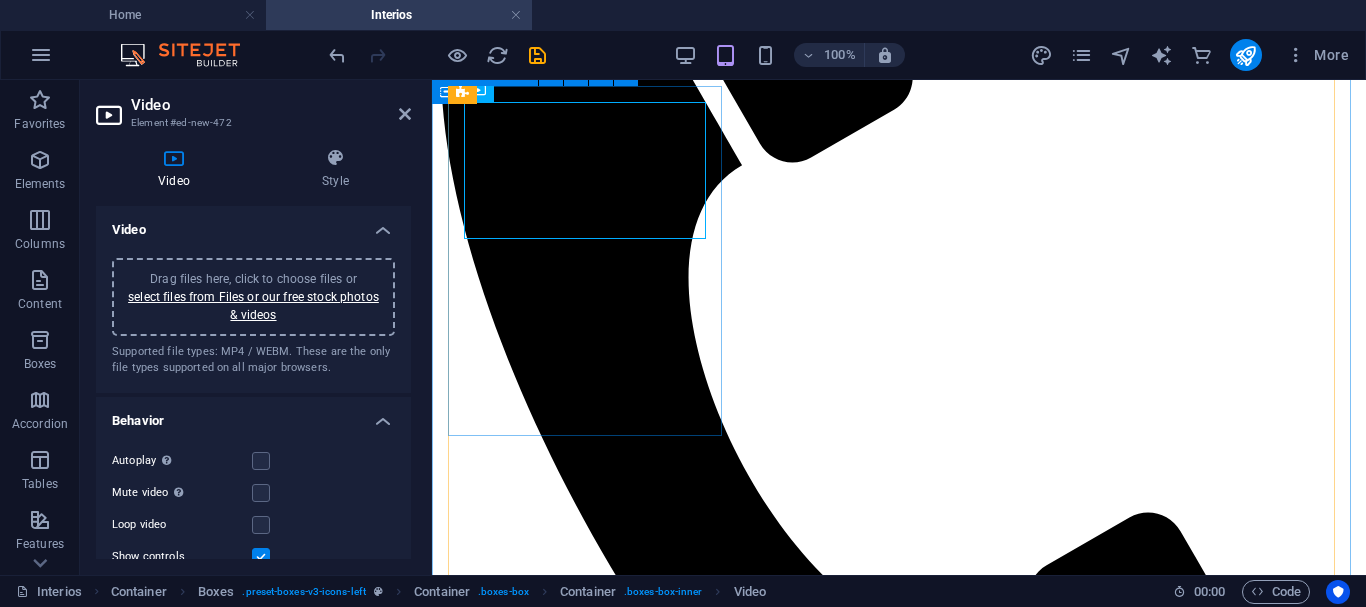 click at bounding box center [899, 3776] 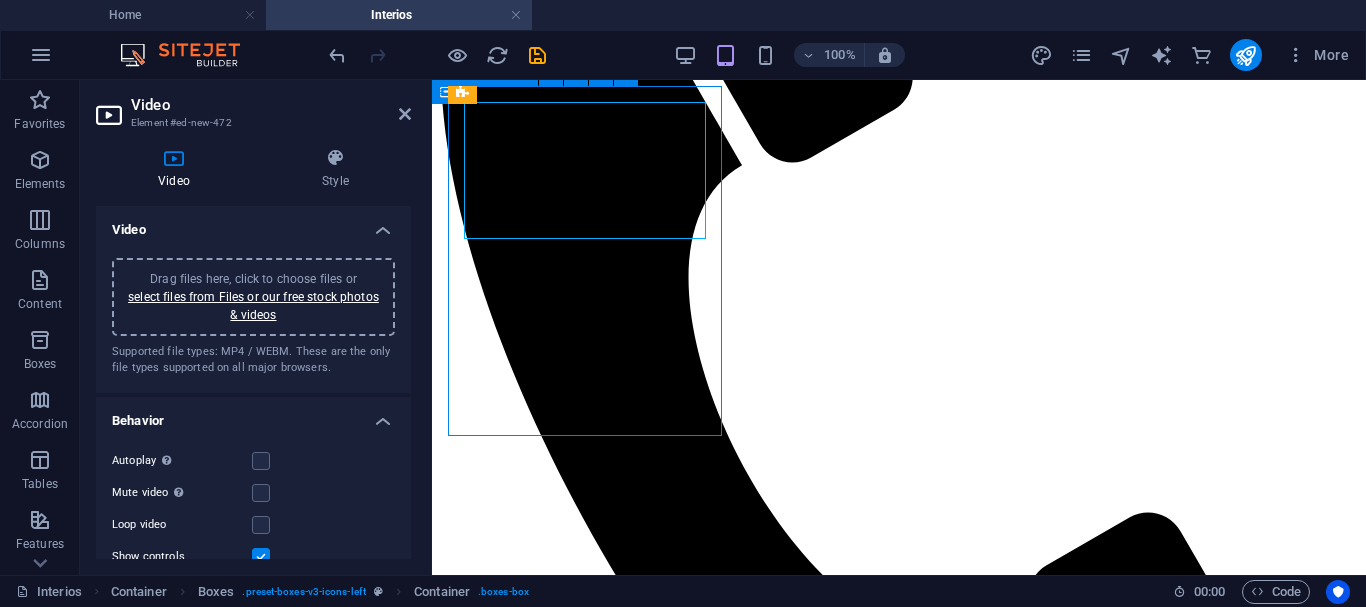 click at bounding box center [899, 3776] 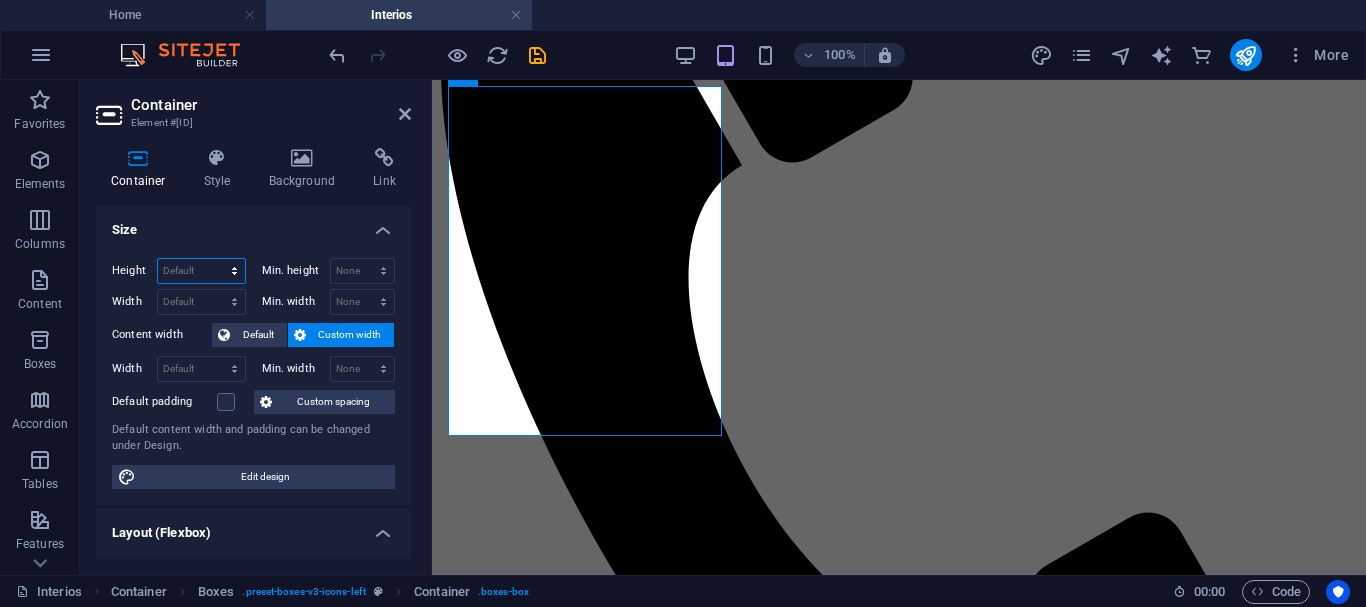 click on "Default px rem % vh vw" at bounding box center [201, 271] 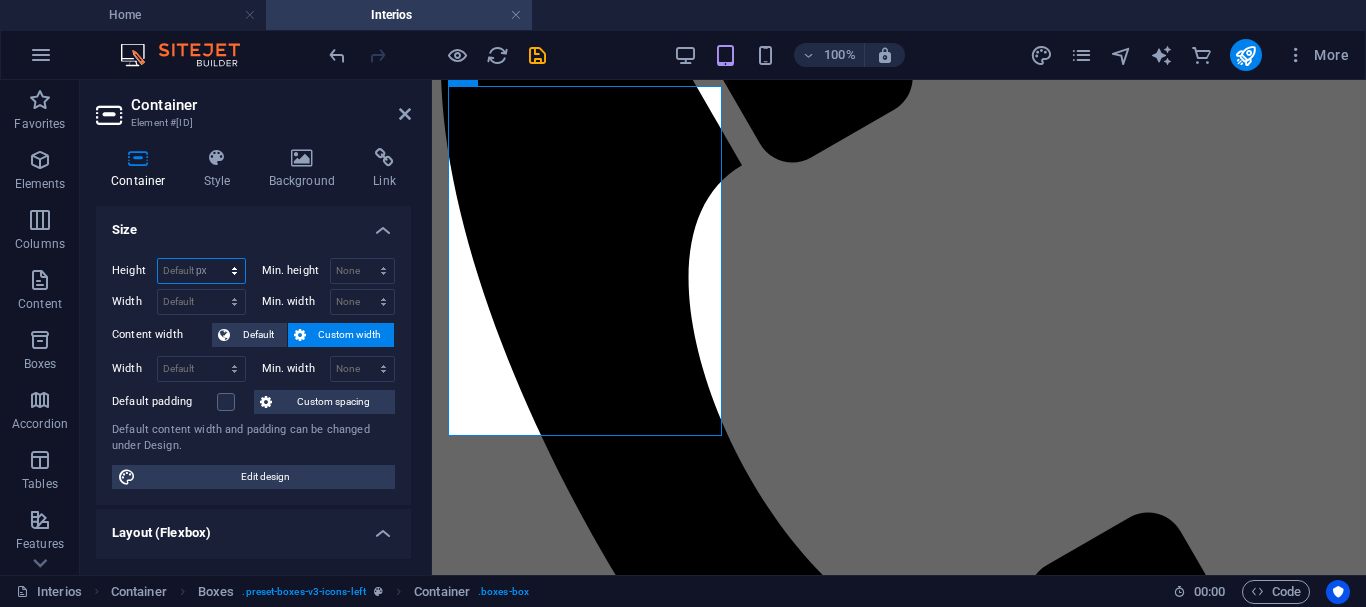 click on "Default px rem % vh vw" at bounding box center (201, 271) 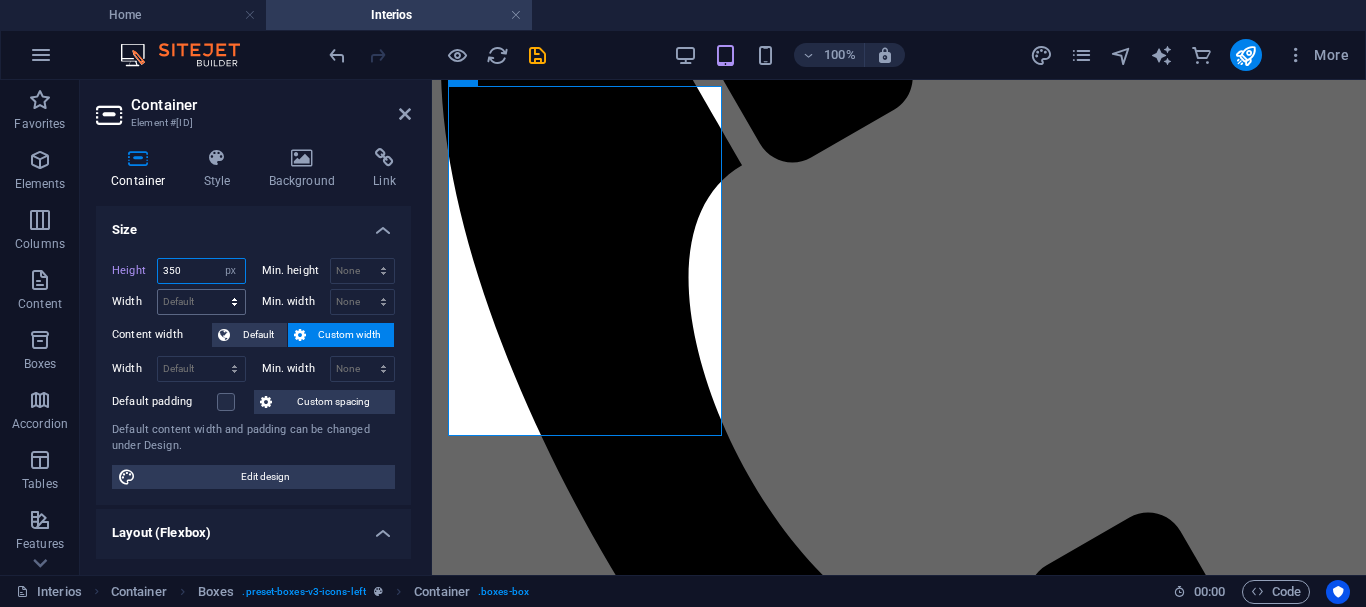 type on "350" 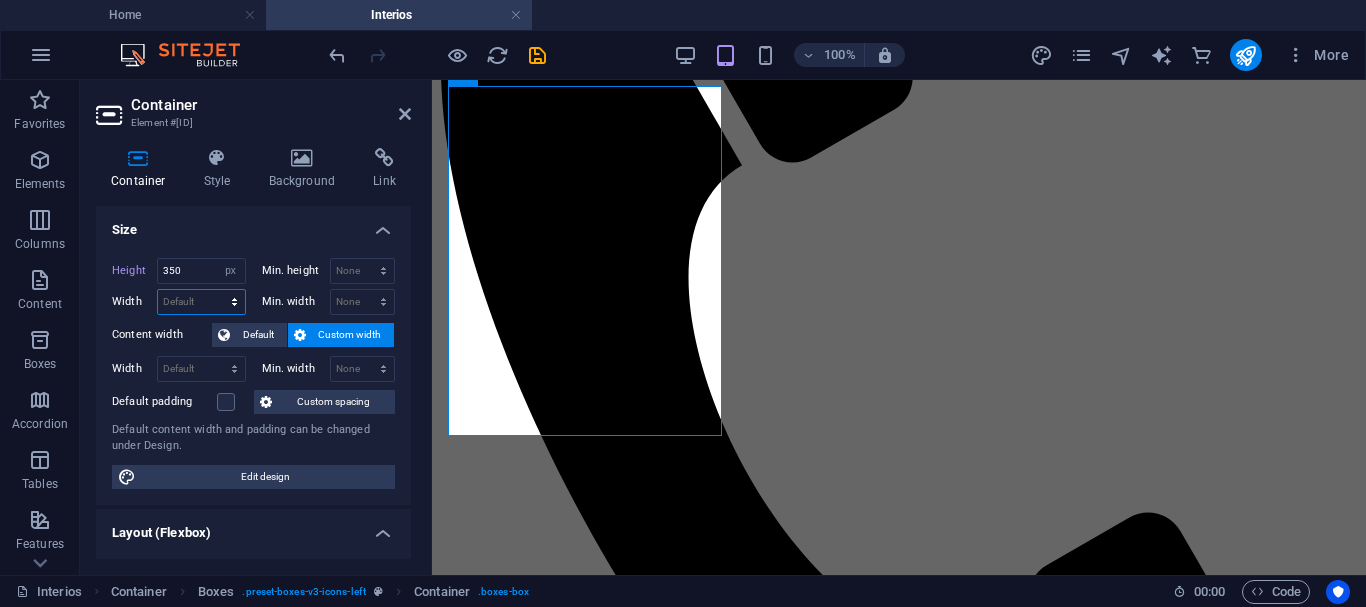 click on "Default px rem % em vh vw" at bounding box center [201, 302] 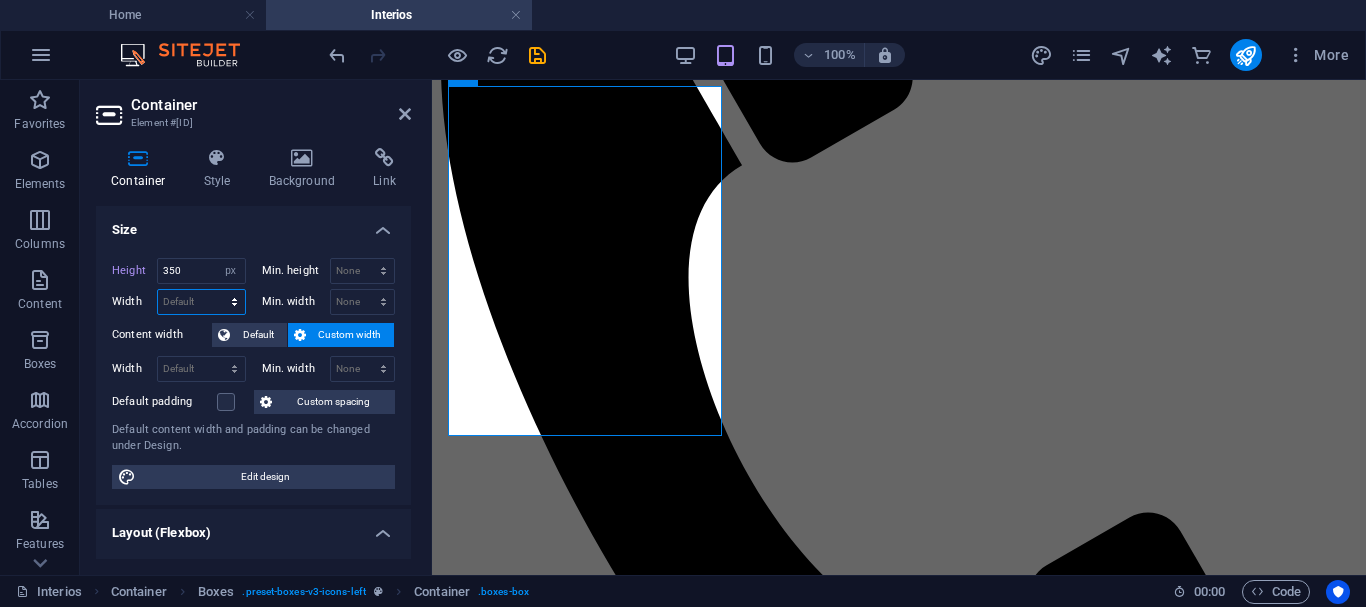 select on "px" 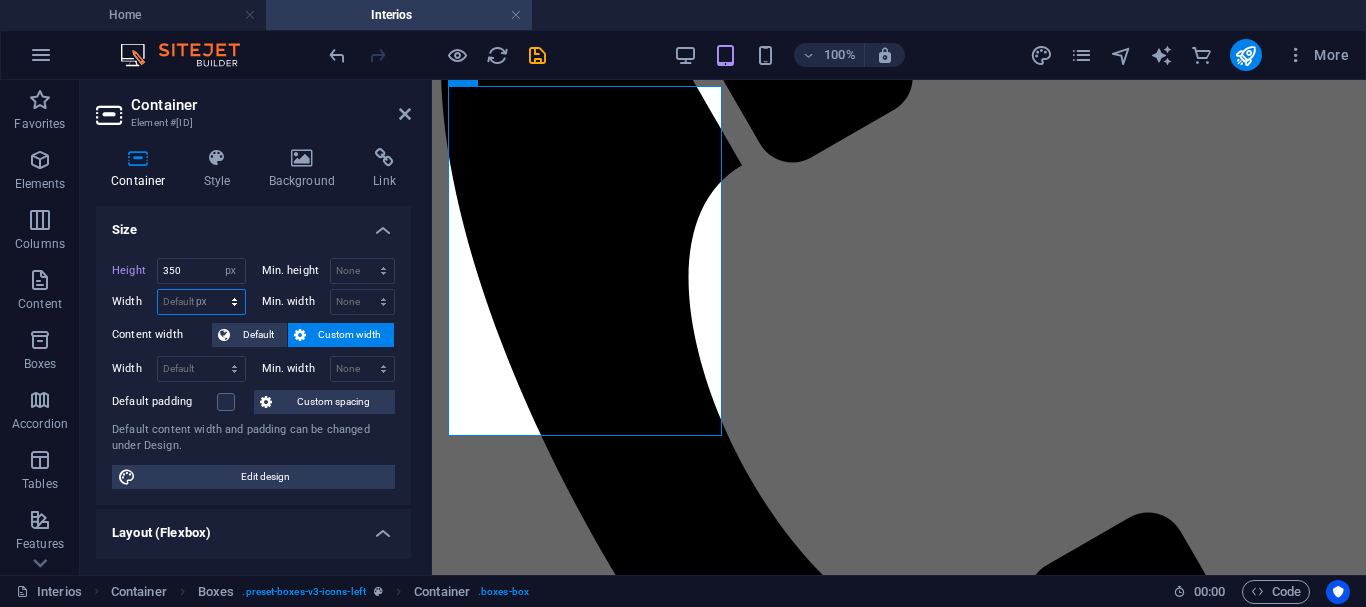 click on "Default px rem % em vh vw" at bounding box center [201, 302] 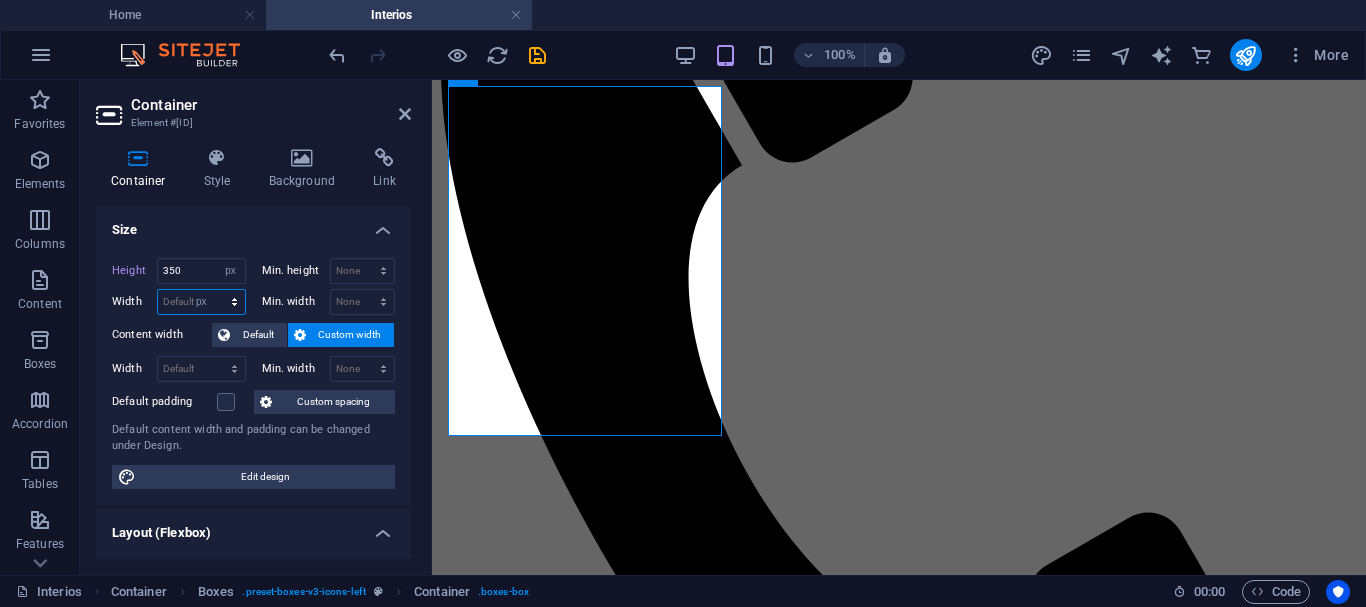 type on "274" 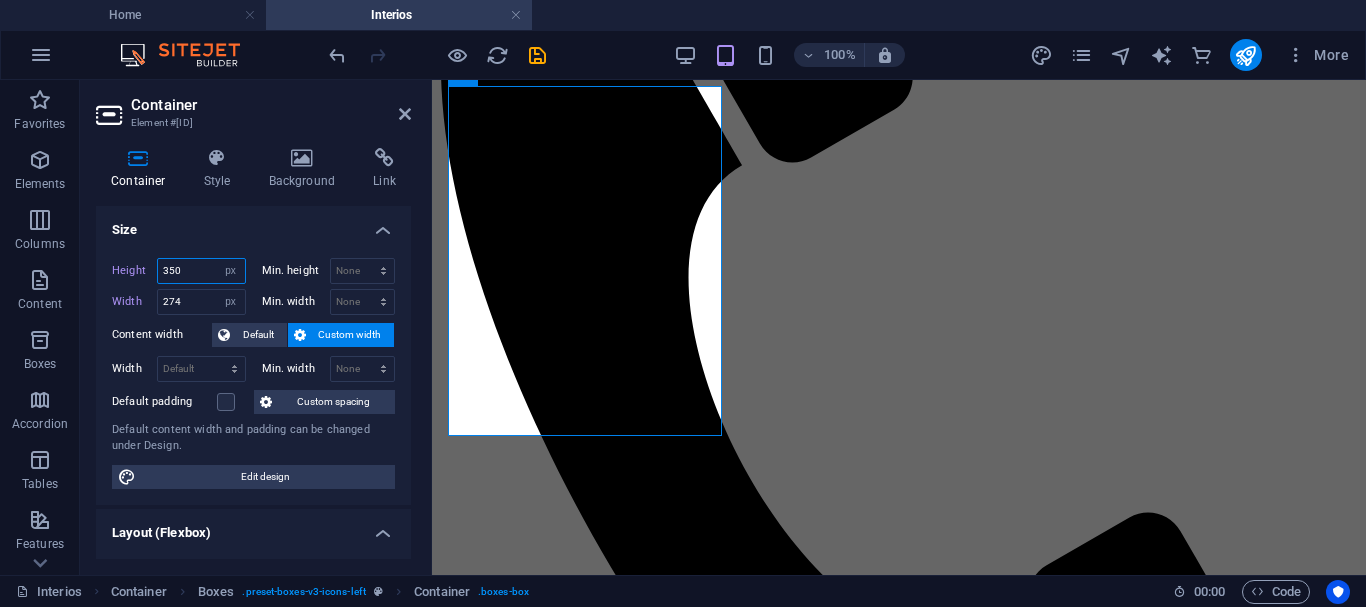 click on "350" at bounding box center [201, 271] 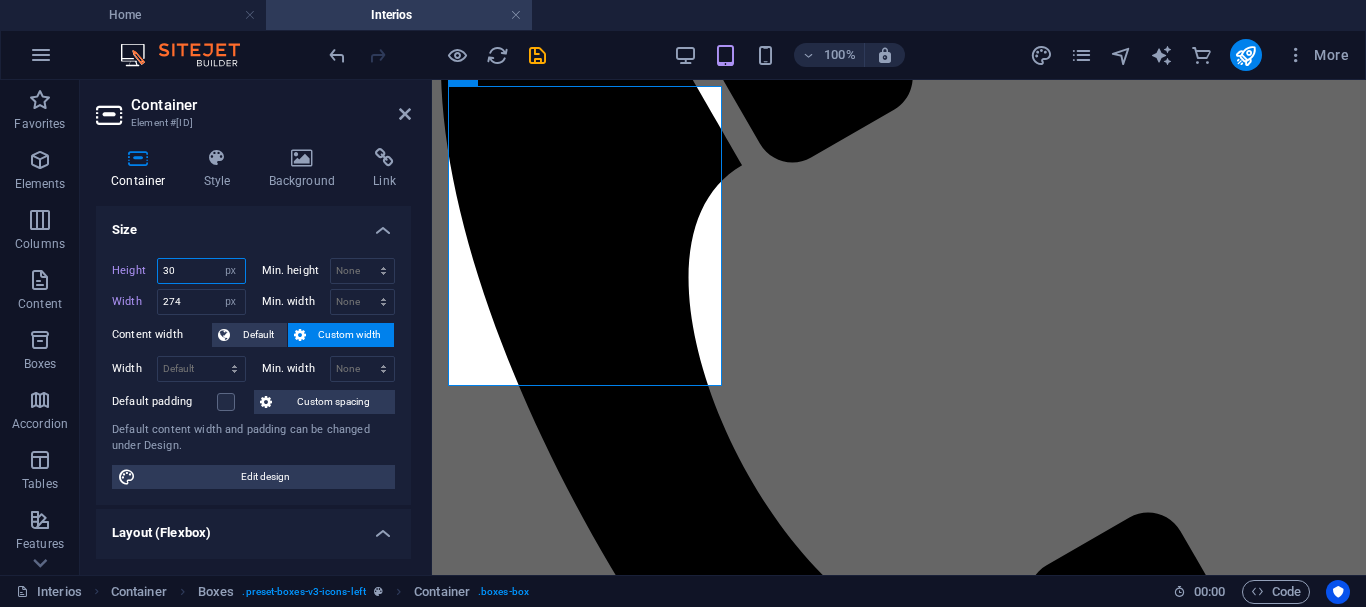 type on "3" 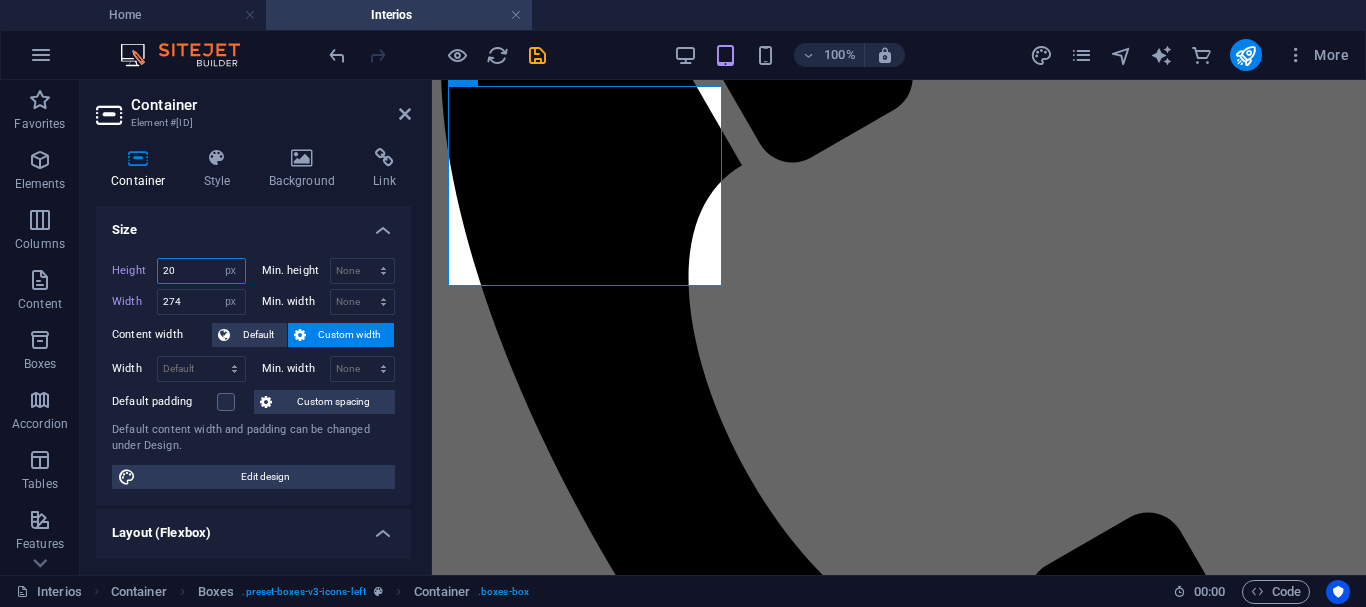 type on "2" 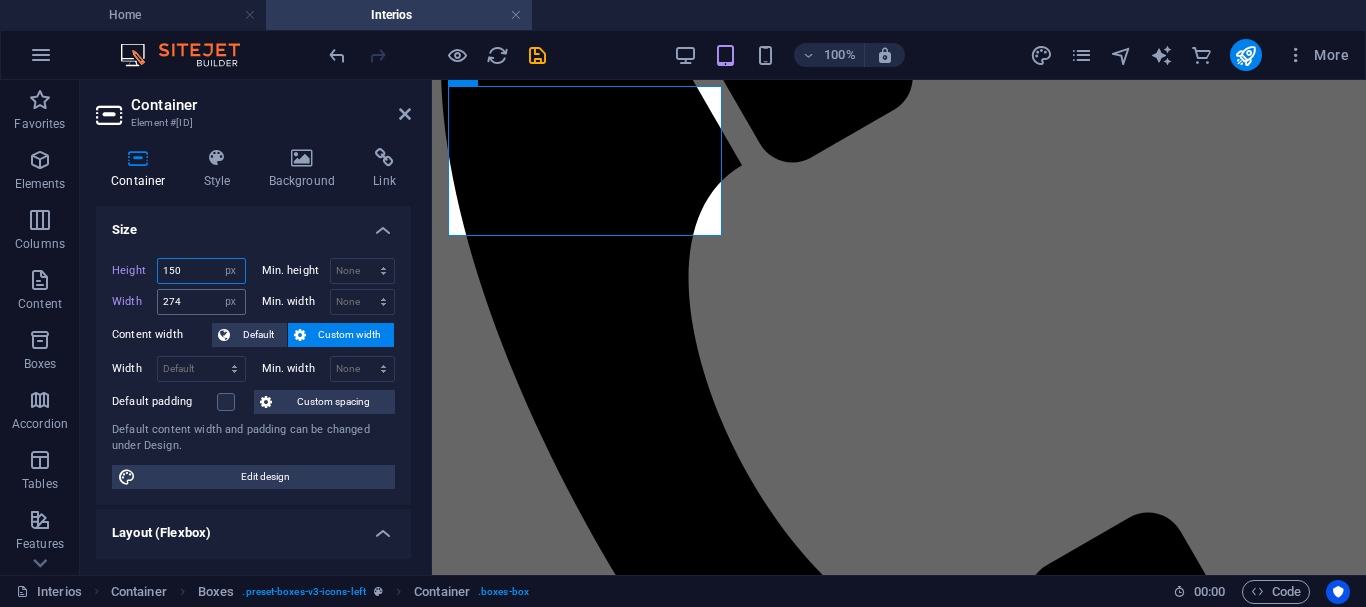 type on "150" 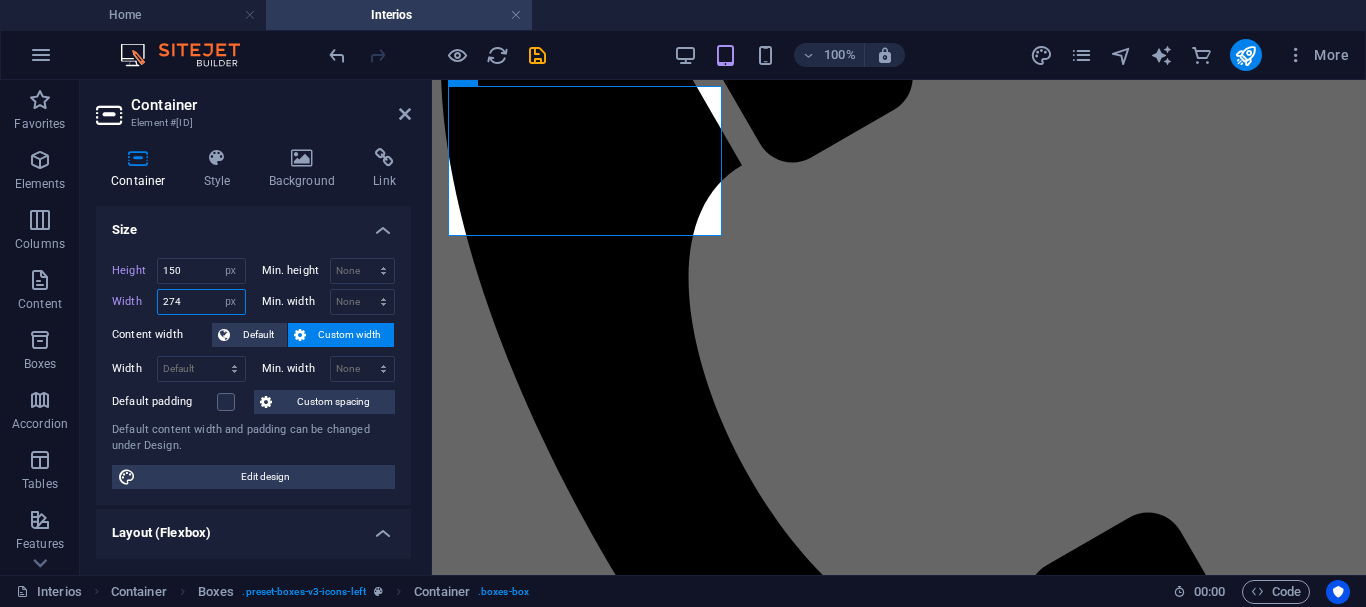 click on "274" at bounding box center [201, 302] 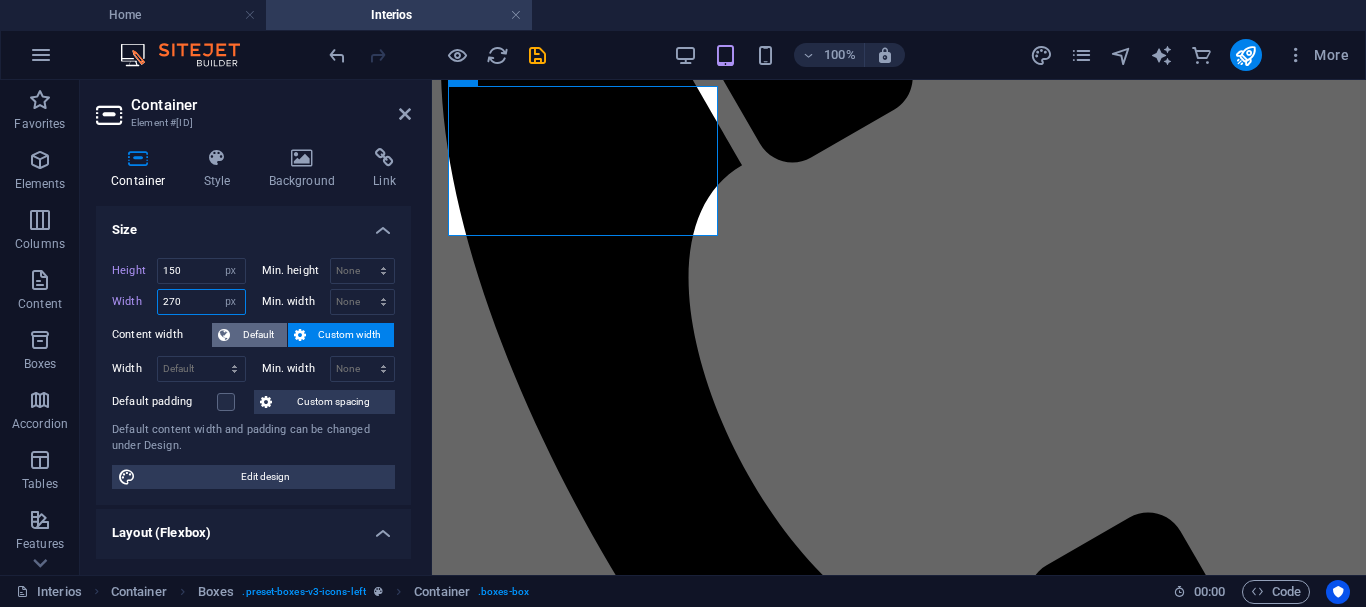 type on "270" 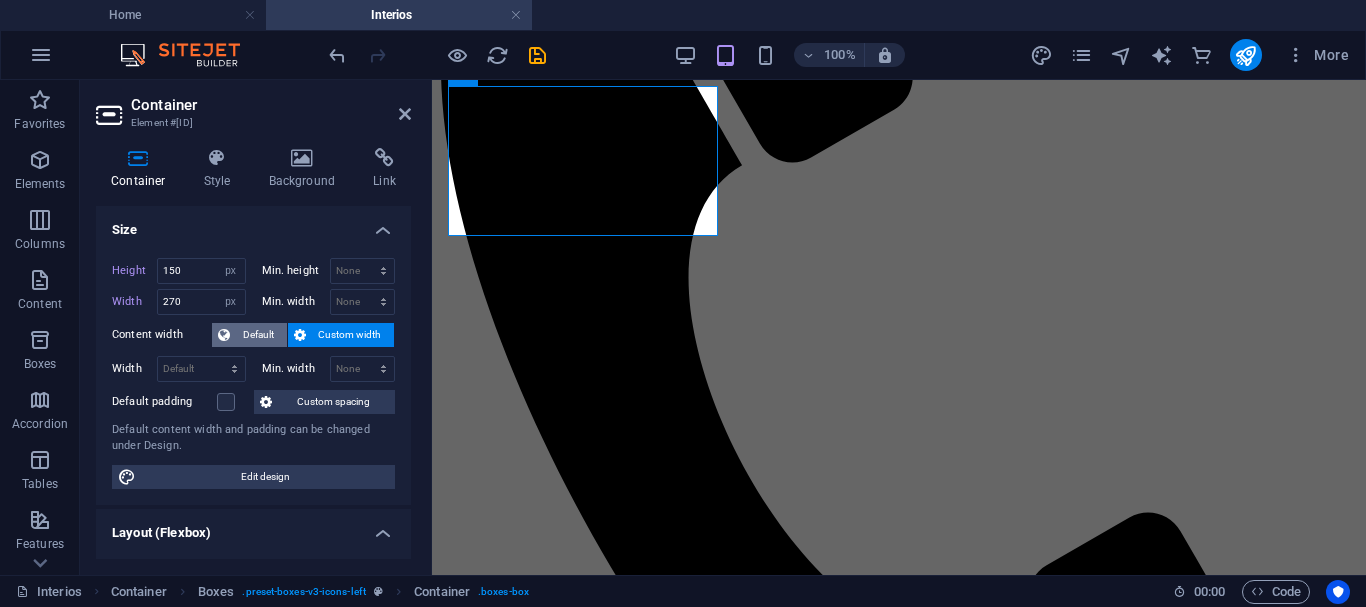 click on "Default" at bounding box center [258, 335] 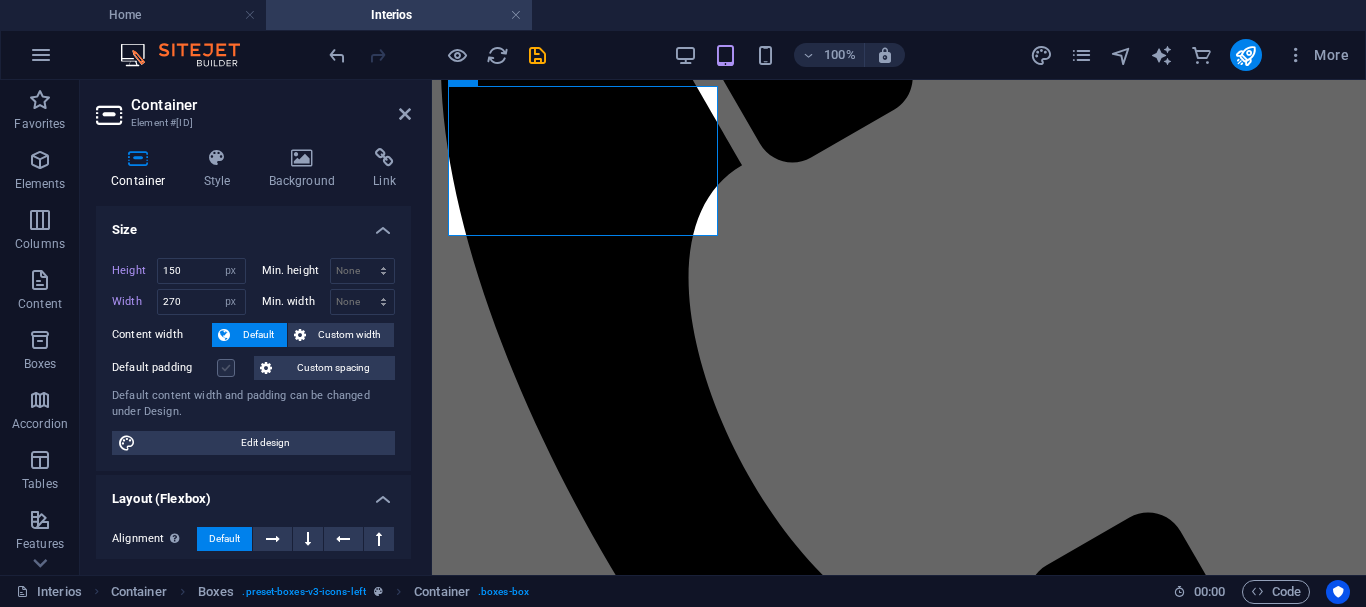 click at bounding box center (226, 368) 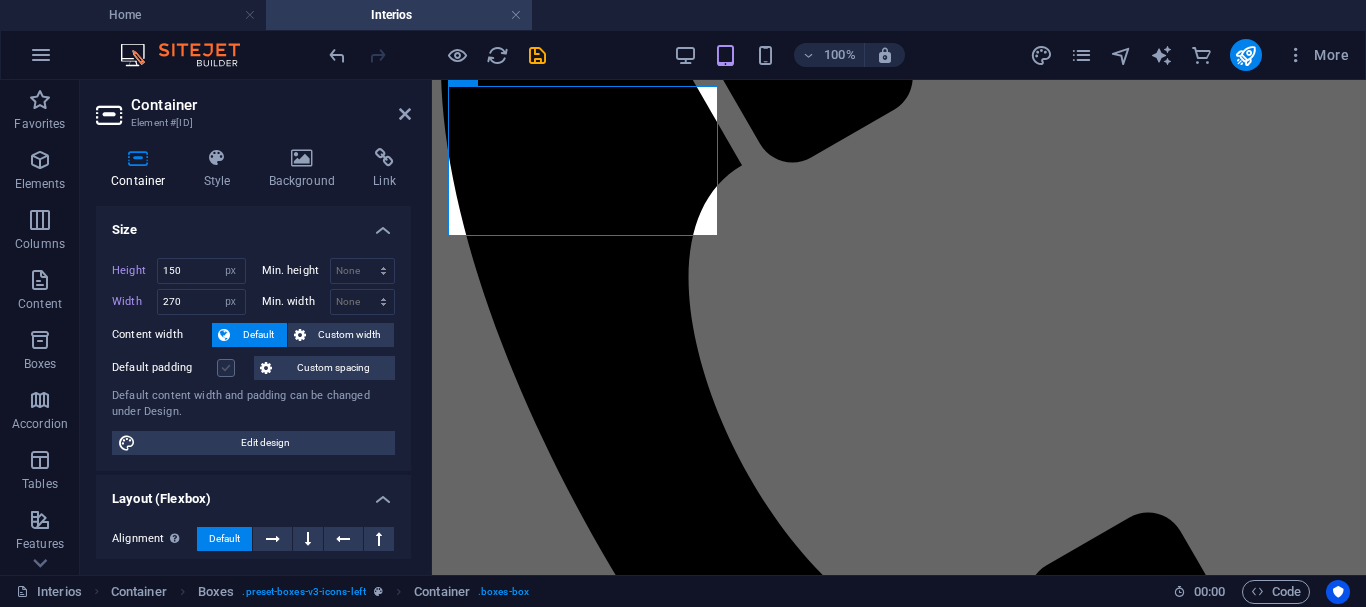 click on "Default padding" at bounding box center (0, 0) 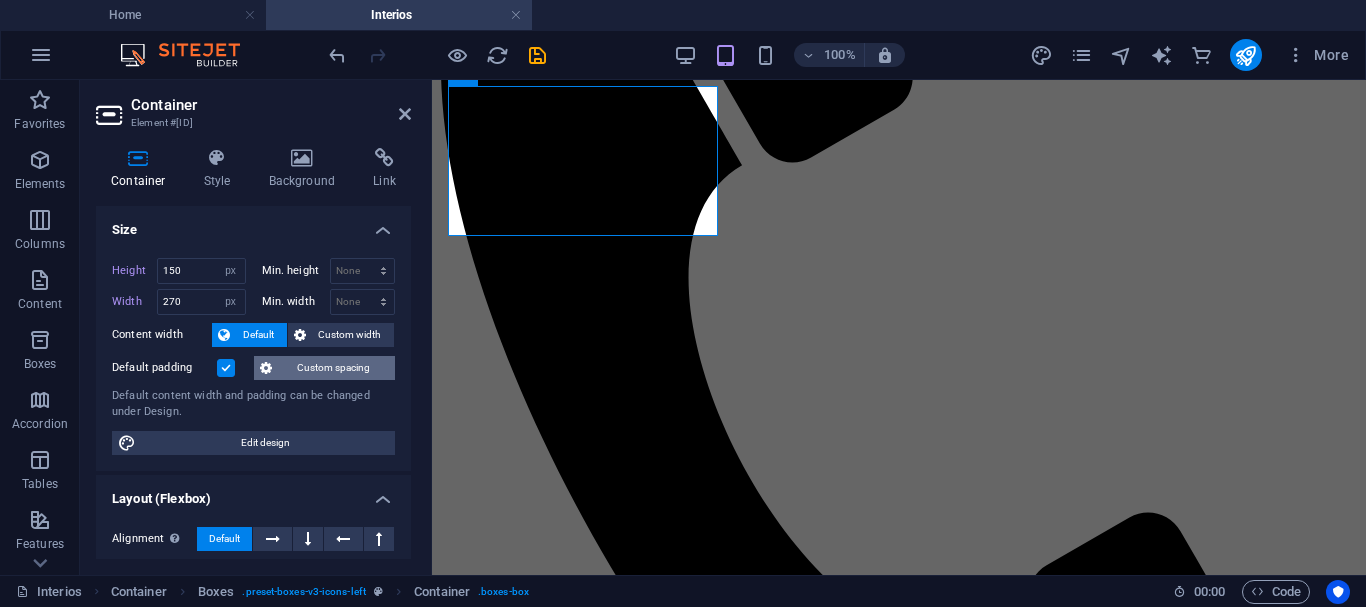 click on "Custom spacing" at bounding box center [333, 368] 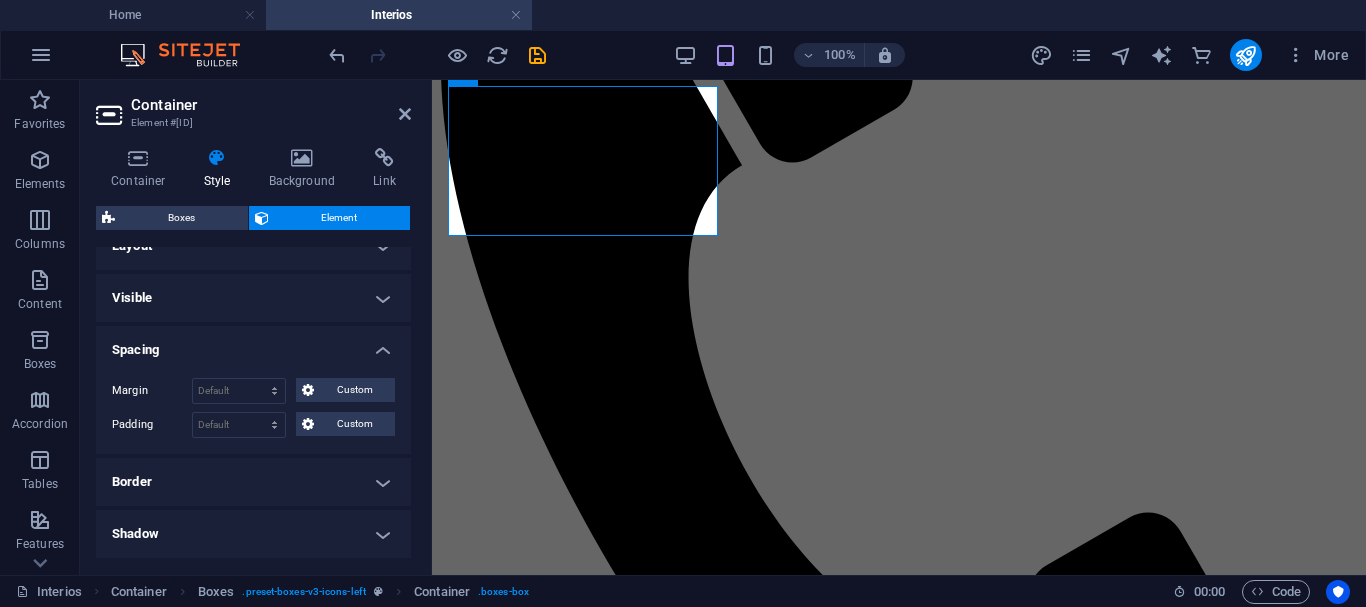 scroll, scrollTop: 33, scrollLeft: 0, axis: vertical 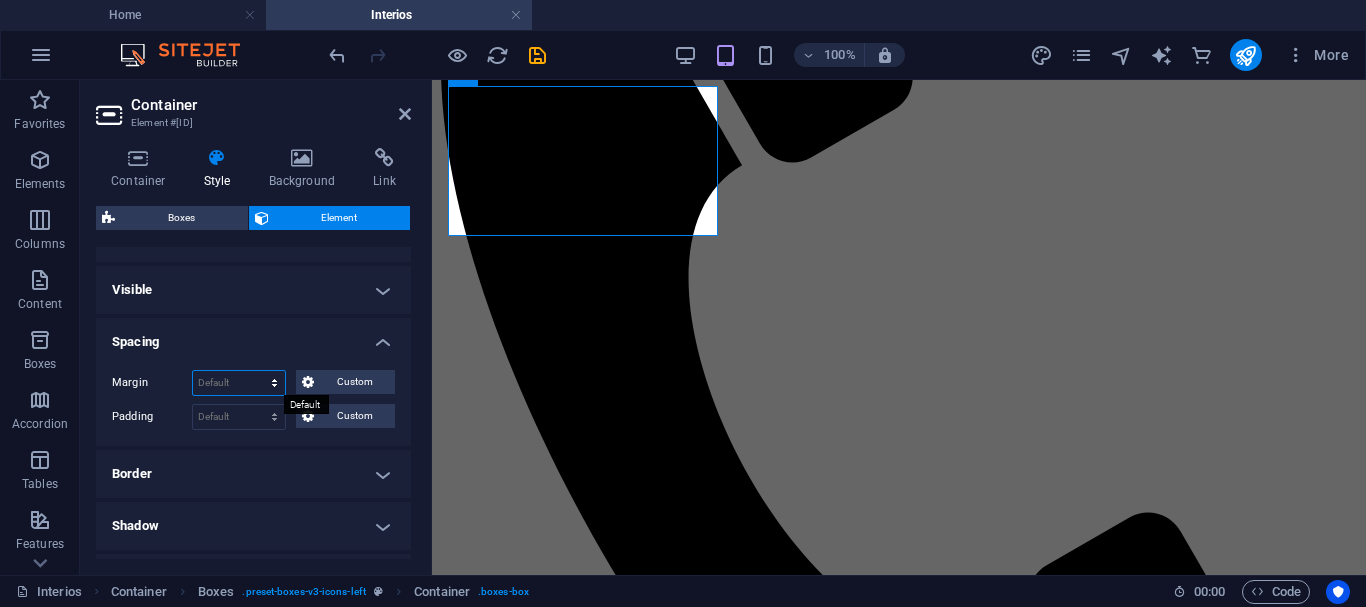 click on "Default auto px % rem vw vh Custom" at bounding box center (239, 383) 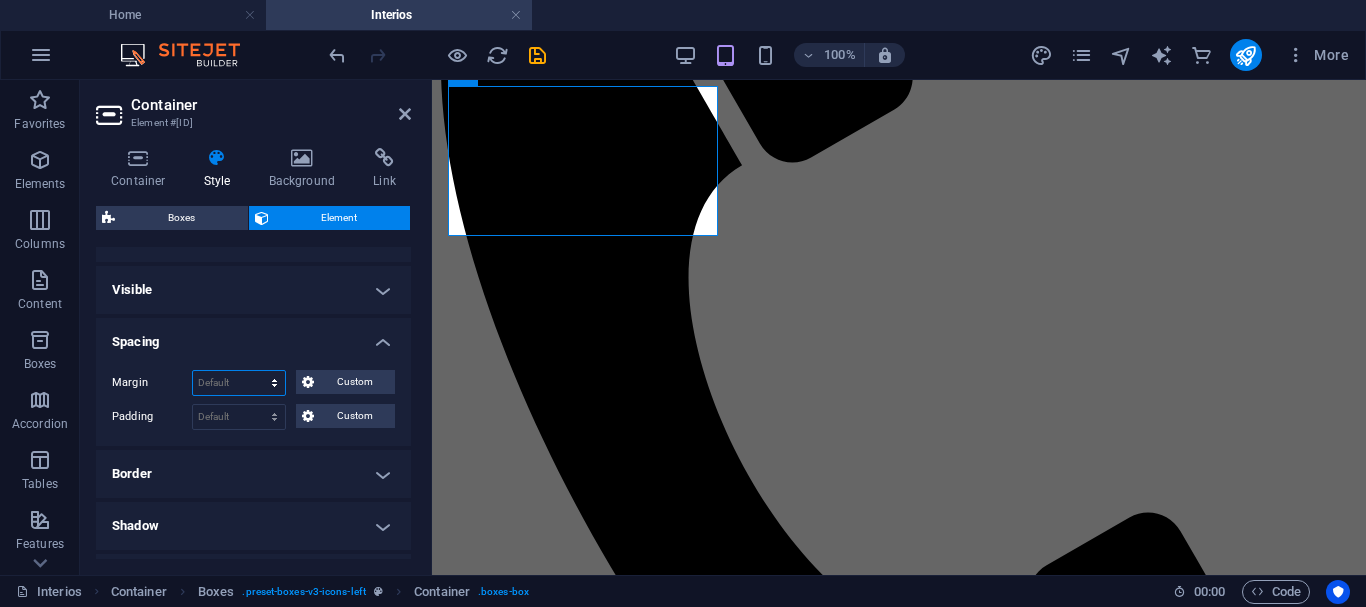 select on "px" 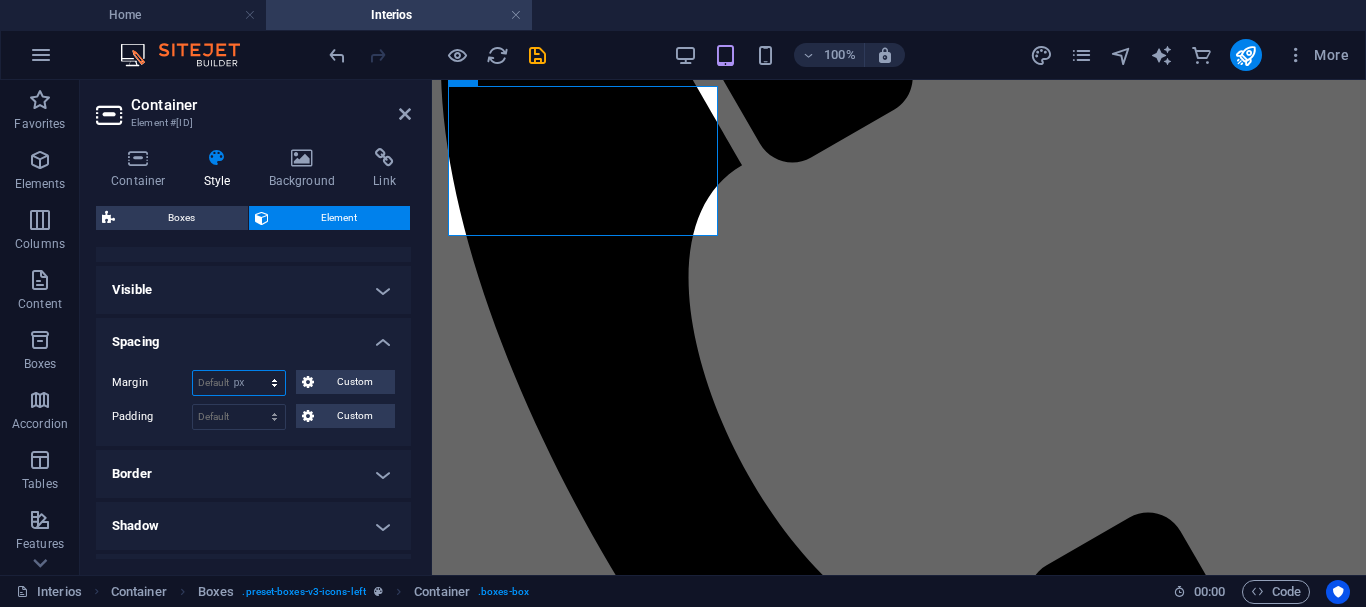 click on "Default auto px % rem vw vh Custom" at bounding box center (239, 383) 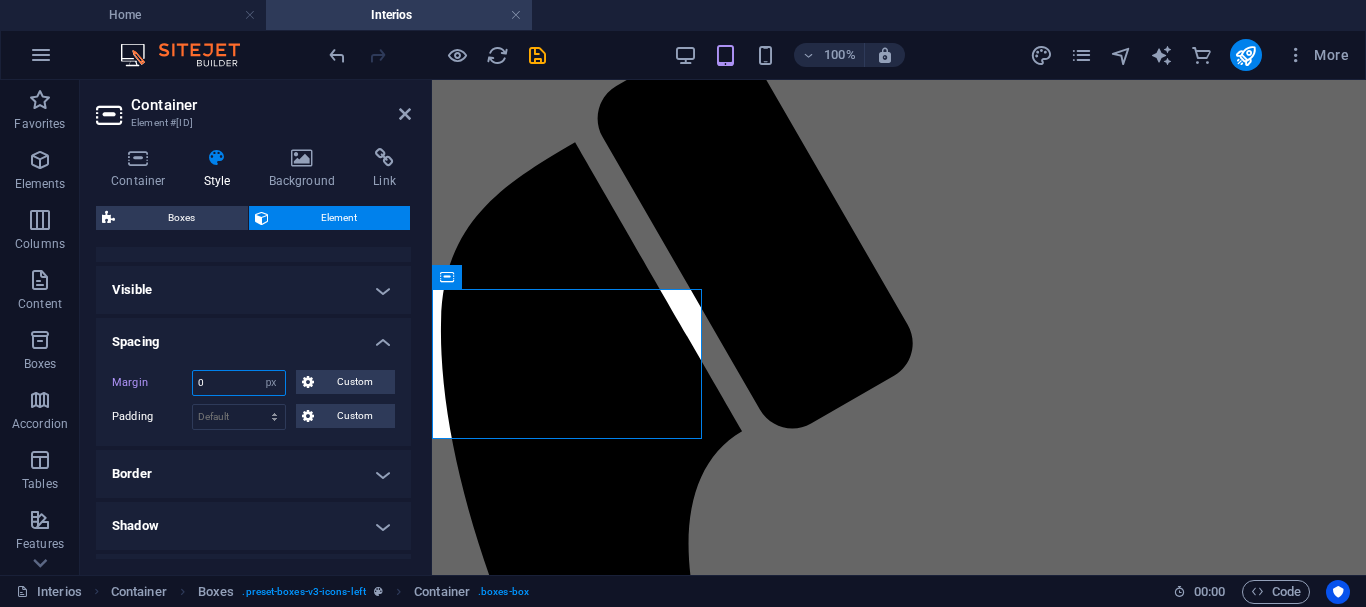 scroll, scrollTop: 787, scrollLeft: 0, axis: vertical 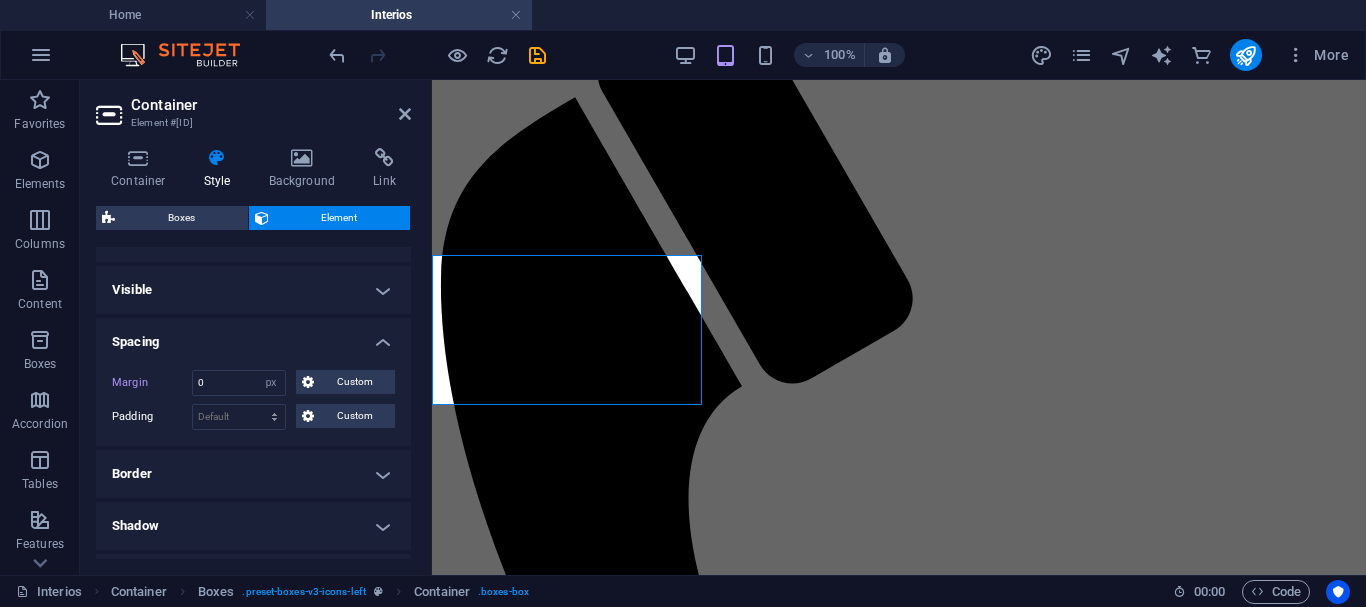 type 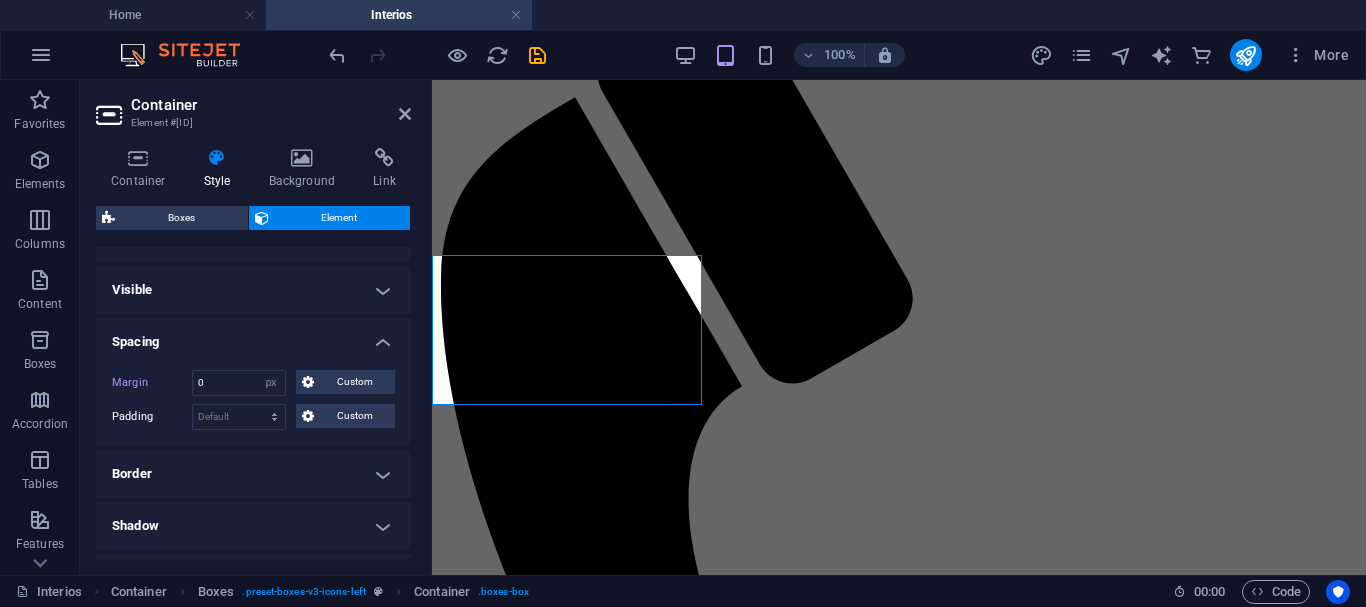 select on "DISABLED_OPTION_VALUE" 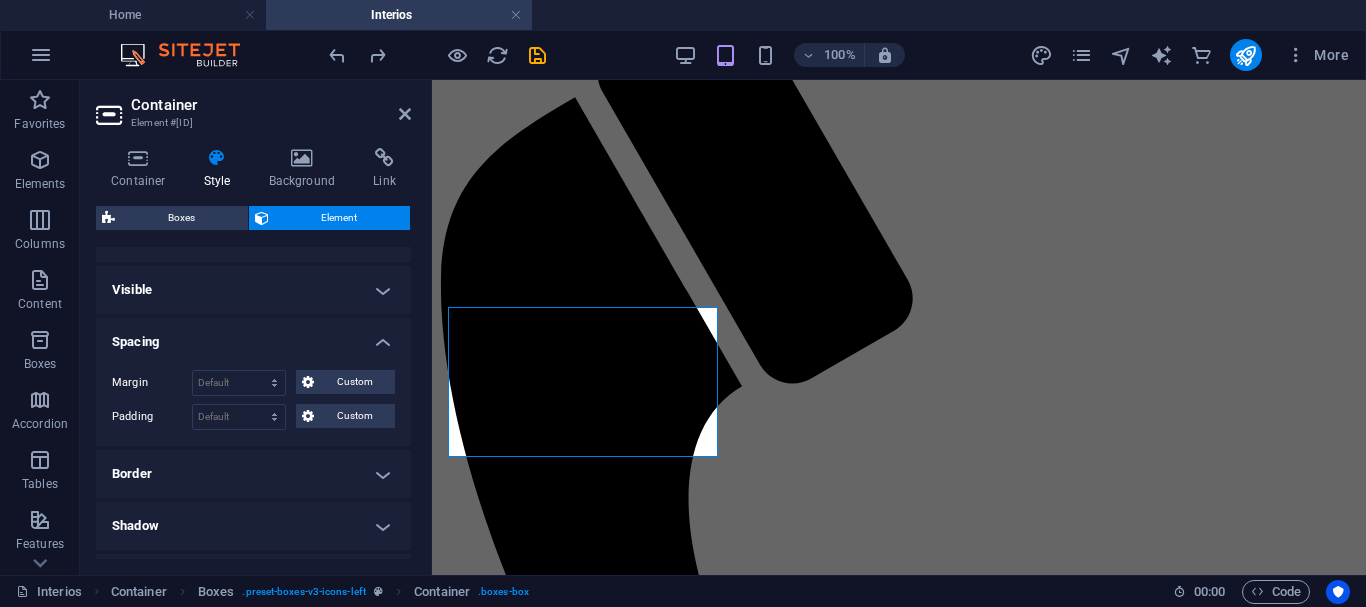 click on "Spacing" at bounding box center [253, 336] 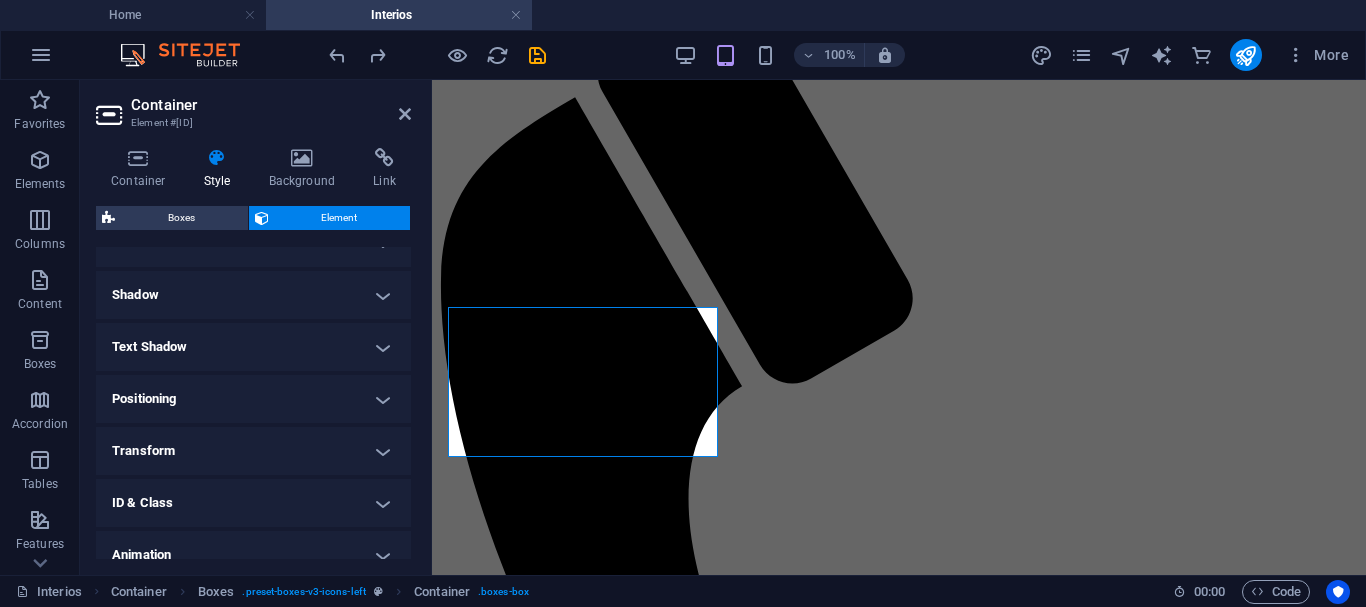 scroll, scrollTop: 0, scrollLeft: 0, axis: both 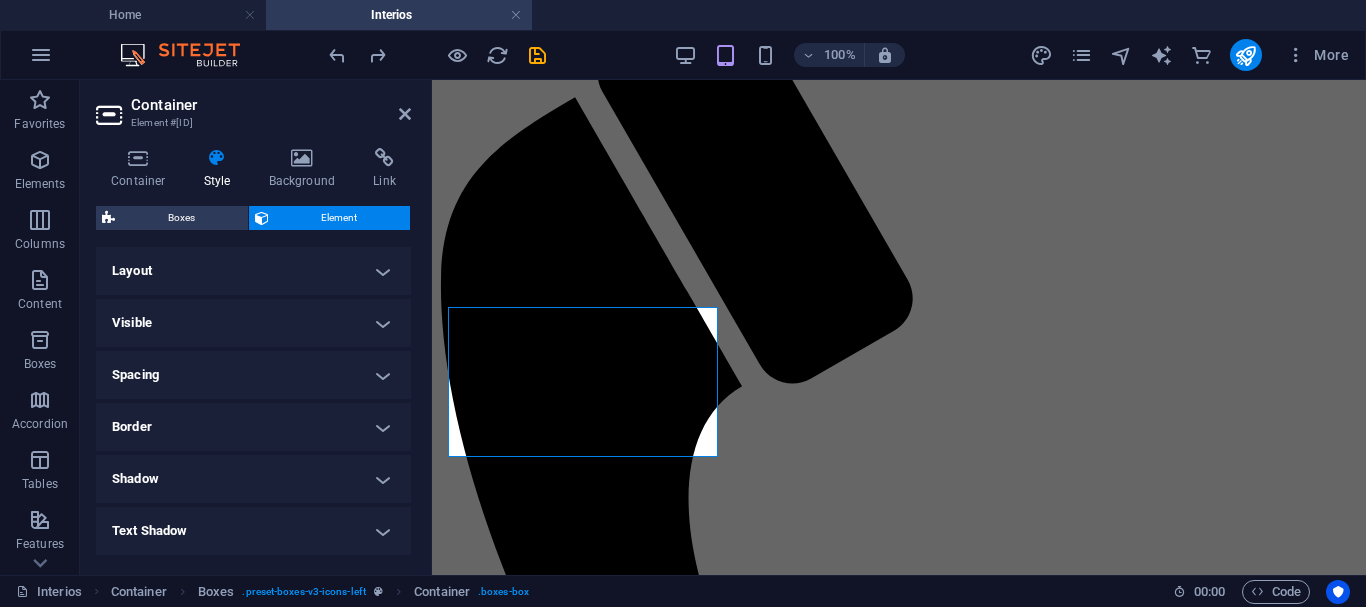 click on "Layout" at bounding box center (253, 271) 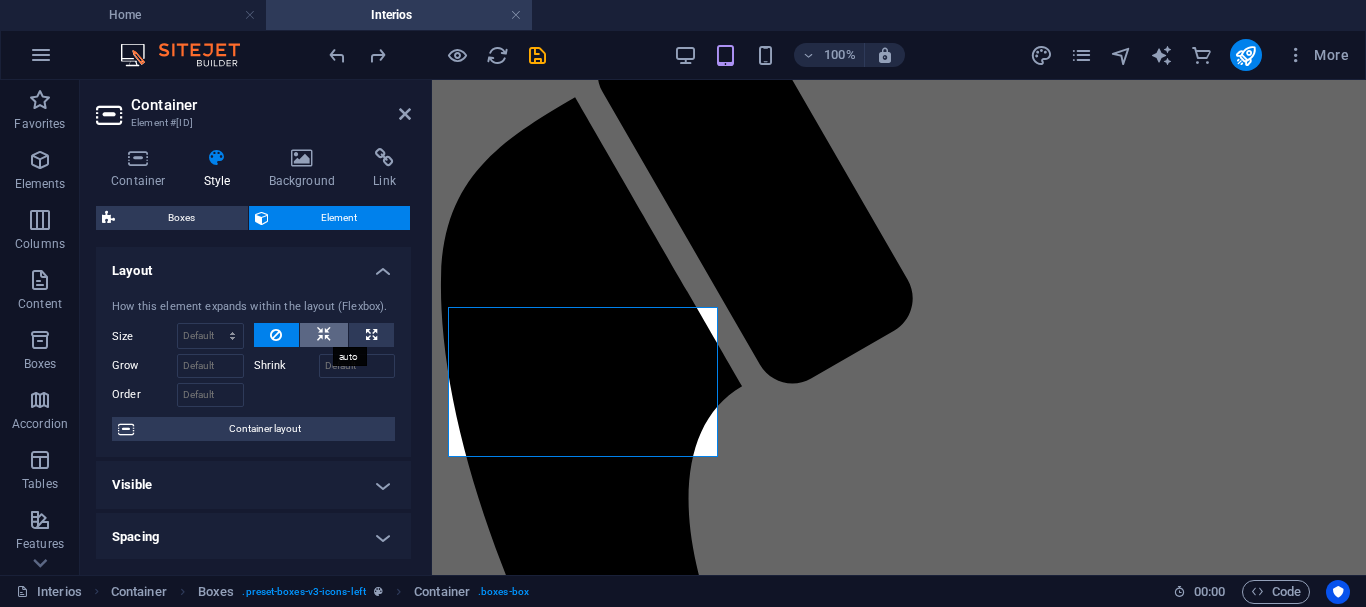 click at bounding box center (324, 335) 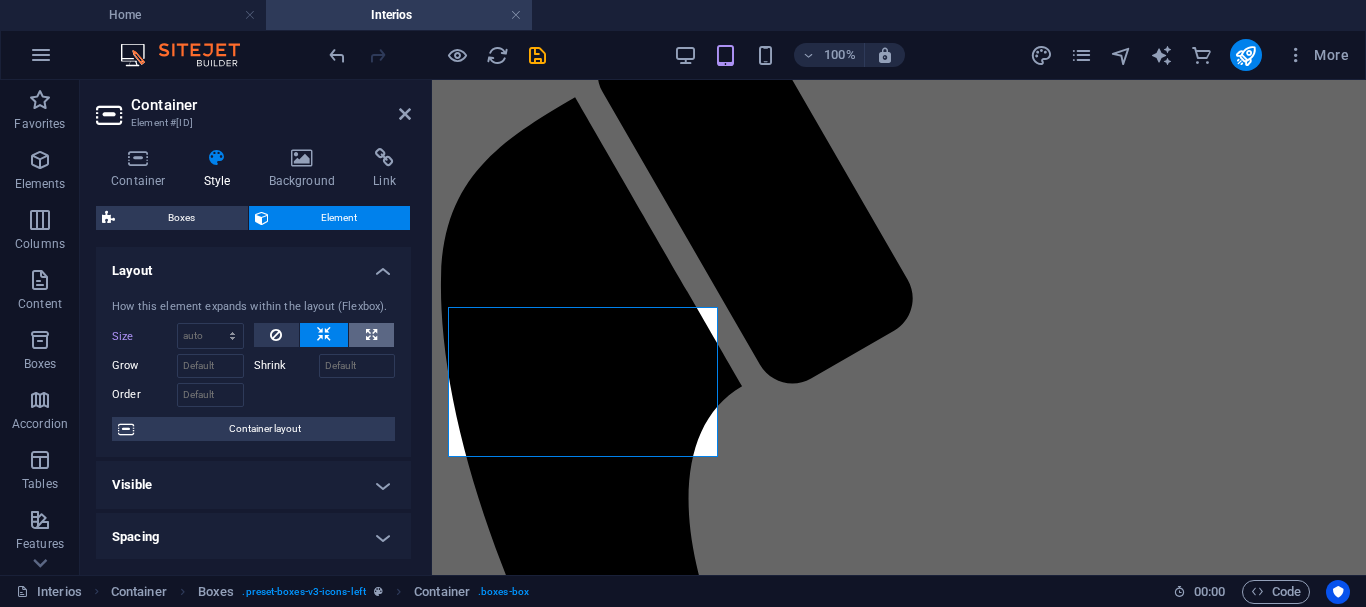 click at bounding box center [371, 335] 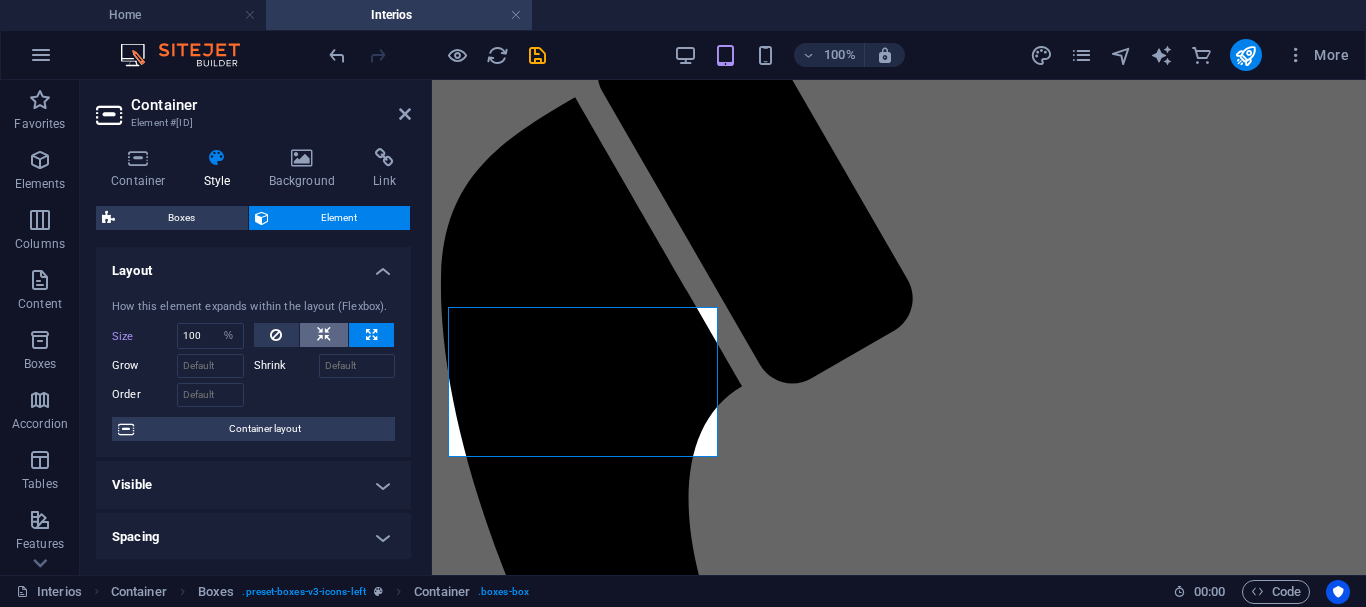 click at bounding box center (324, 335) 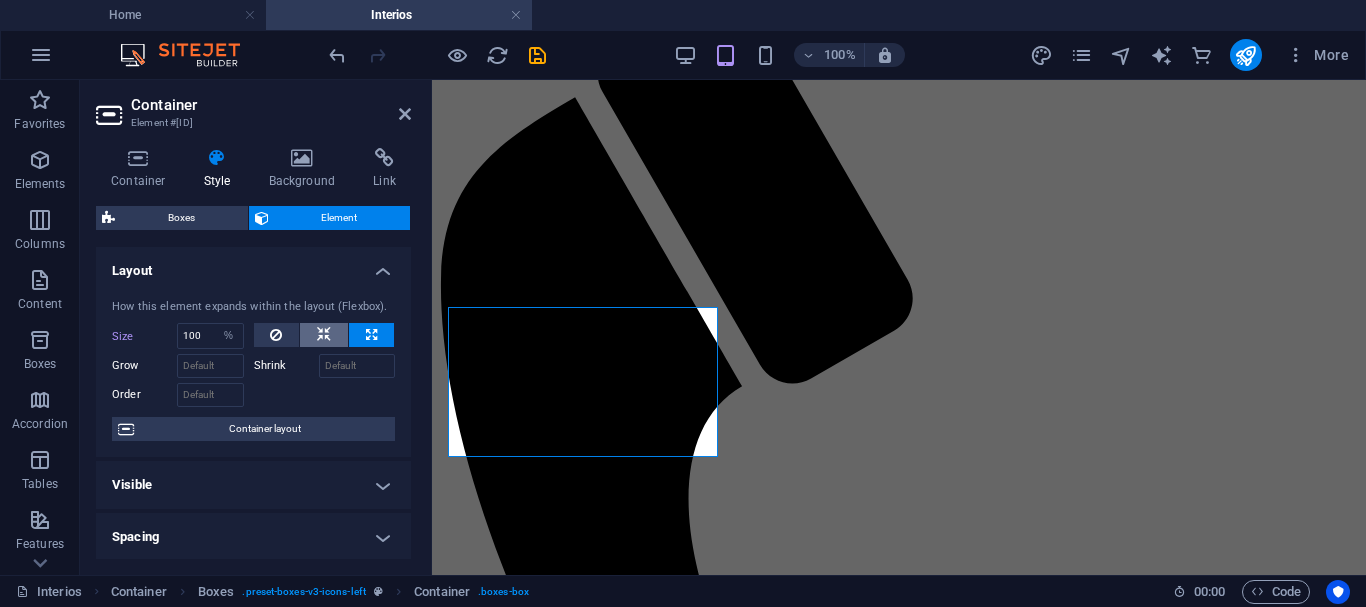 select on "DISABLED_OPTION_VALUE" 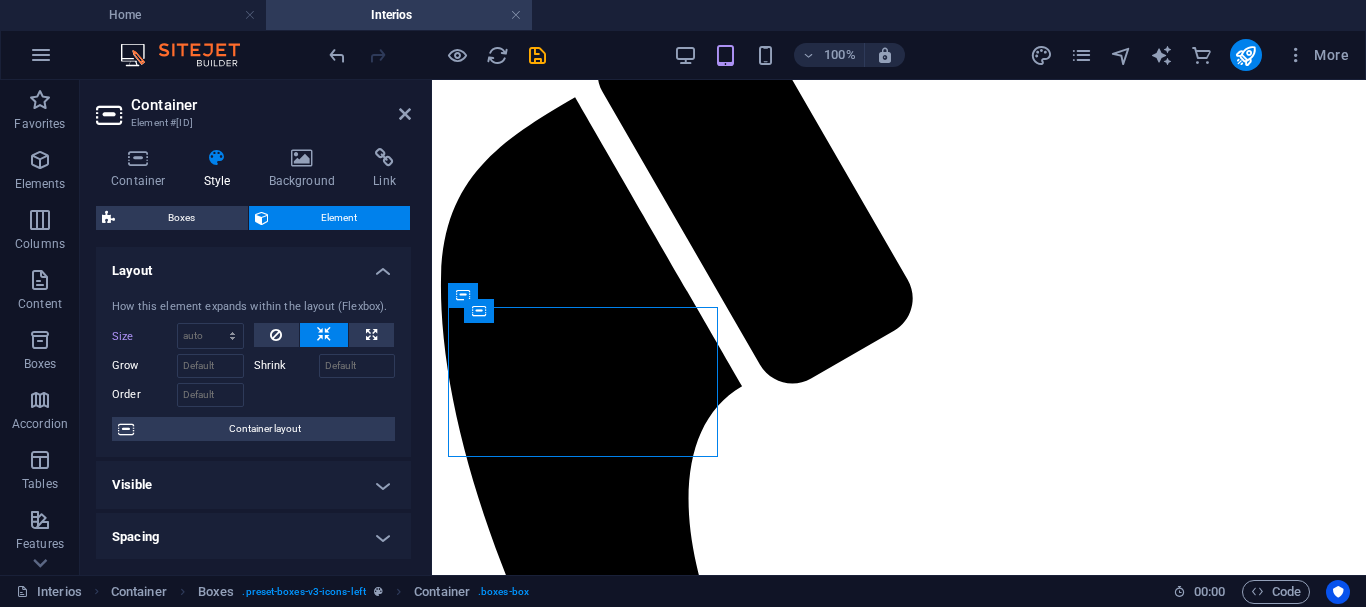 type 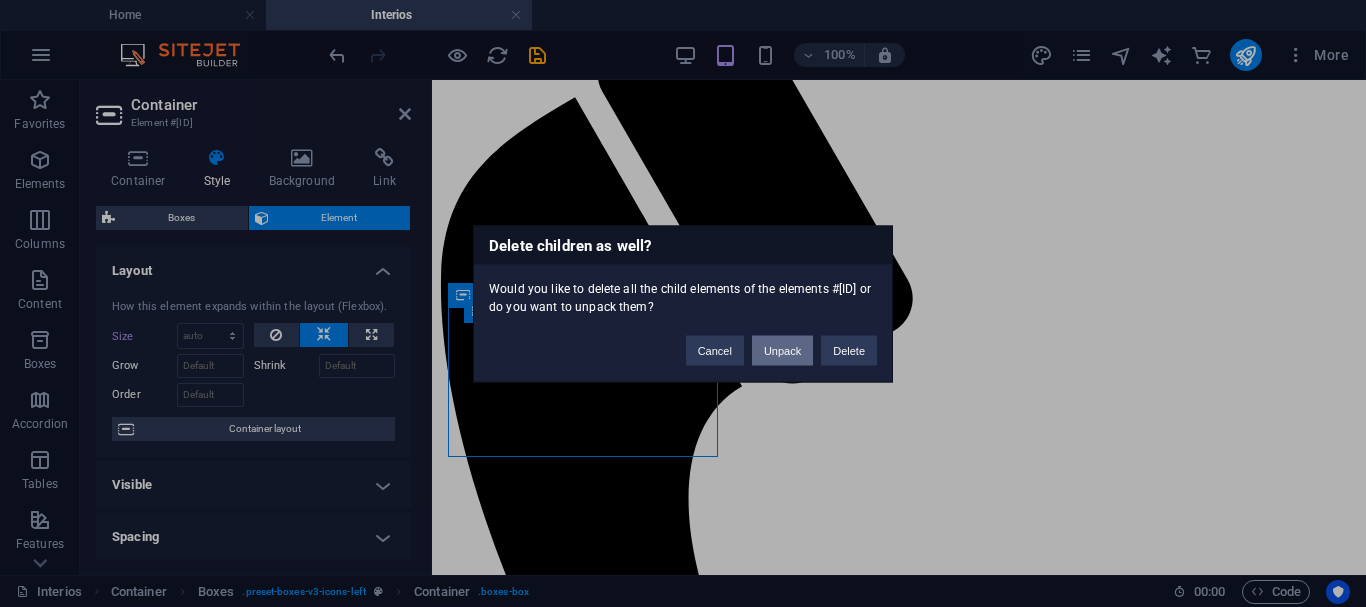 click on "Unpack" at bounding box center [782, 350] 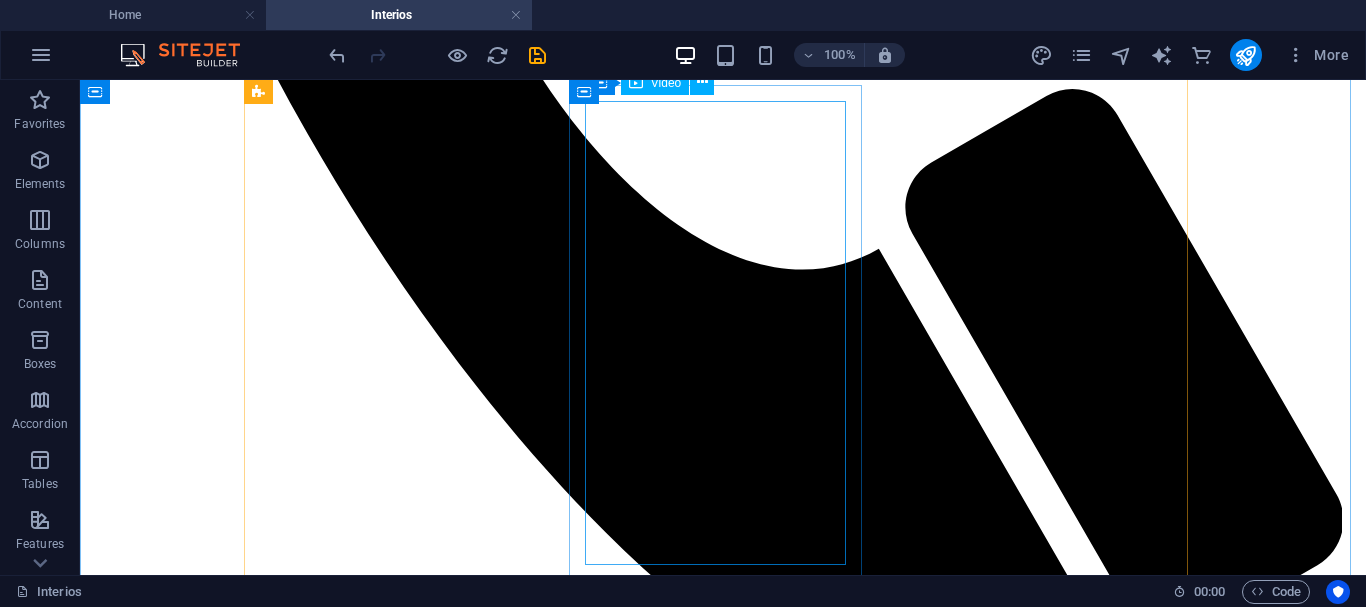 scroll, scrollTop: 1725, scrollLeft: 0, axis: vertical 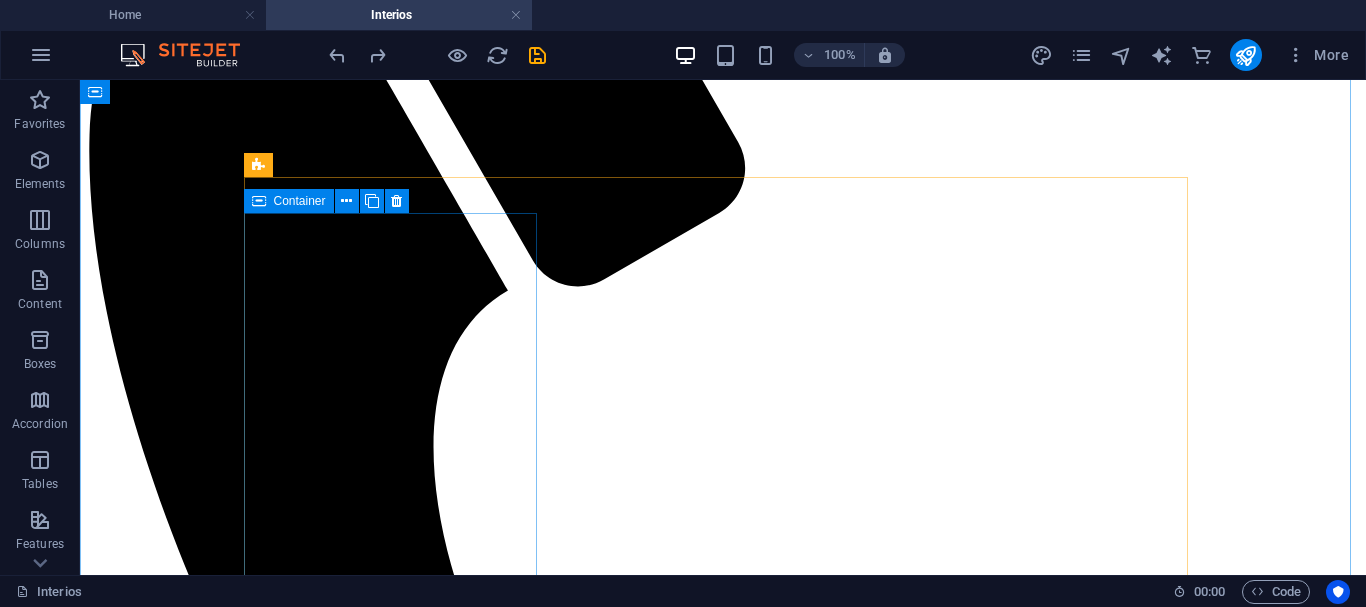 click at bounding box center (723, 5217) 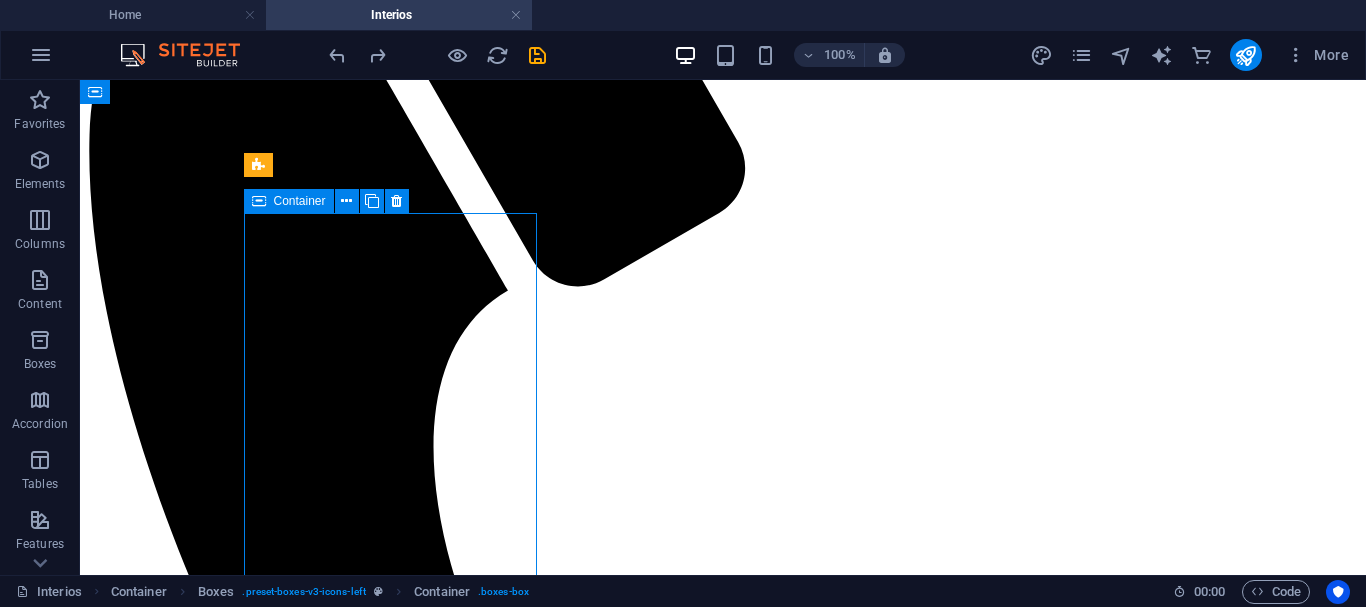 click at bounding box center (723, 5217) 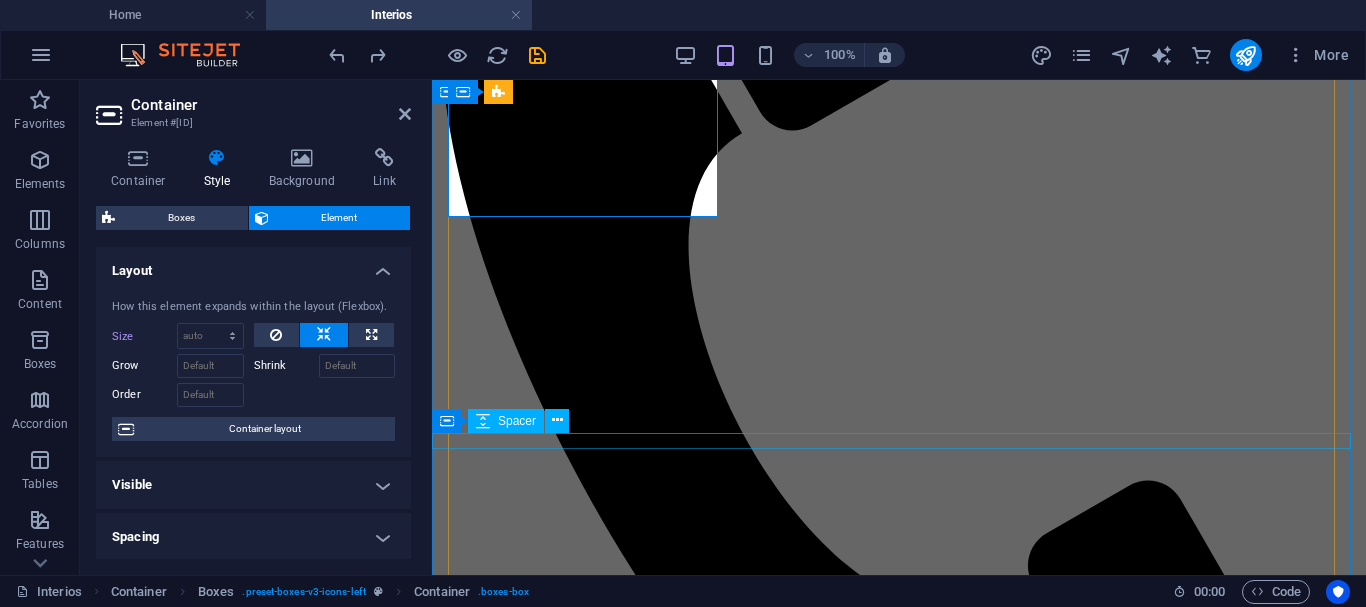 scroll, scrollTop: 1027, scrollLeft: 0, axis: vertical 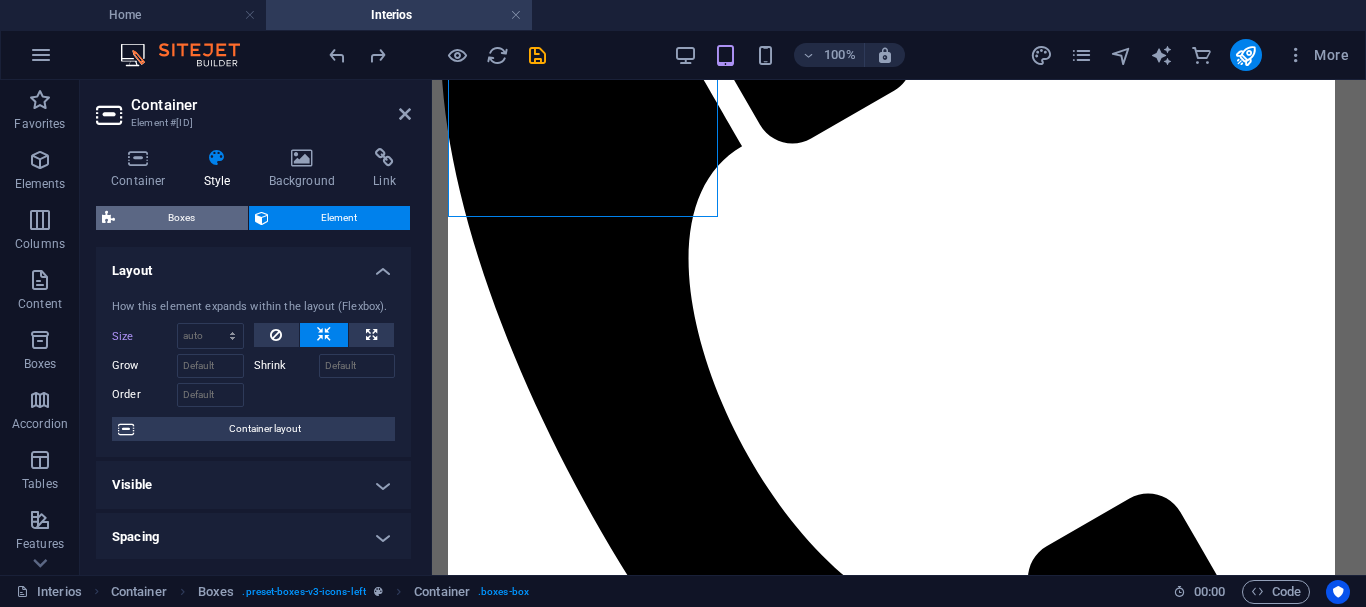 click on "Boxes" at bounding box center [181, 218] 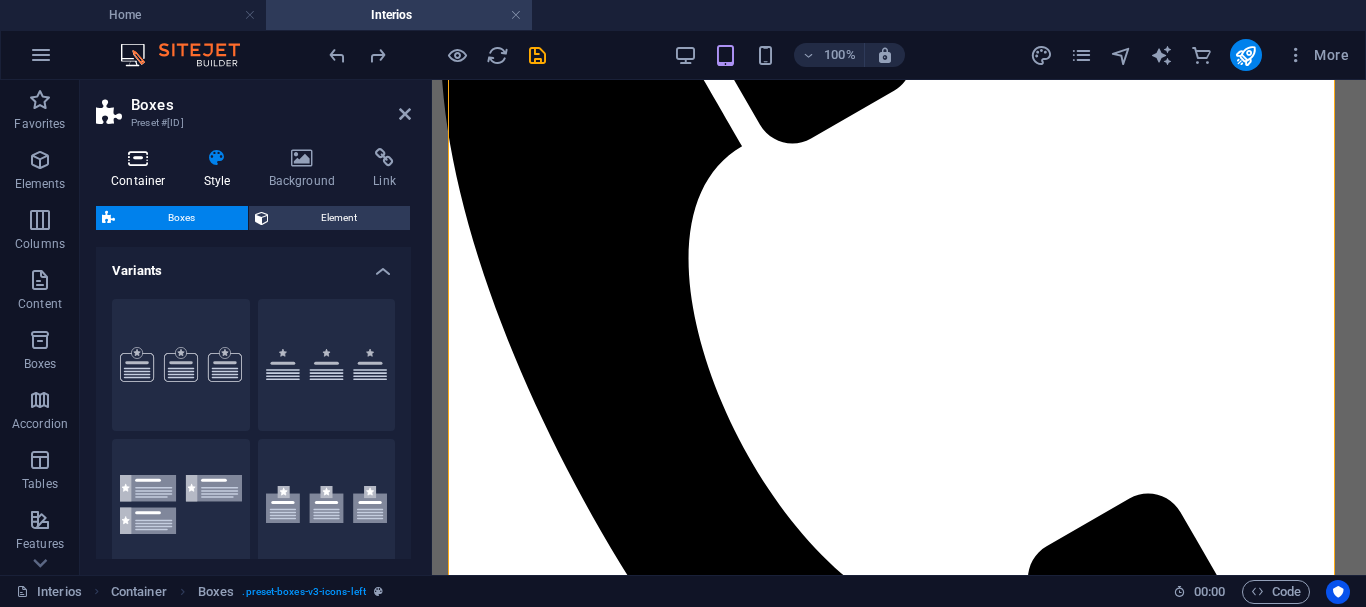 click on "Container" at bounding box center (142, 169) 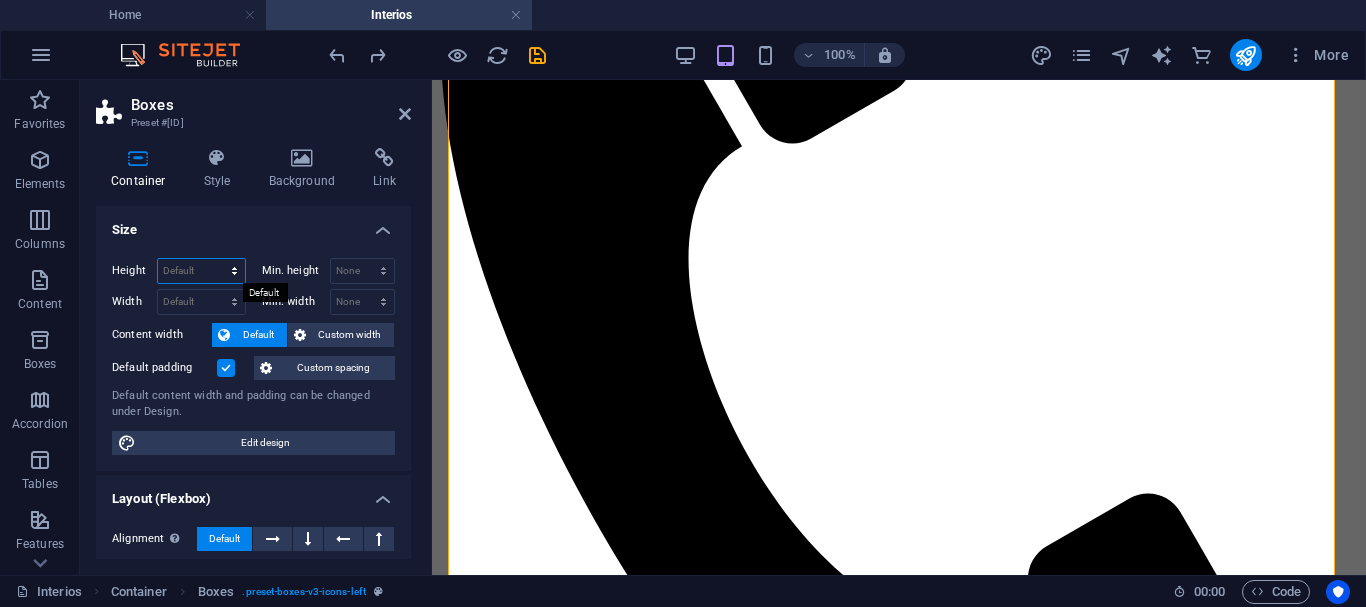 click on "Default px rem % vh vw" at bounding box center (201, 271) 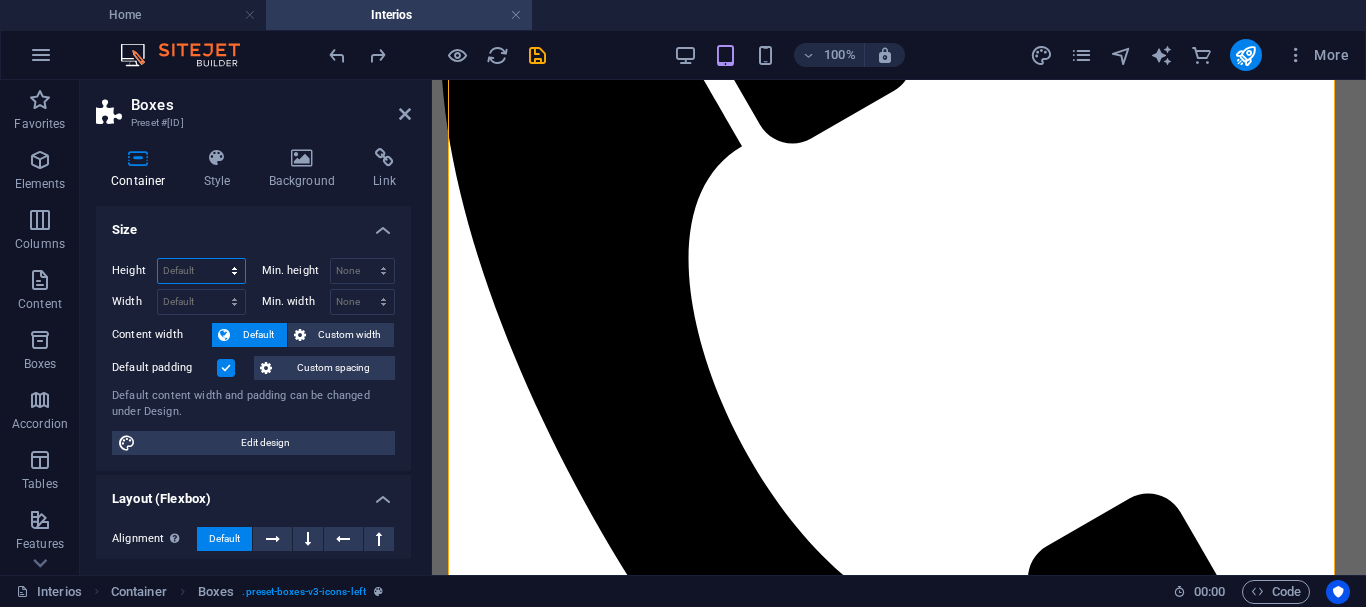 select on "px" 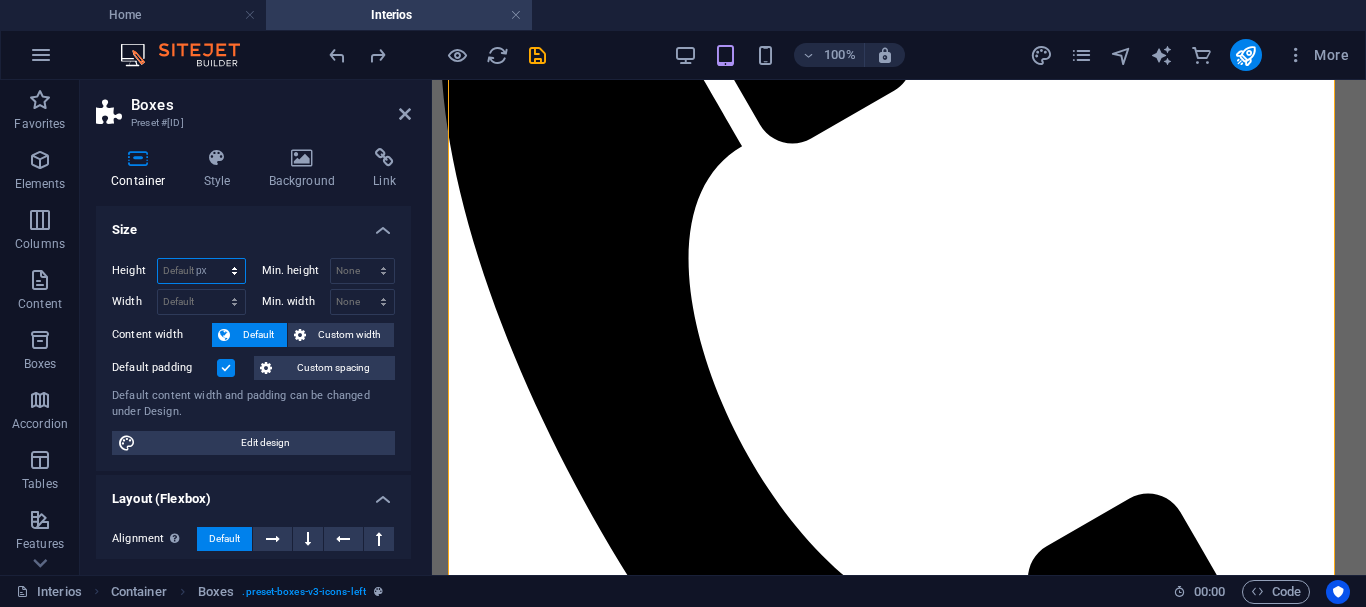 click on "Default px rem % vh vw" at bounding box center (201, 271) 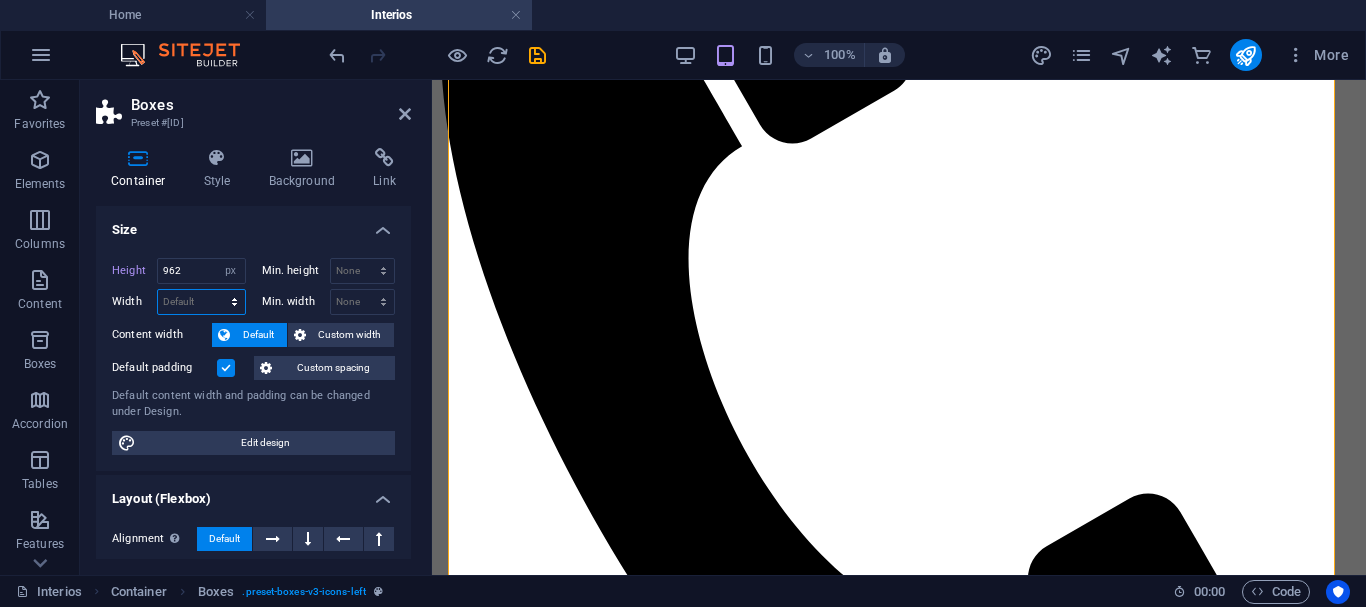 click on "Default px rem % em vh vw" at bounding box center (201, 302) 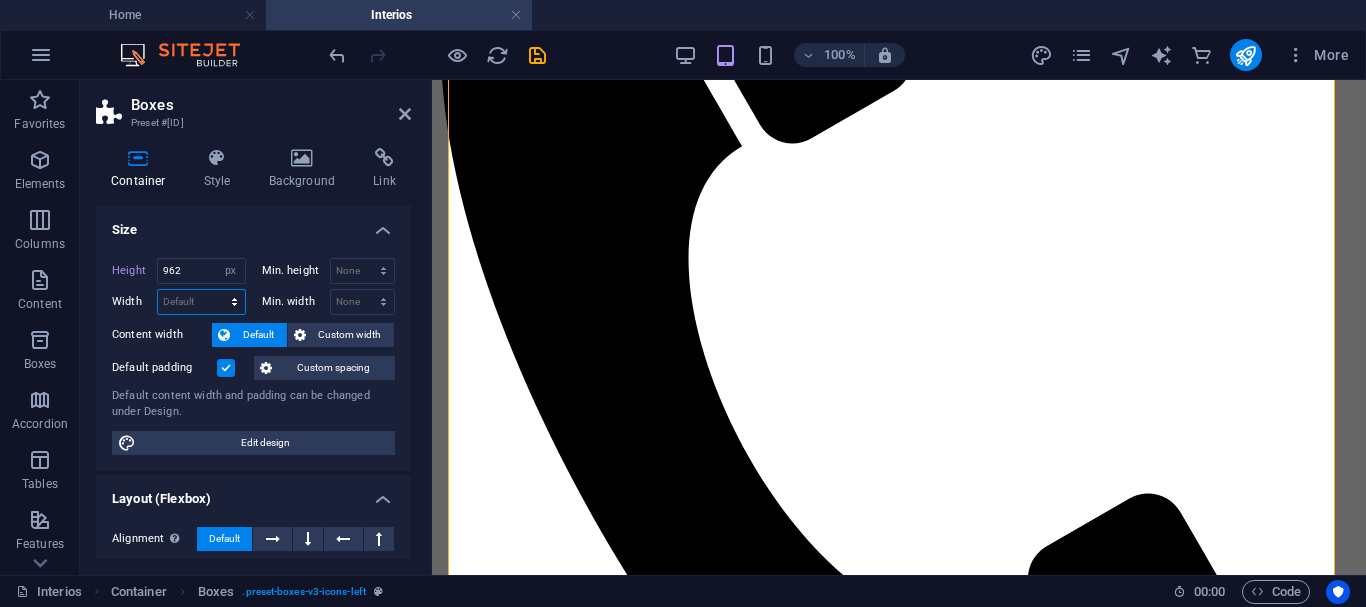 select on "px" 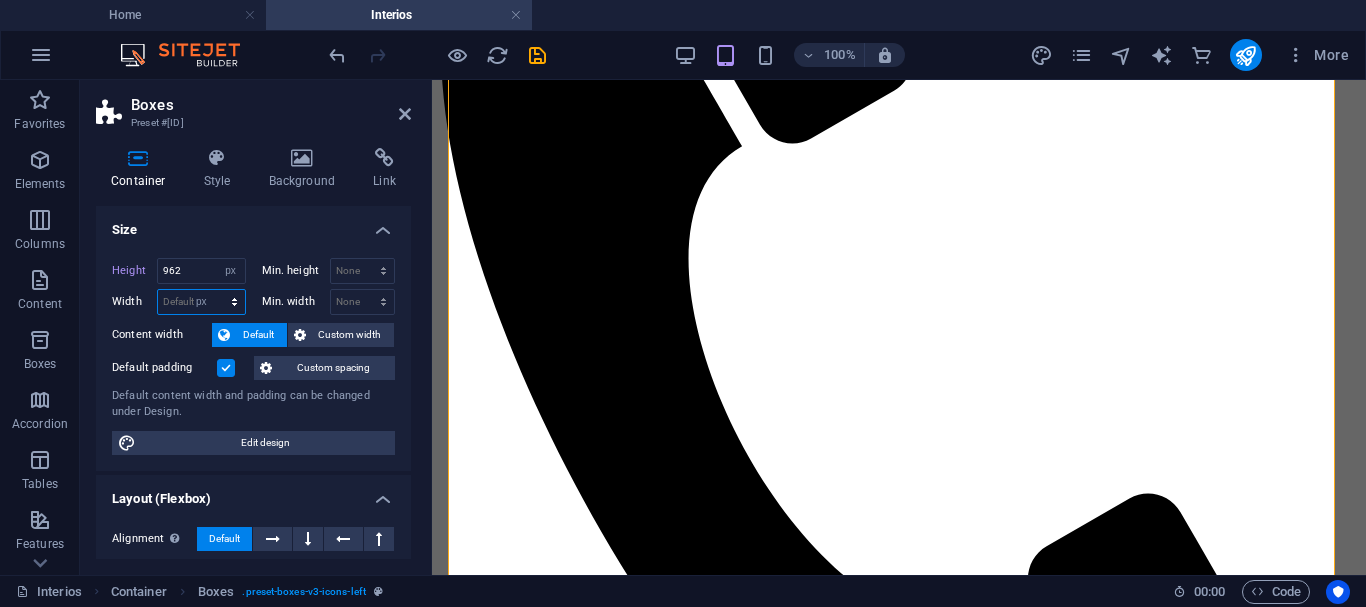 click on "Default px rem % em vh vw" at bounding box center [201, 302] 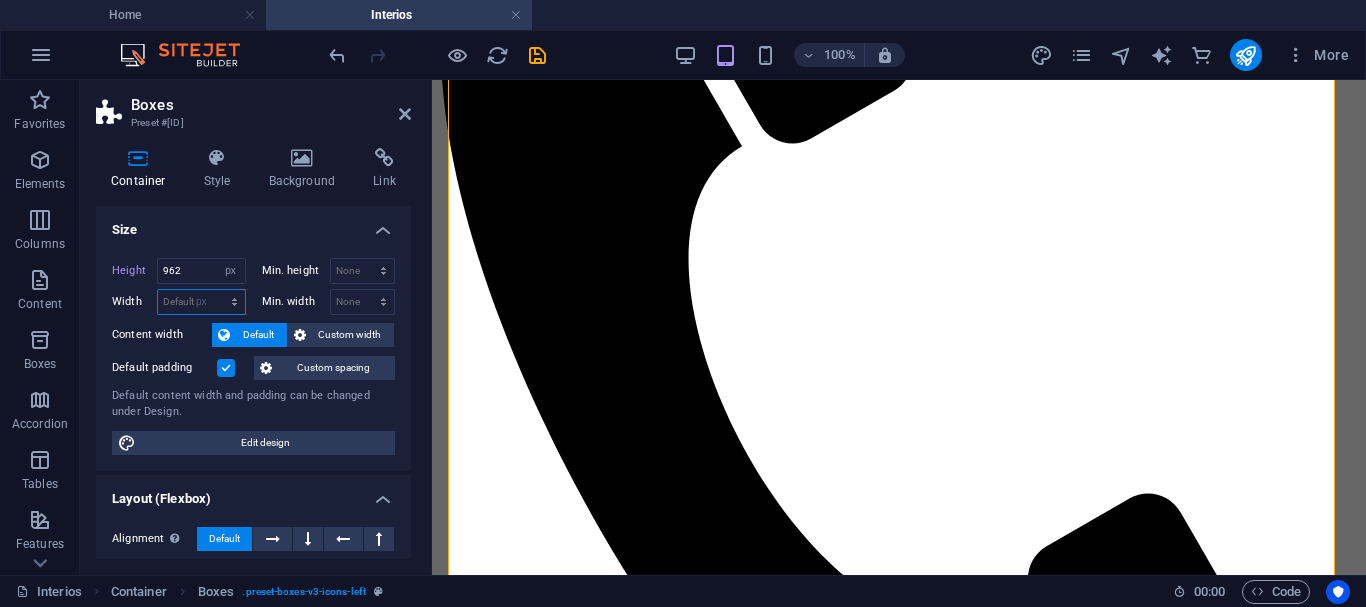 type on "887" 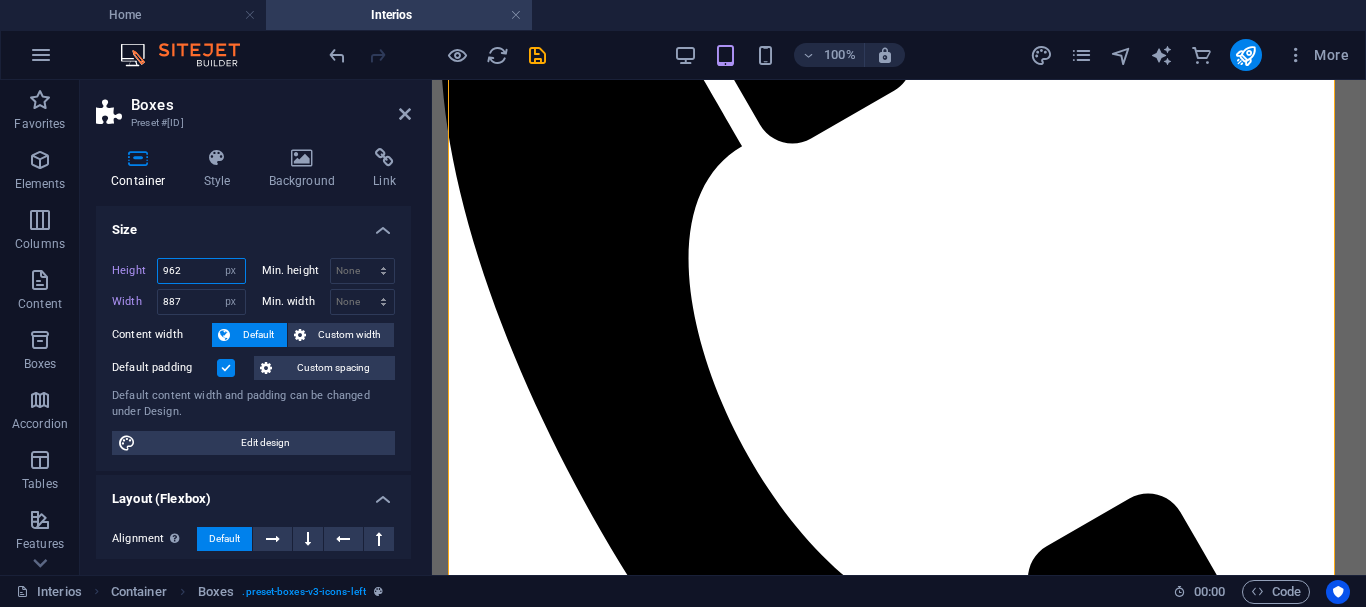 click on "962" at bounding box center [201, 271] 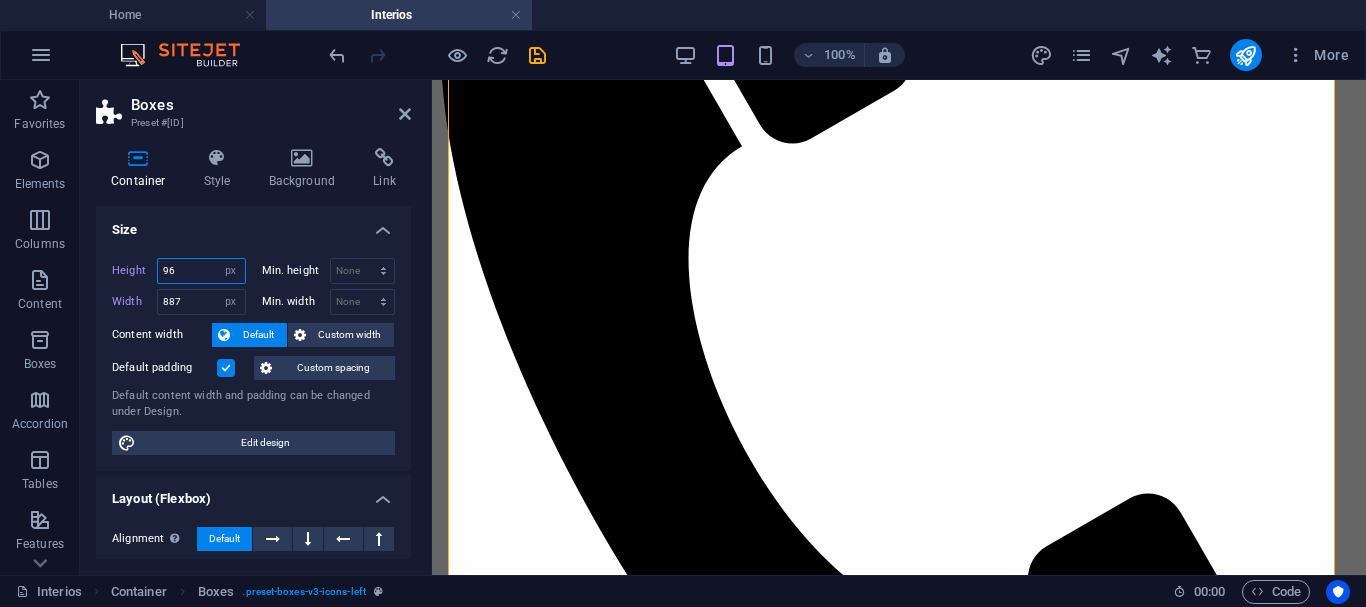 type on "9" 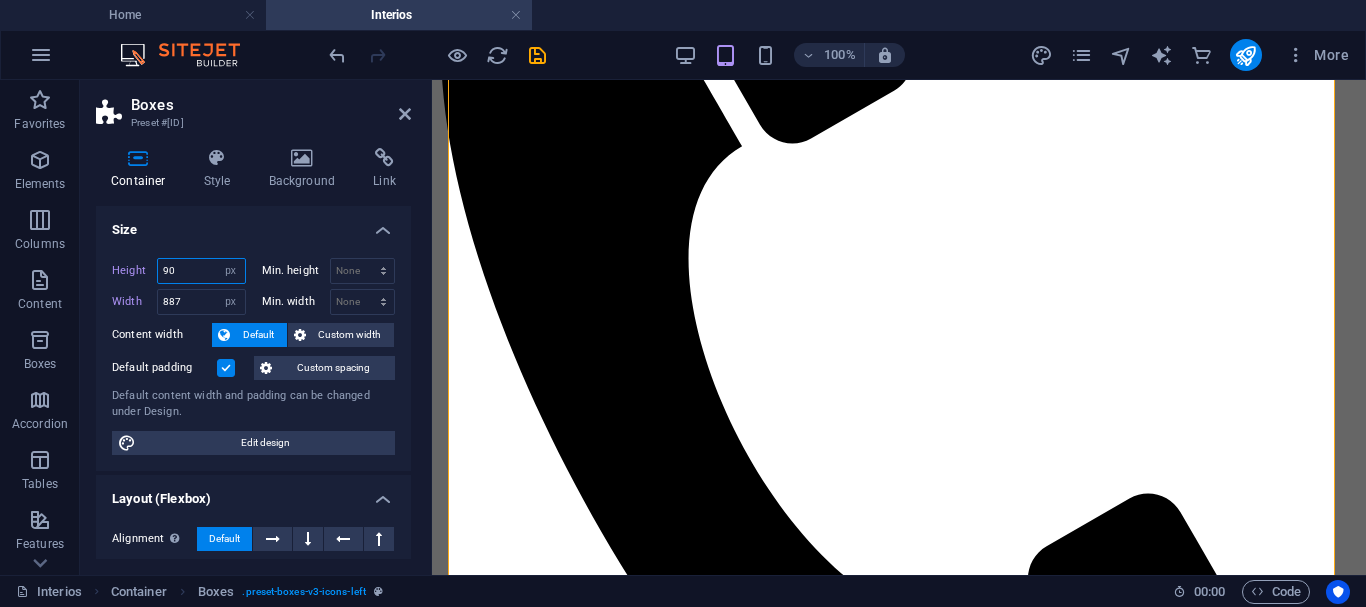 type on "9" 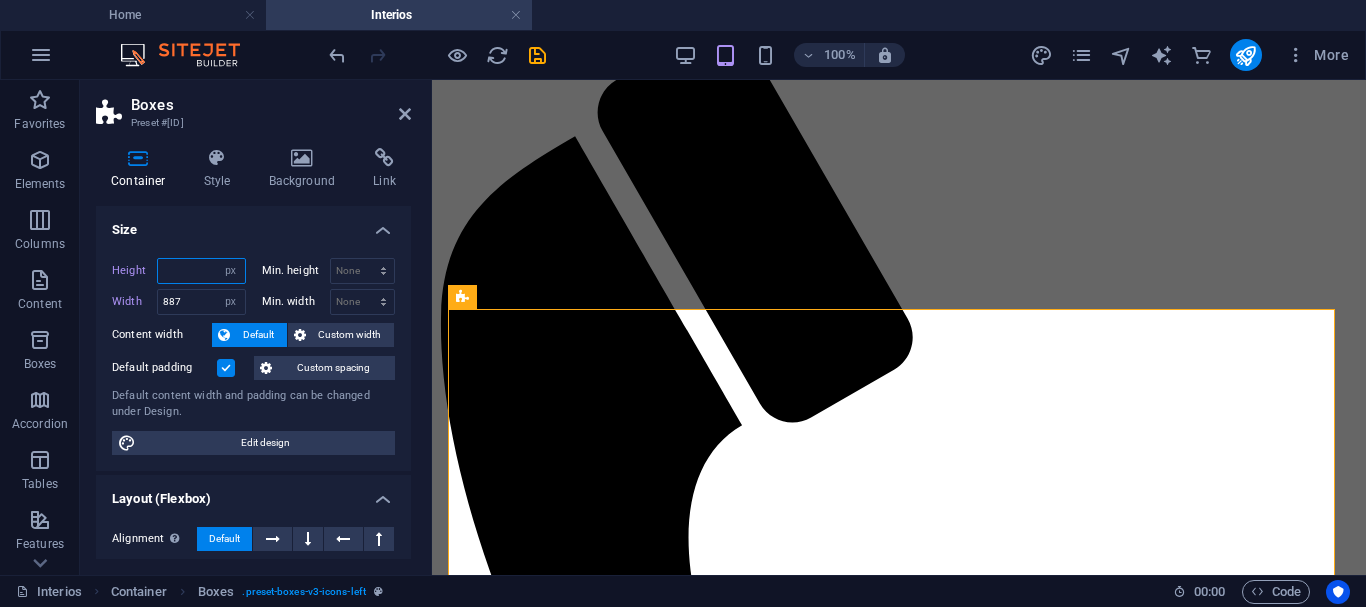 scroll, scrollTop: 749, scrollLeft: 0, axis: vertical 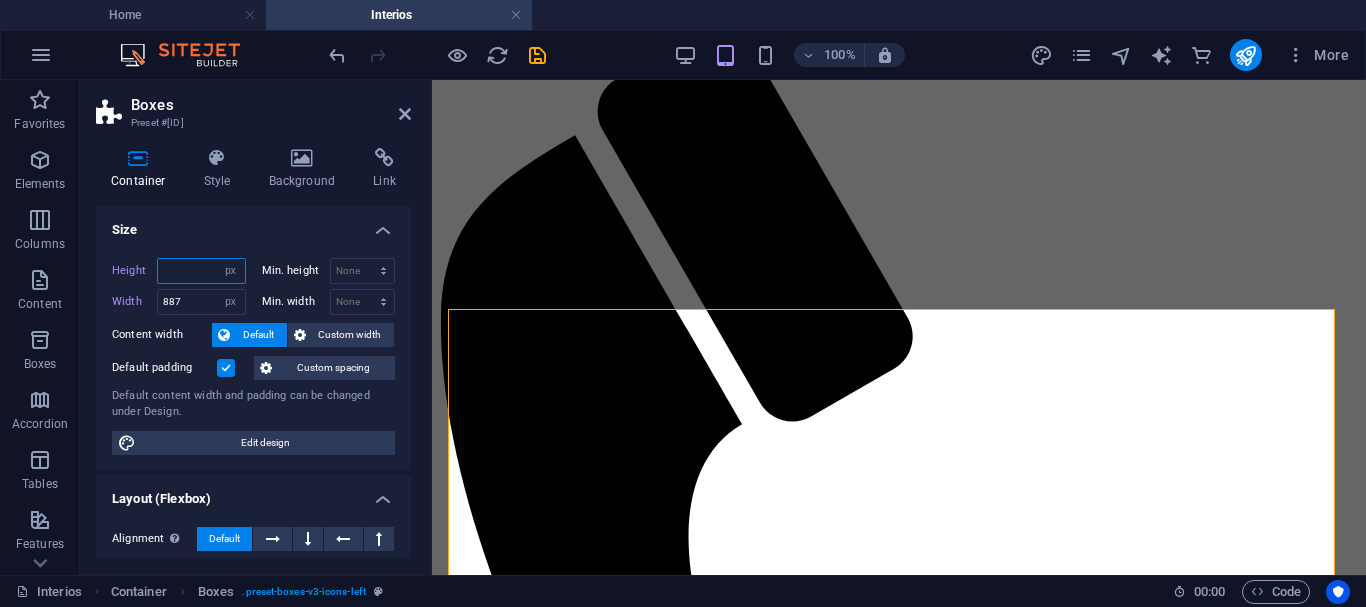 type 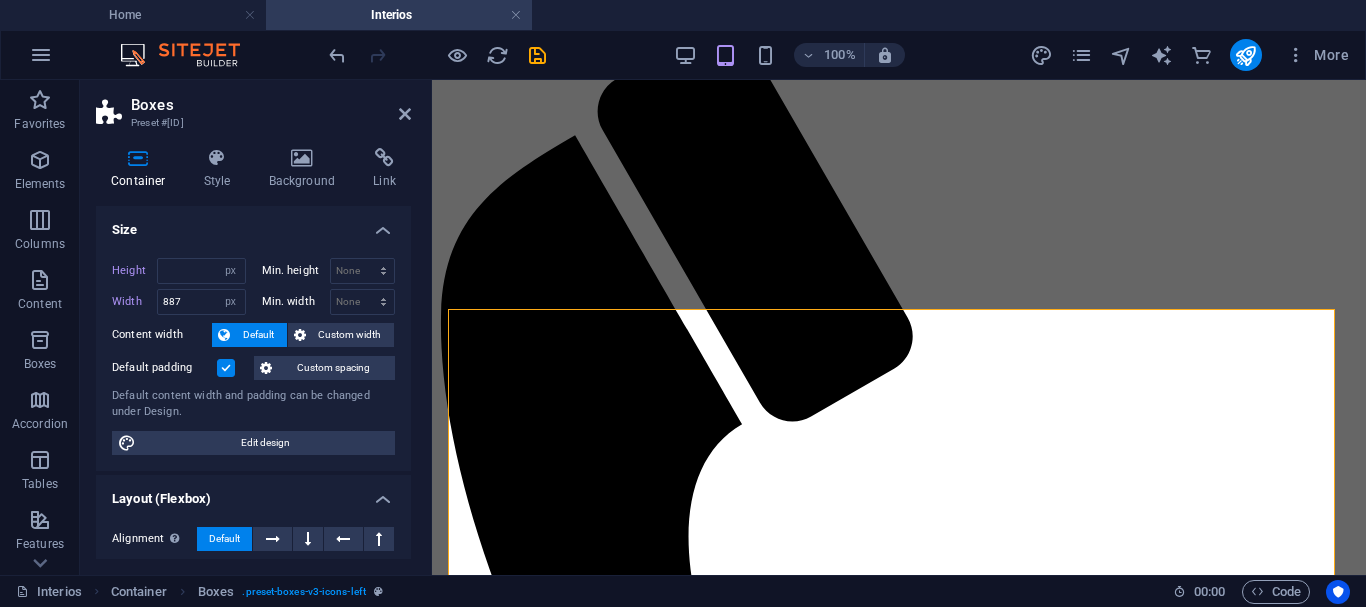 click on "Size" at bounding box center (253, 224) 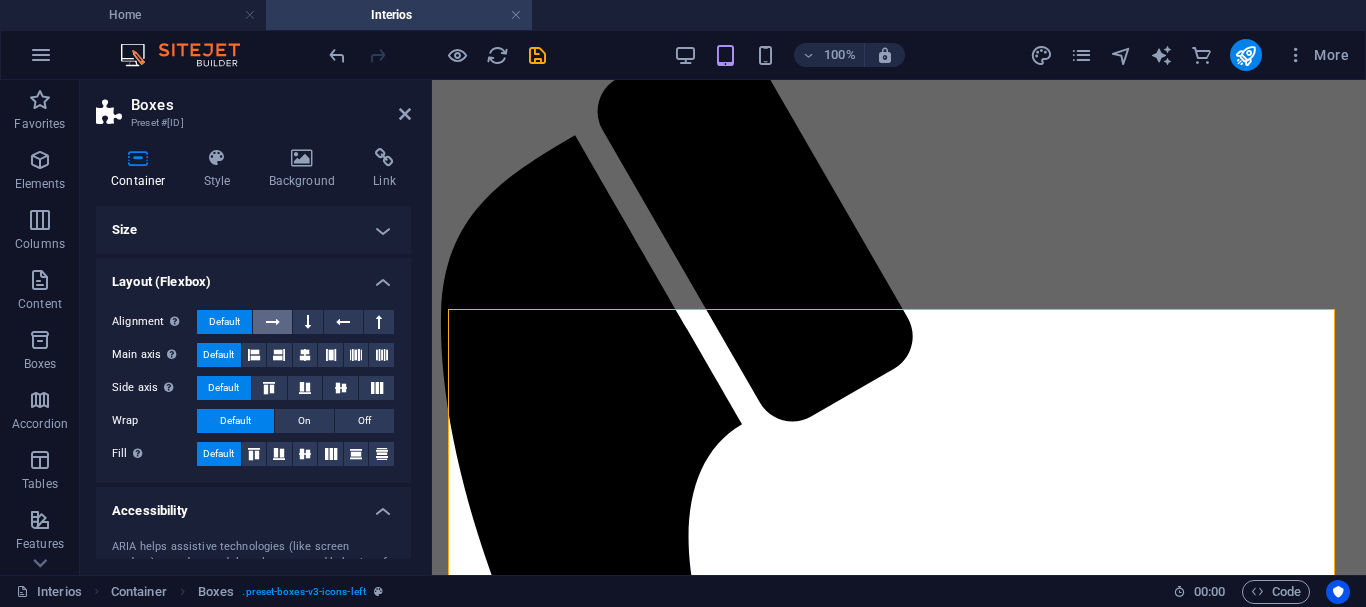 click at bounding box center (272, 322) 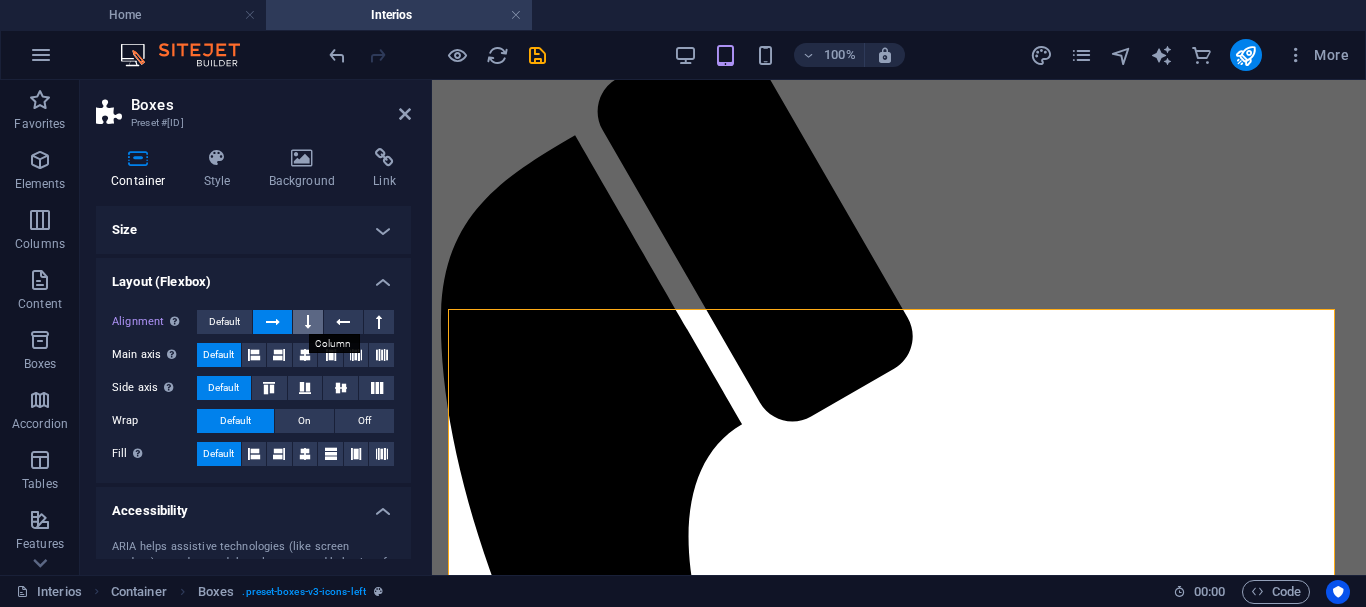 click at bounding box center [308, 322] 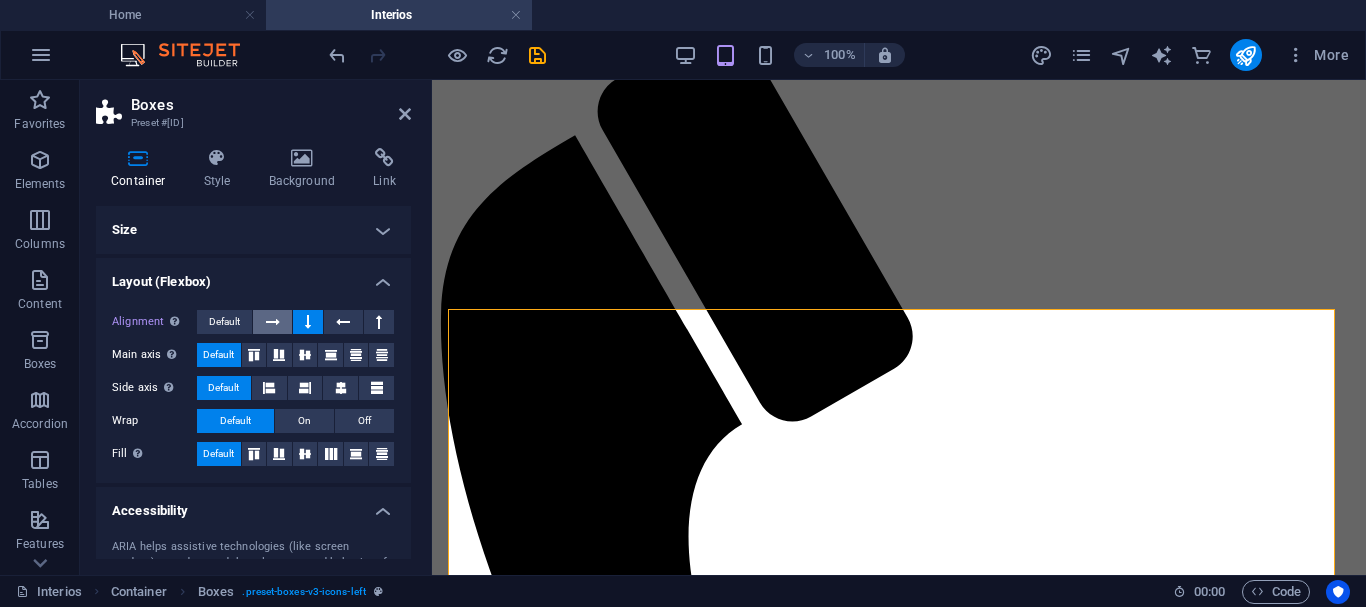 click at bounding box center (272, 322) 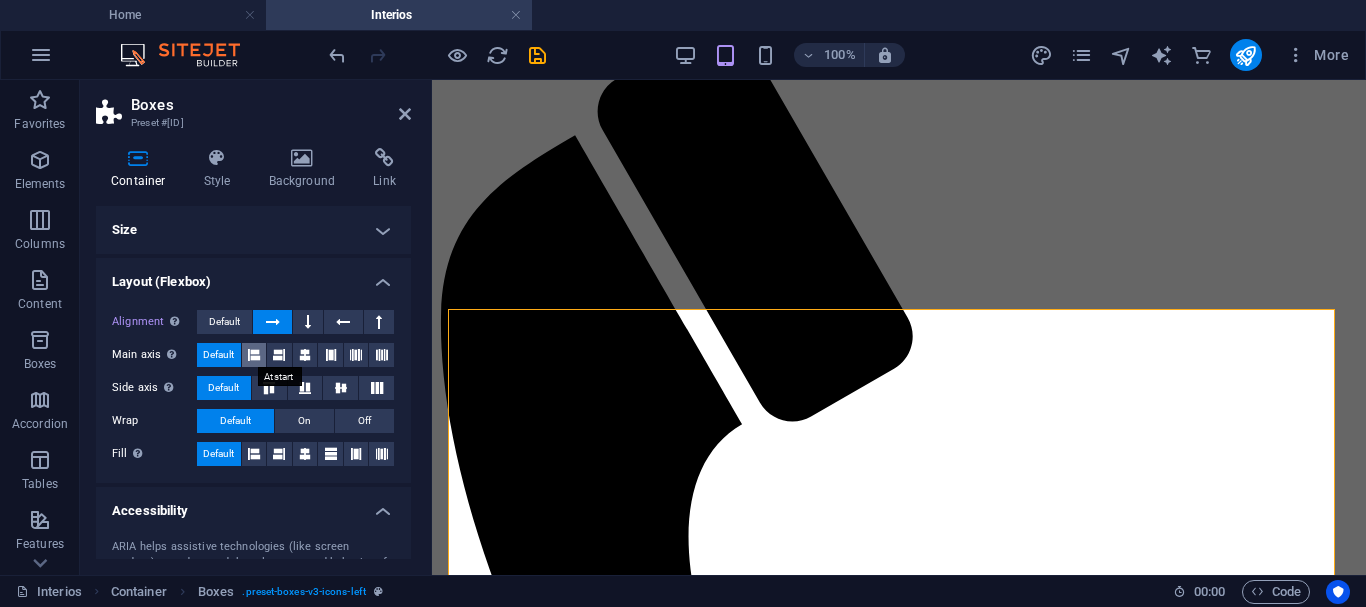 click at bounding box center [254, 355] 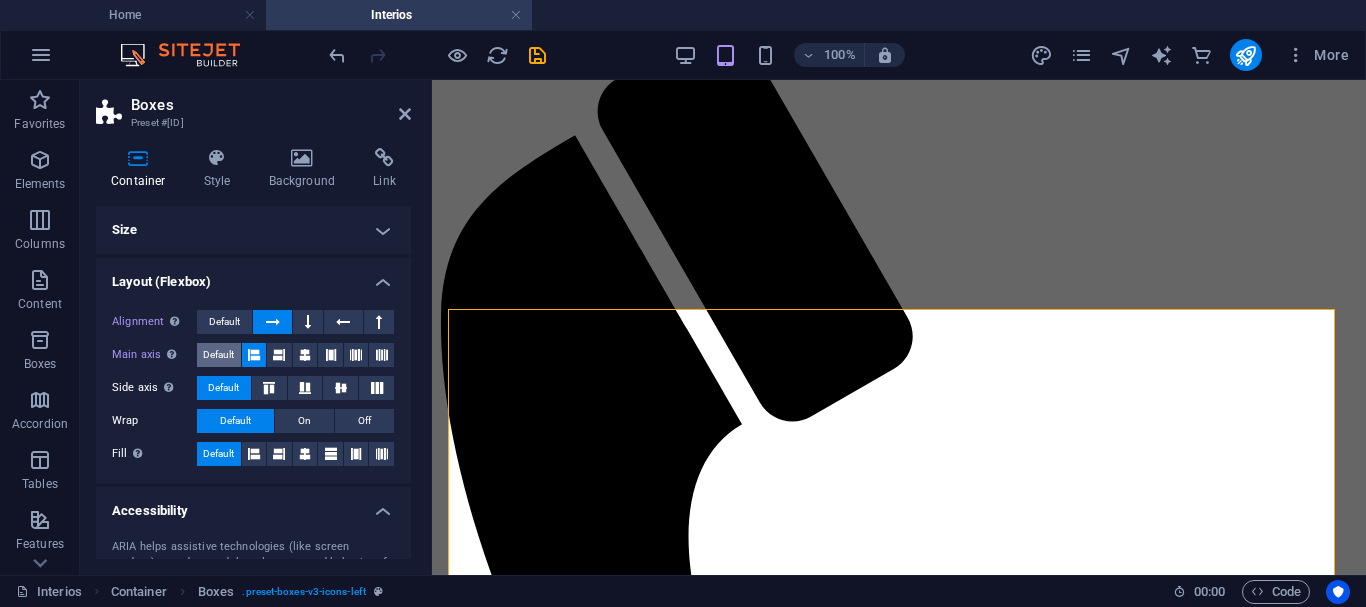 click on "Default" at bounding box center (218, 355) 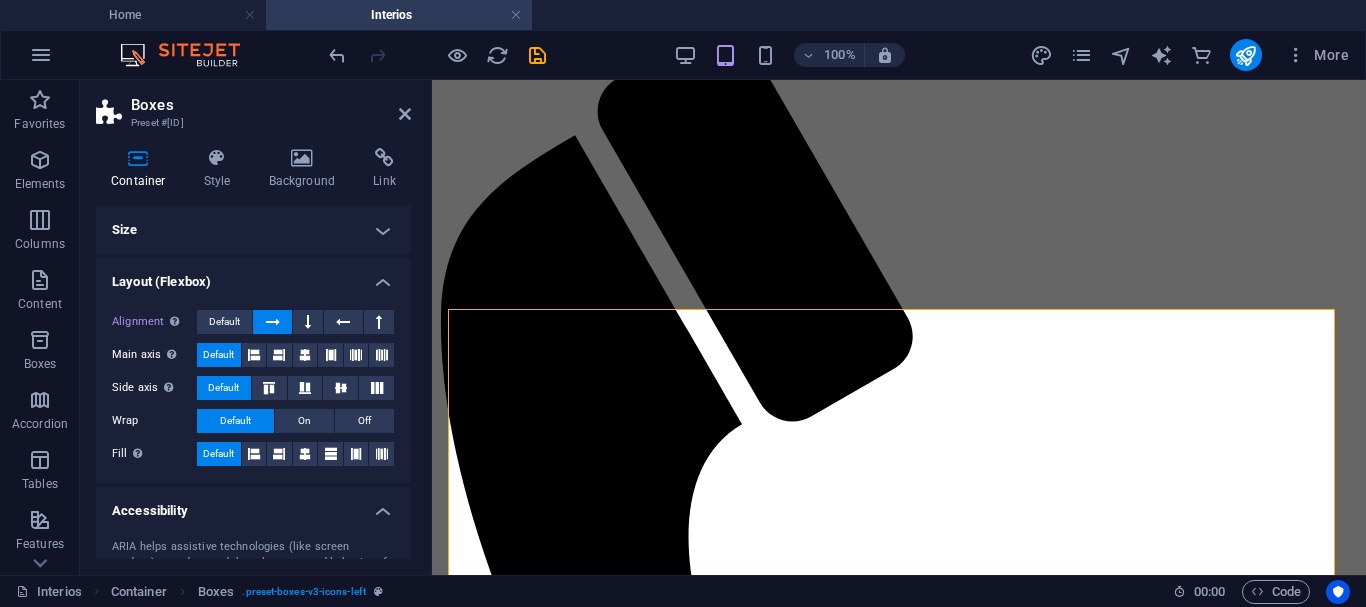 drag, startPoint x: 411, startPoint y: 399, endPoint x: 418, endPoint y: 450, distance: 51.47815 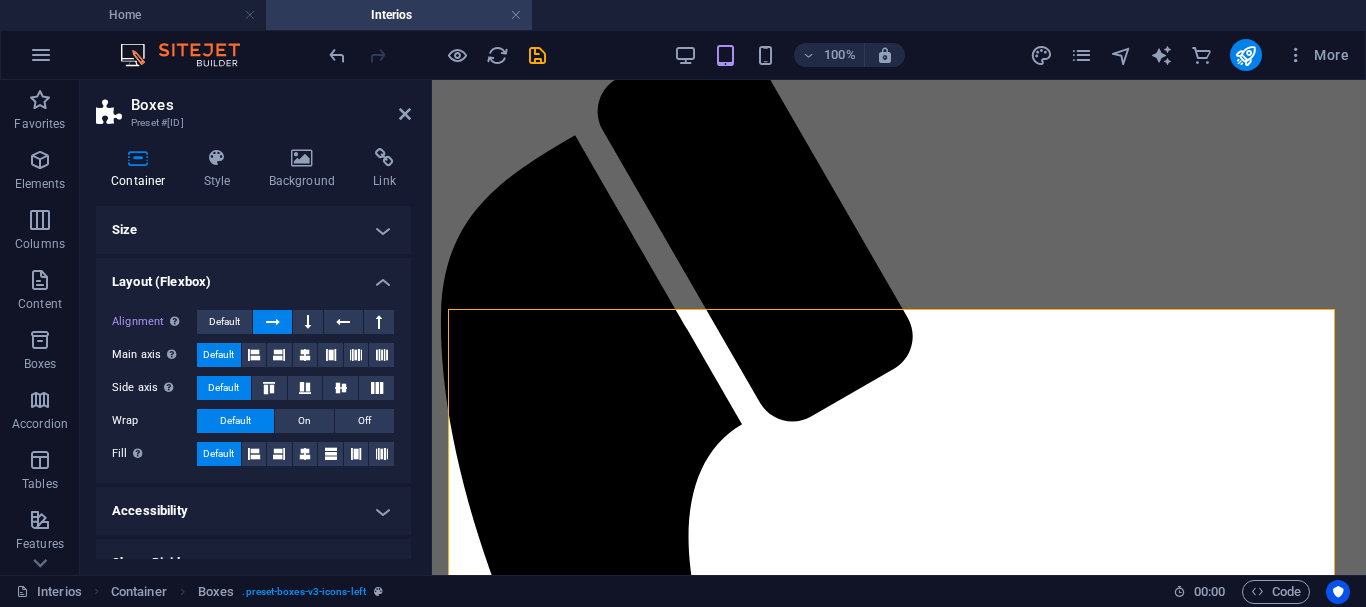 click on "Layout (Flexbox)" at bounding box center [253, 276] 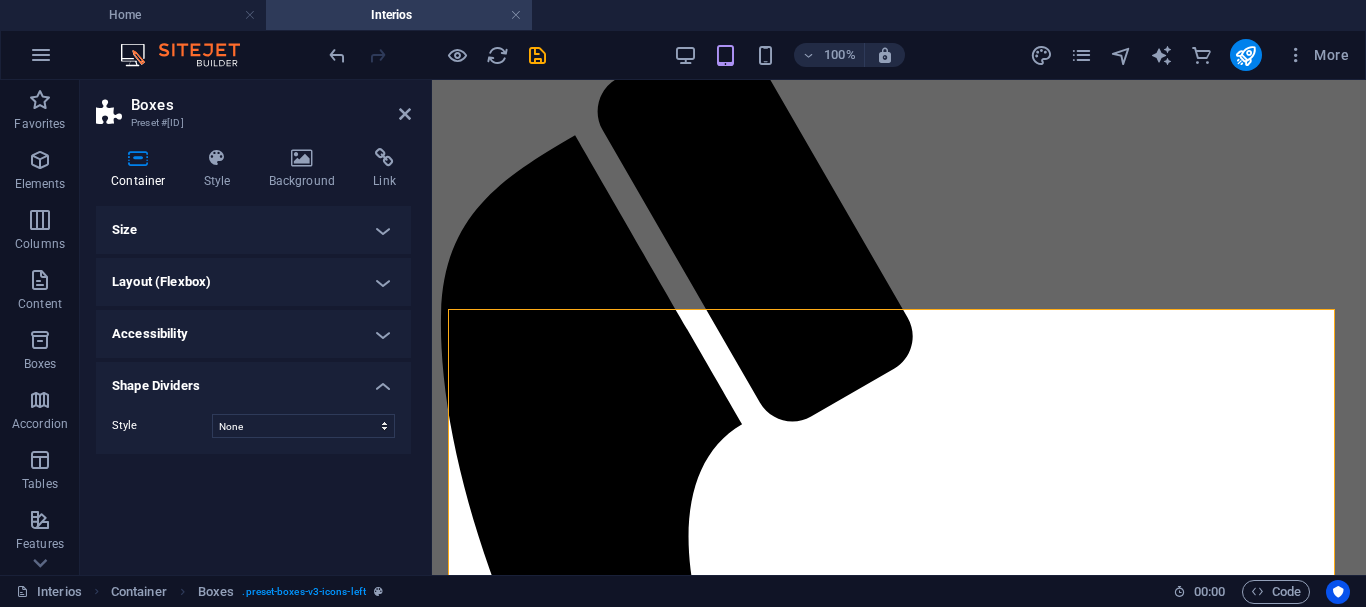 click on "Shape Dividers" at bounding box center [253, 380] 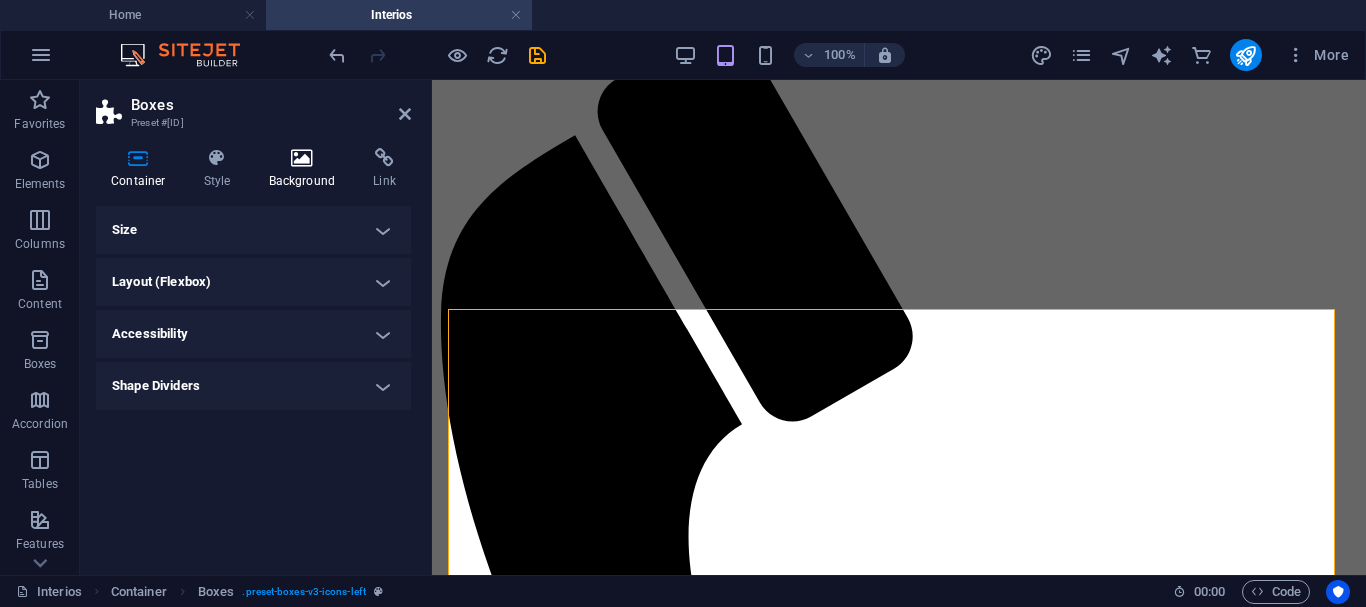 click at bounding box center (302, 158) 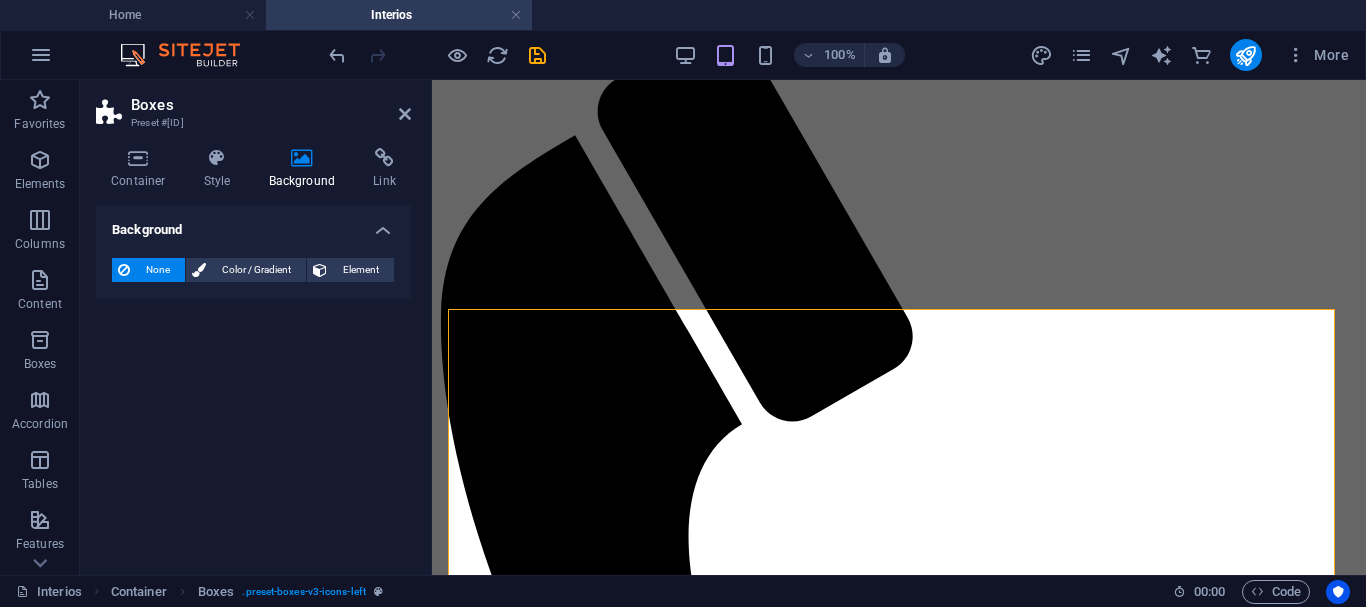 drag, startPoint x: 338, startPoint y: 259, endPoint x: 408, endPoint y: 311, distance: 87.20092 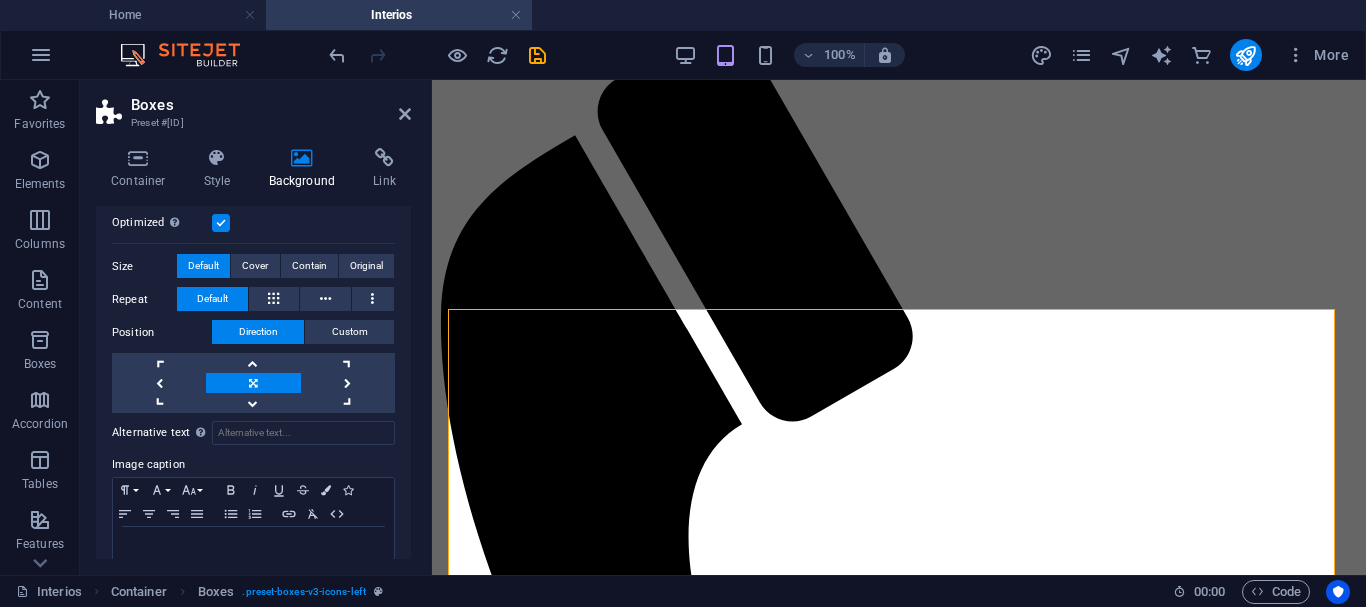 scroll, scrollTop: 415, scrollLeft: 0, axis: vertical 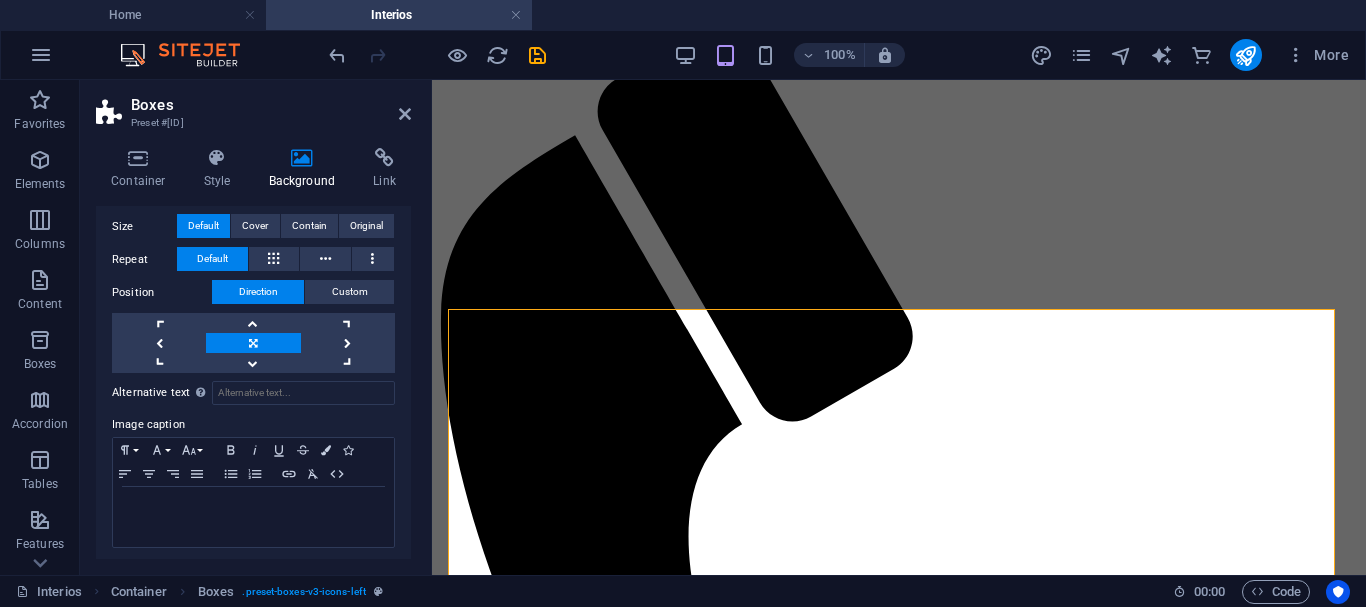 drag, startPoint x: 413, startPoint y: 426, endPoint x: 412, endPoint y: 399, distance: 27.018513 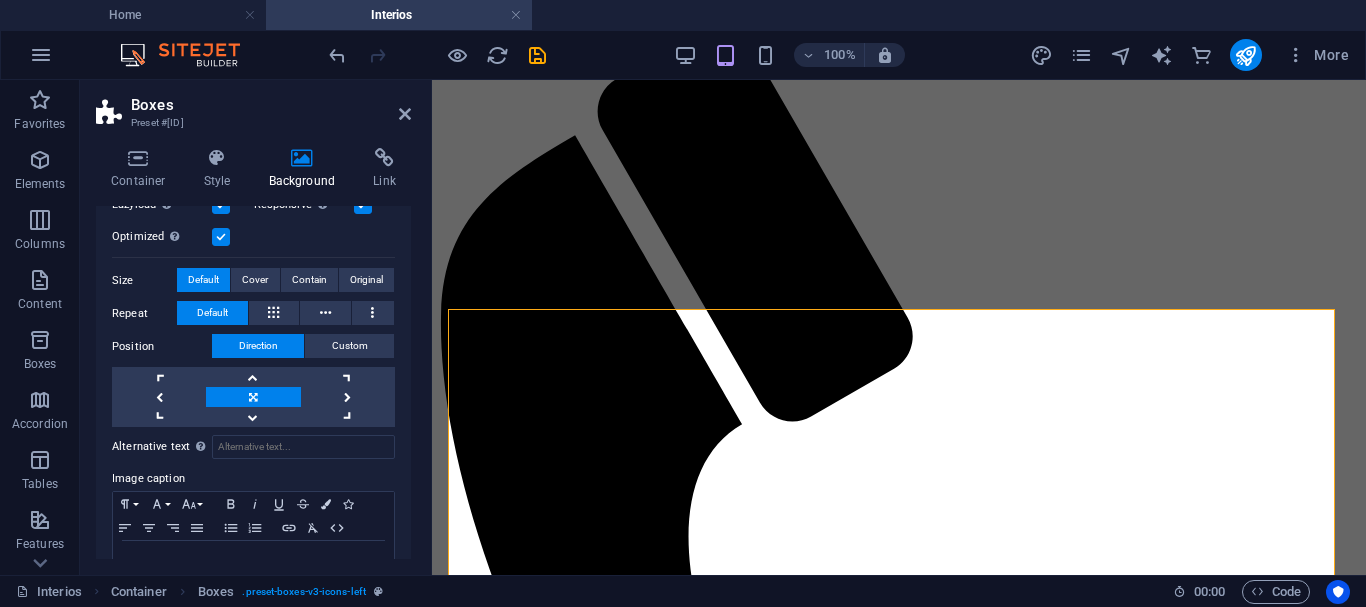 scroll, scrollTop: 343, scrollLeft: 0, axis: vertical 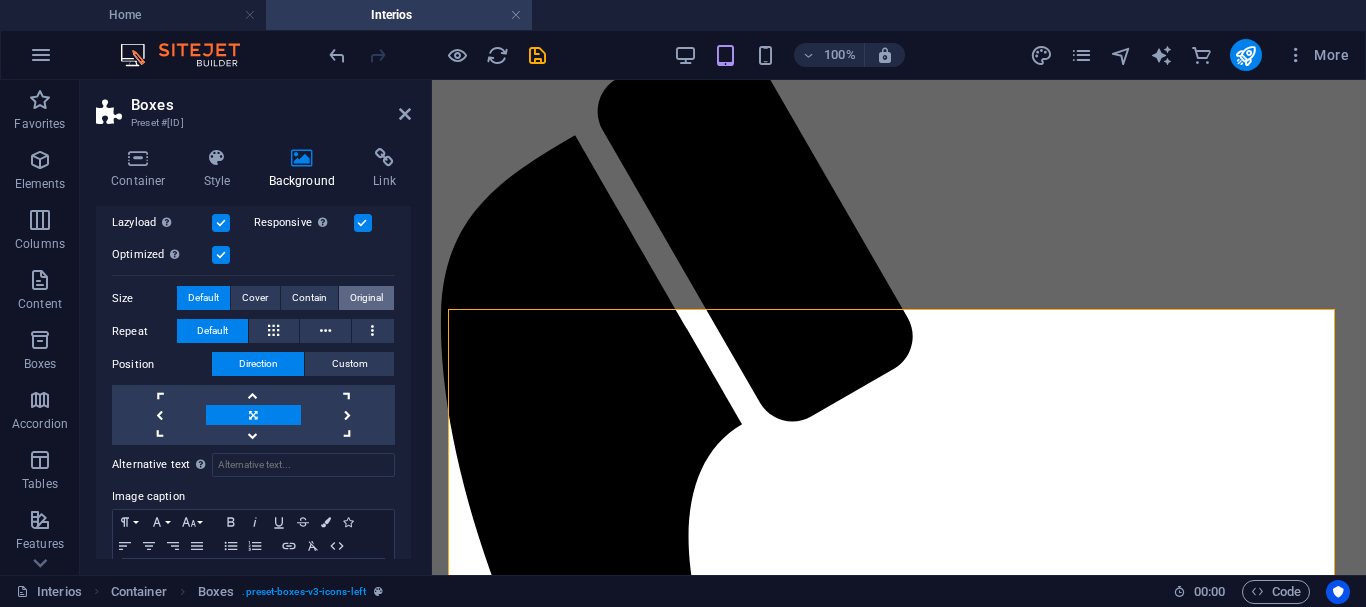 click on "Original" at bounding box center [366, 298] 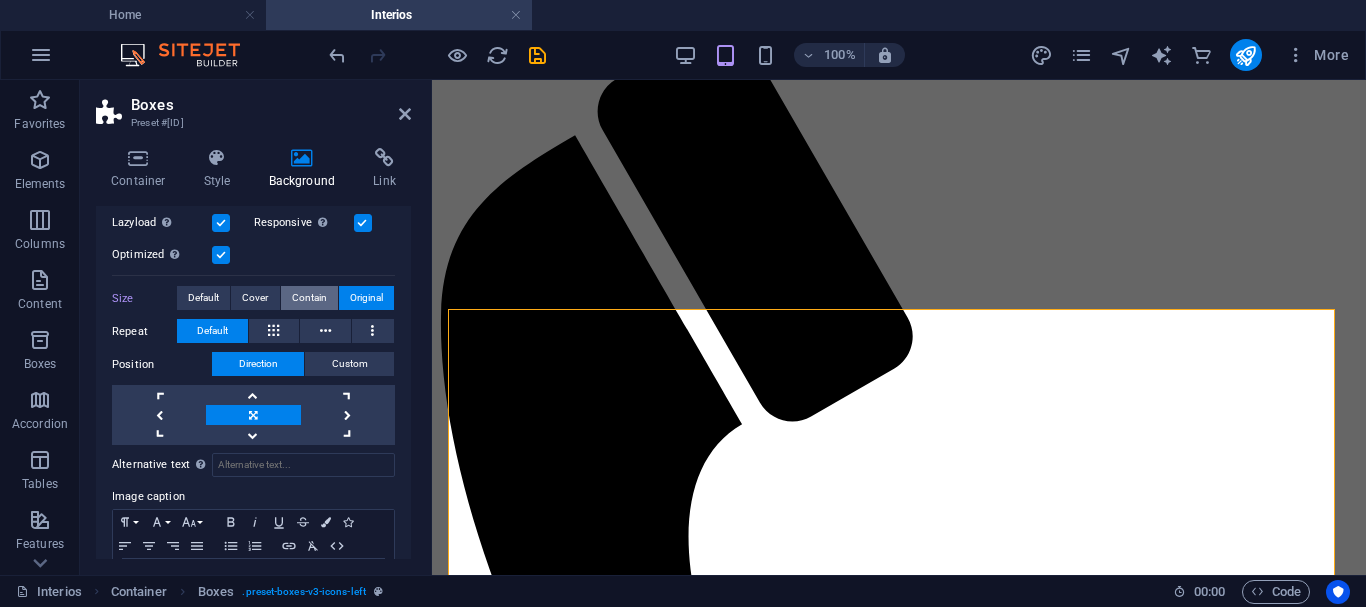 click on "Contain" at bounding box center [309, 298] 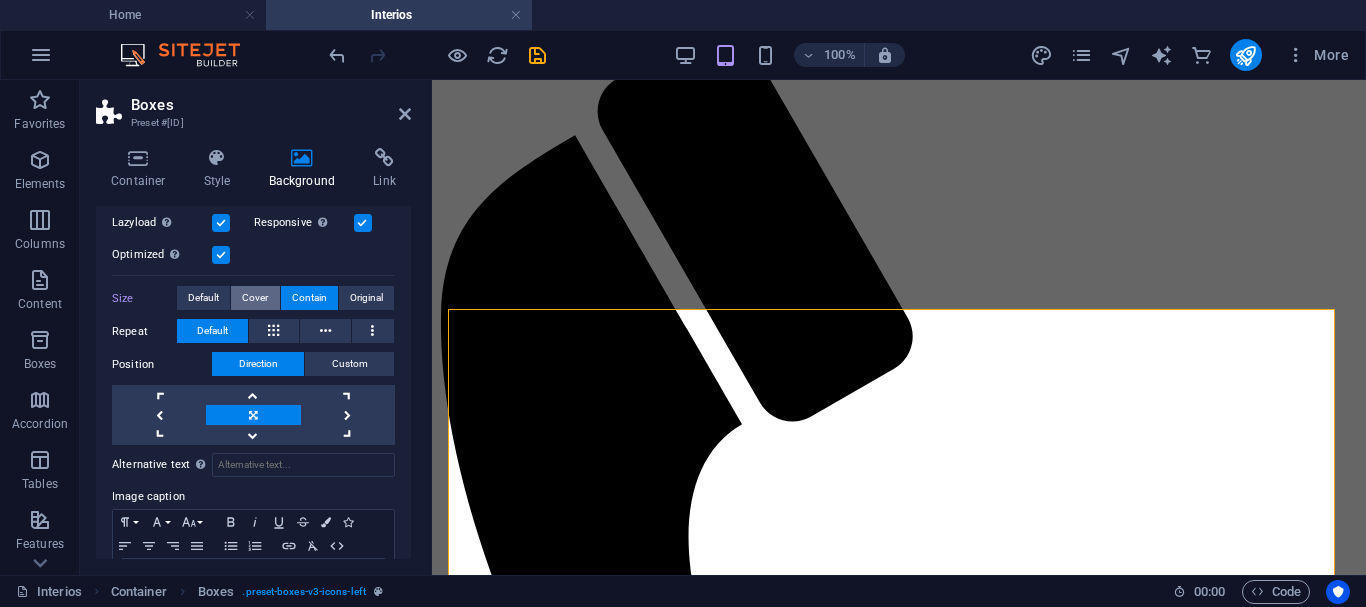 click on "Cover" at bounding box center [255, 298] 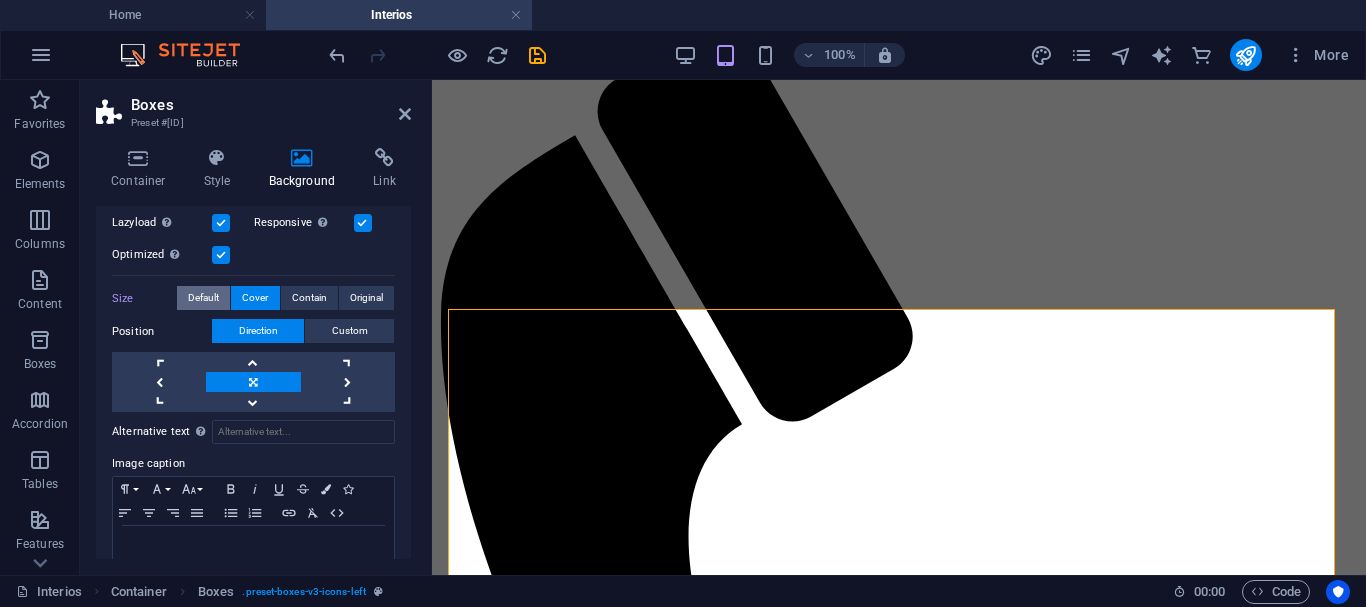 click on "Default" at bounding box center (203, 298) 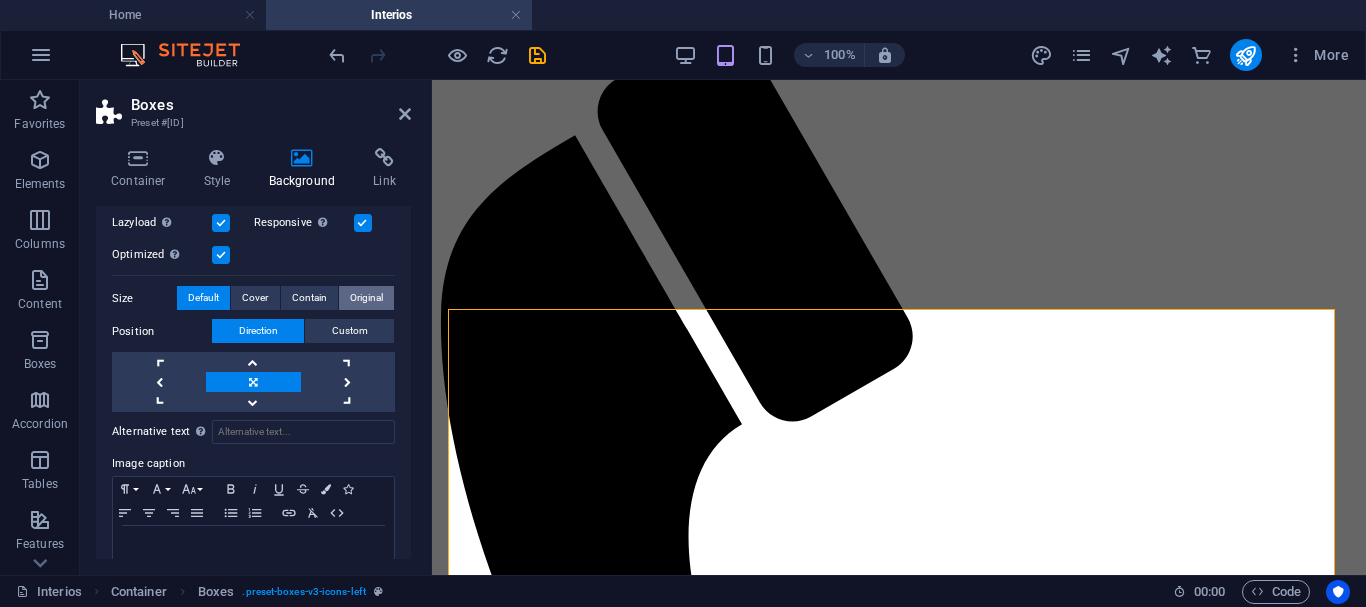 click on "Original" at bounding box center (366, 298) 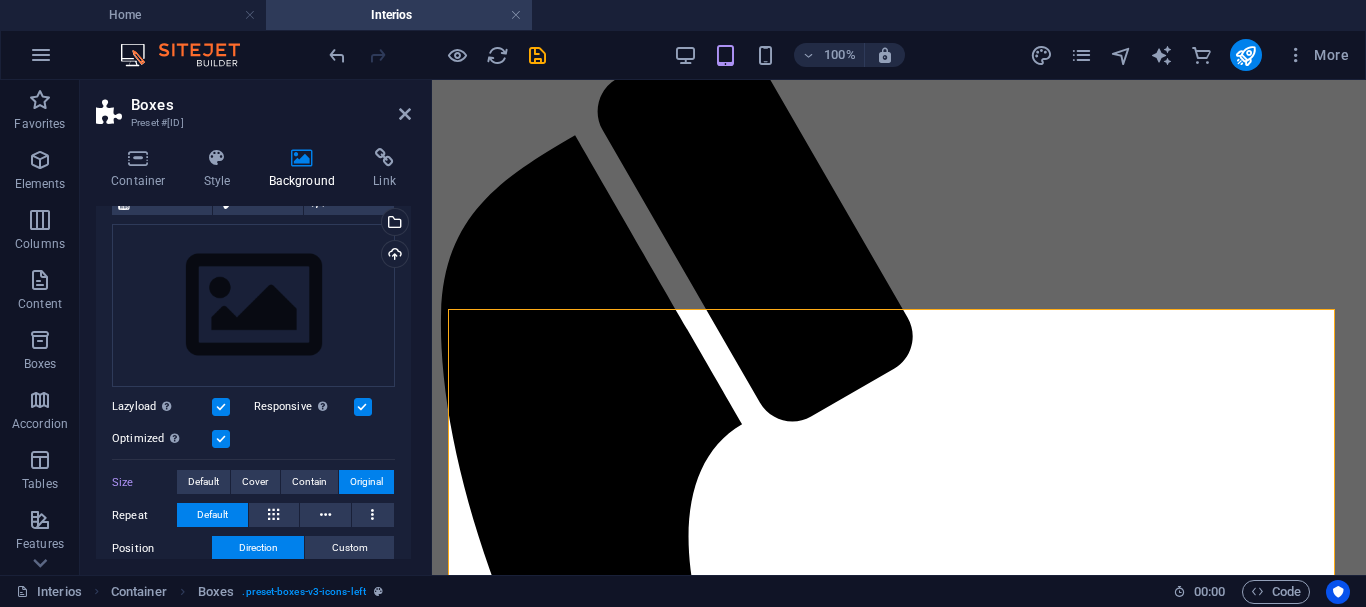 scroll, scrollTop: 0, scrollLeft: 0, axis: both 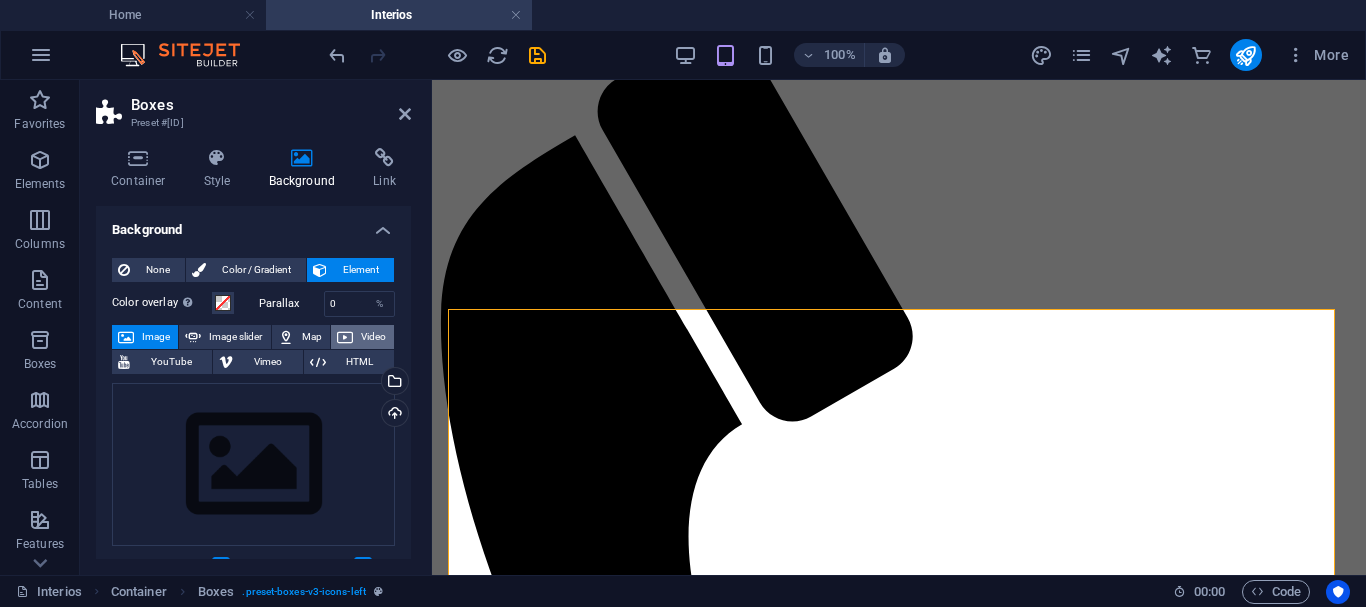 click on "Video" at bounding box center (373, 337) 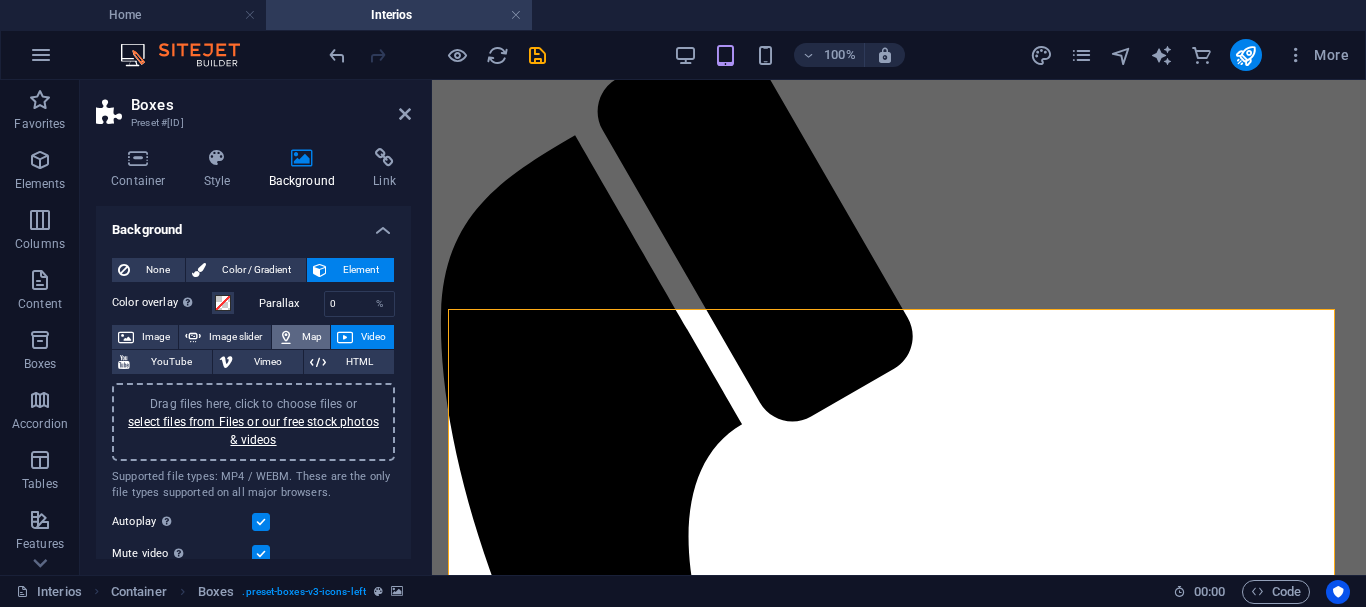 click on "Map" at bounding box center (312, 337) 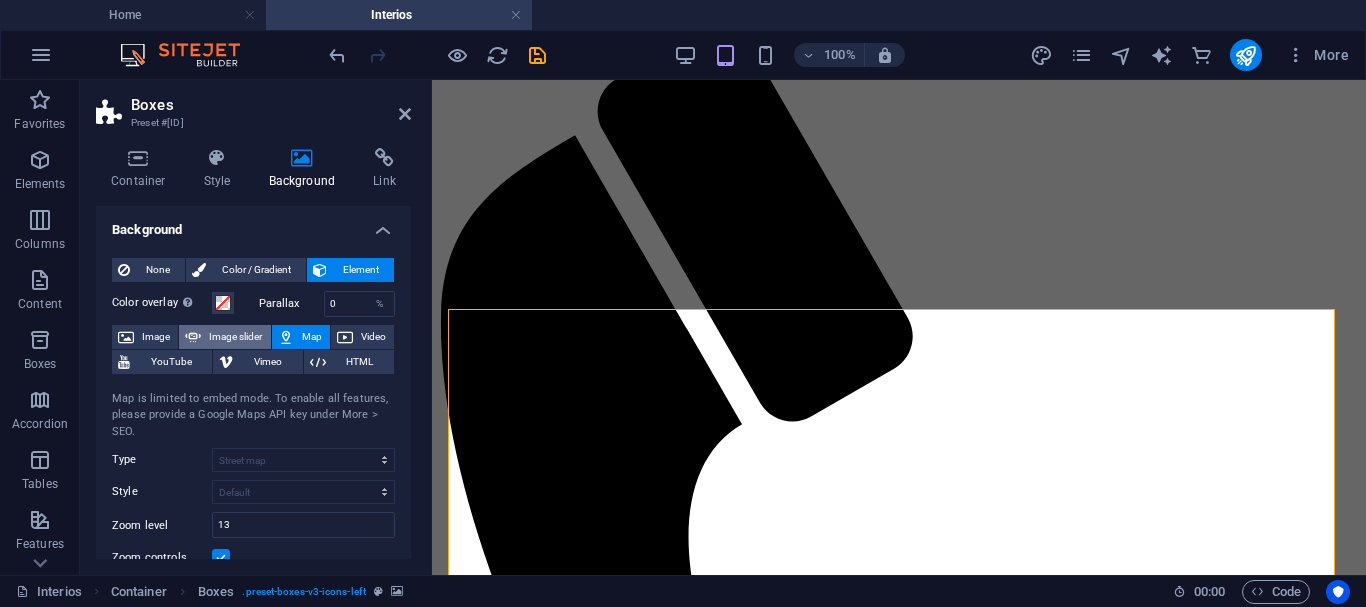click on "Image slider" at bounding box center [235, 337] 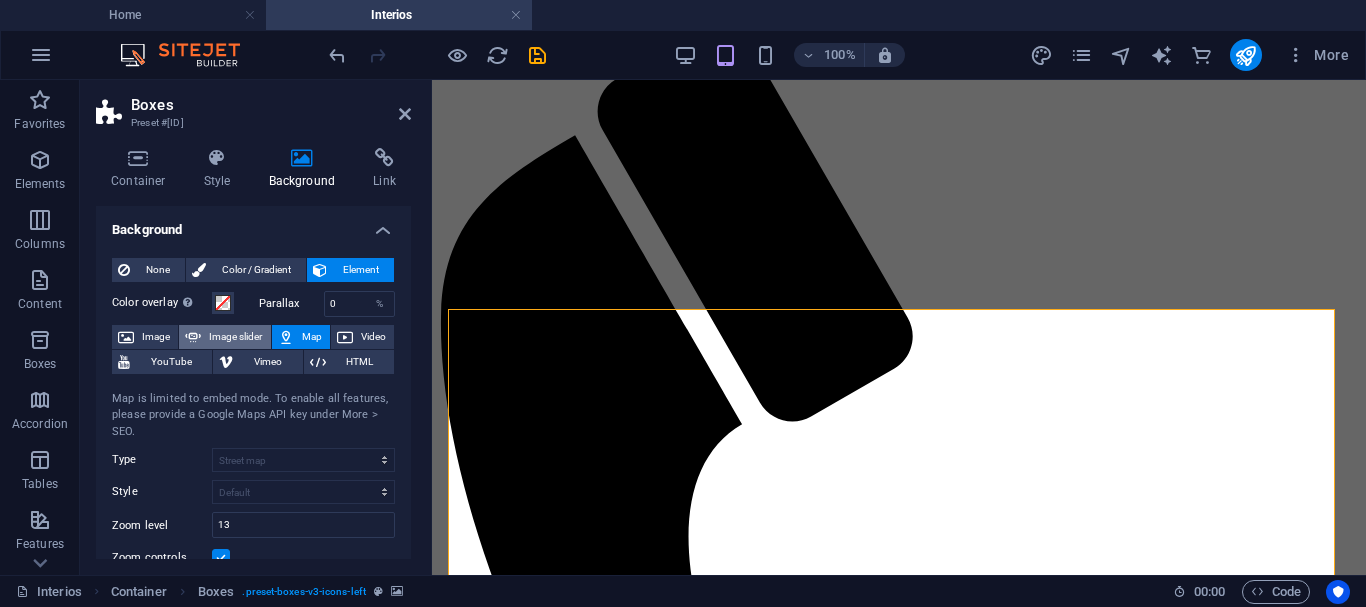 select on "ms" 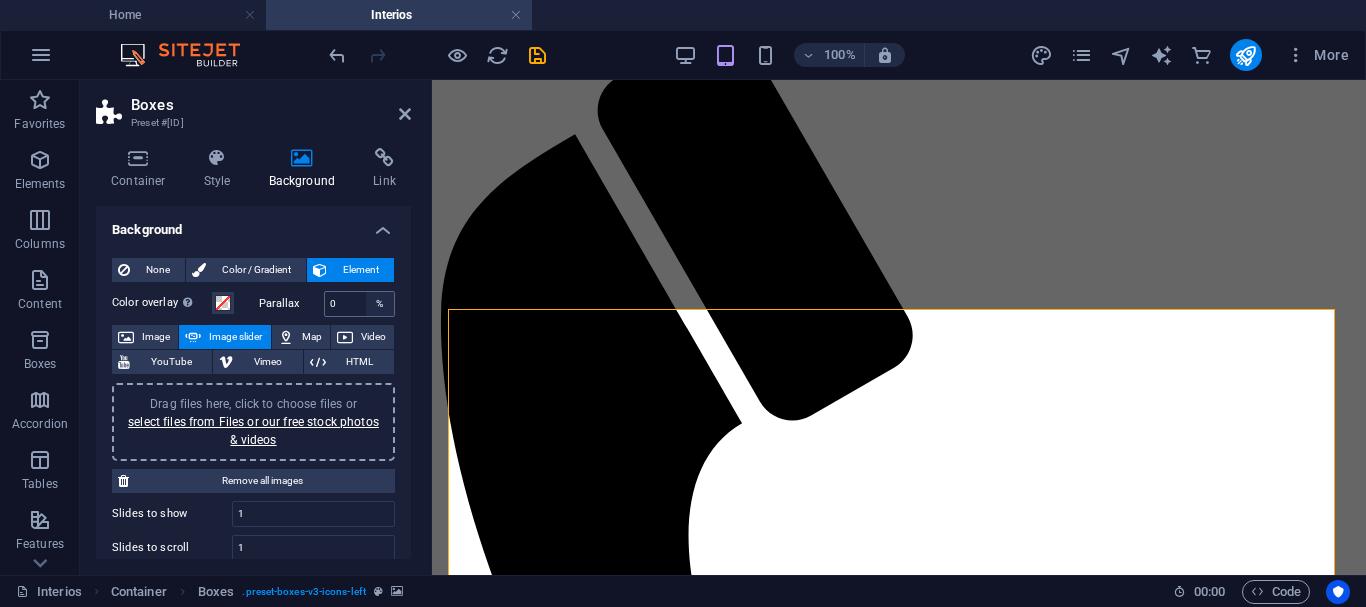 scroll, scrollTop: 749, scrollLeft: 0, axis: vertical 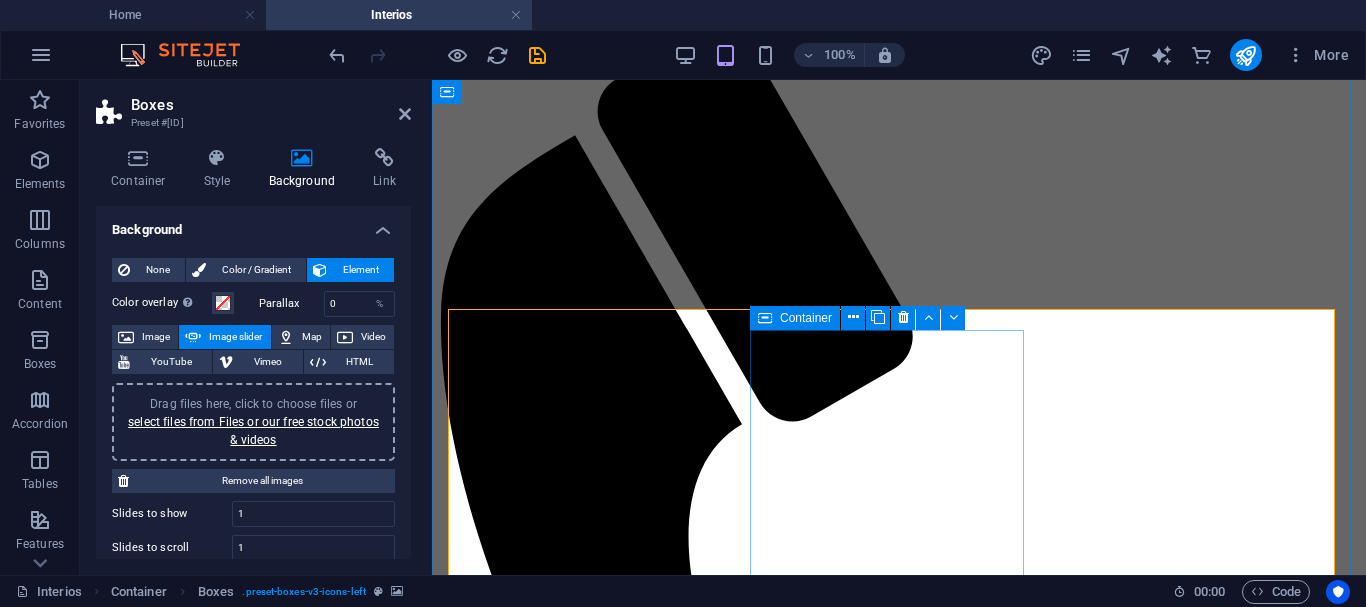 type 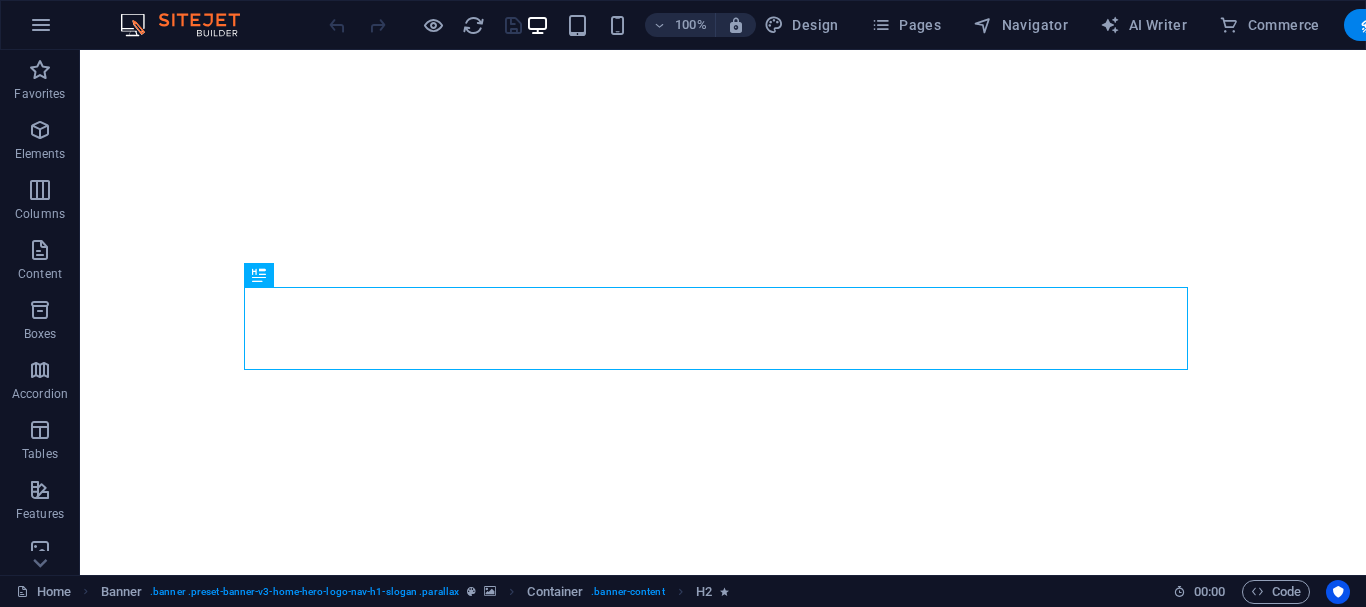 scroll, scrollTop: 0, scrollLeft: 0, axis: both 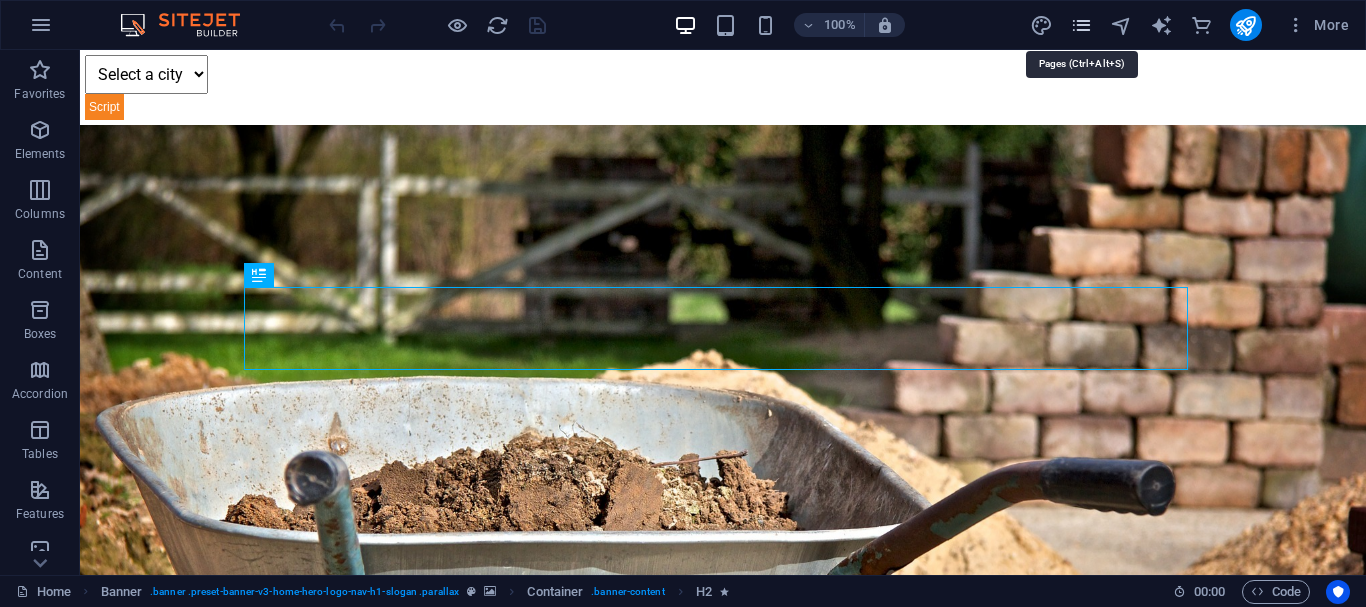 click at bounding box center [1081, 25] 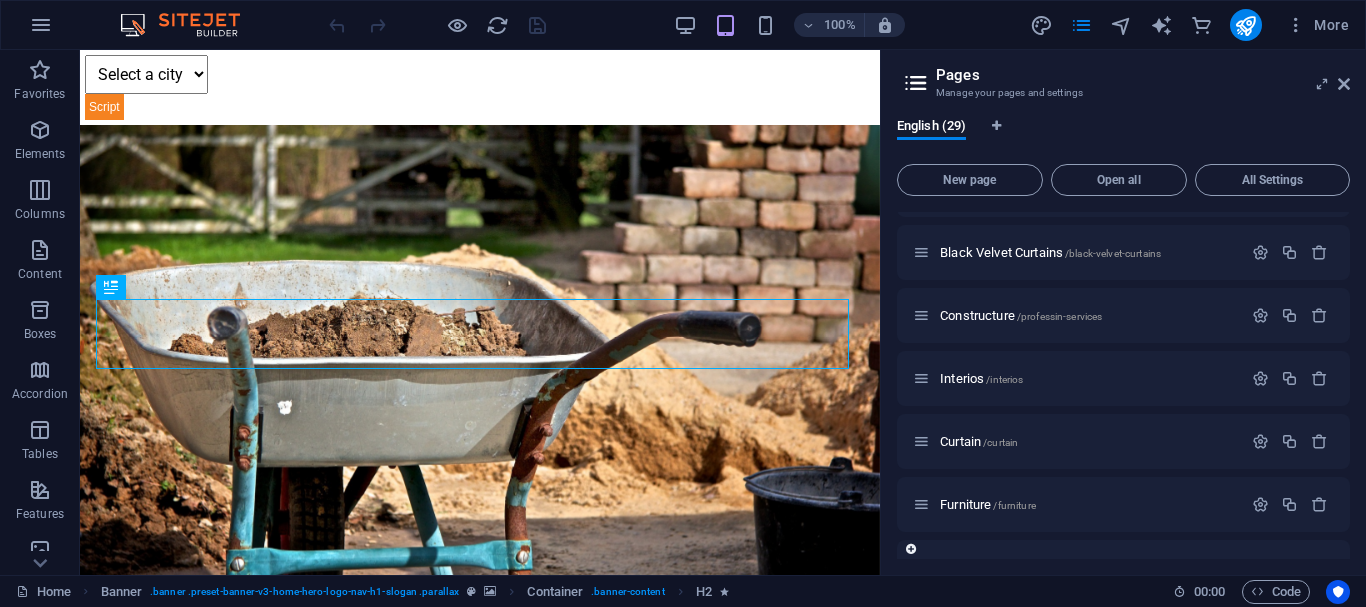 scroll, scrollTop: 986, scrollLeft: 0, axis: vertical 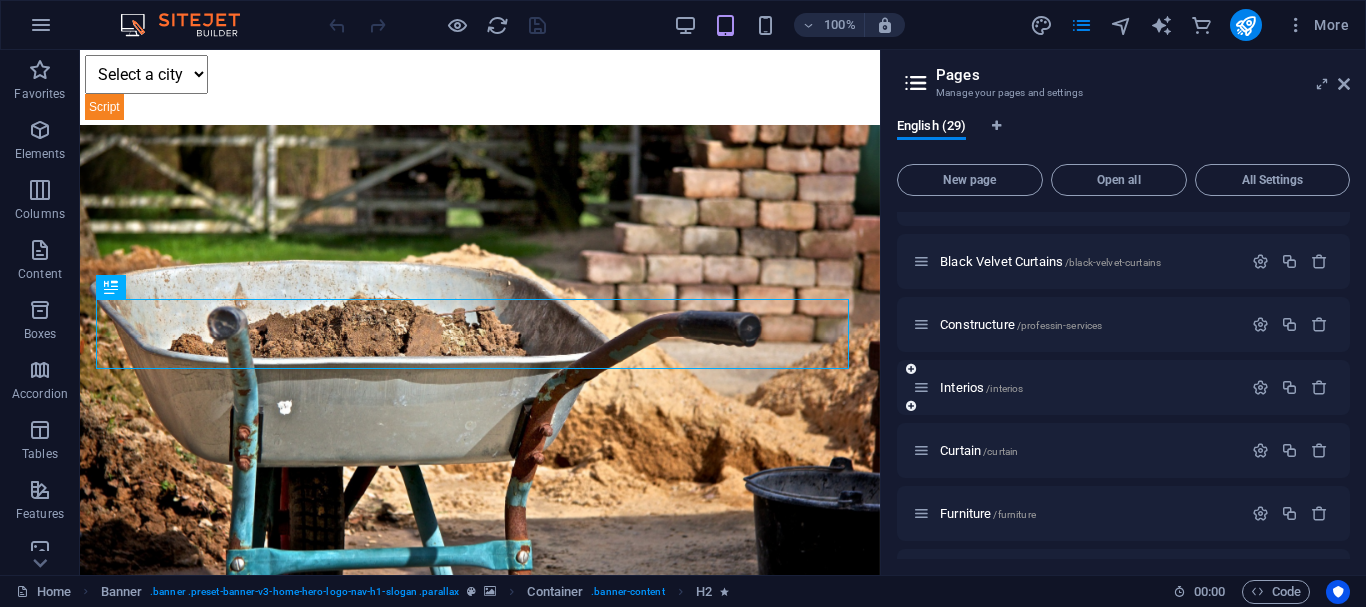 click on "Interios /interios" at bounding box center (1077, 387) 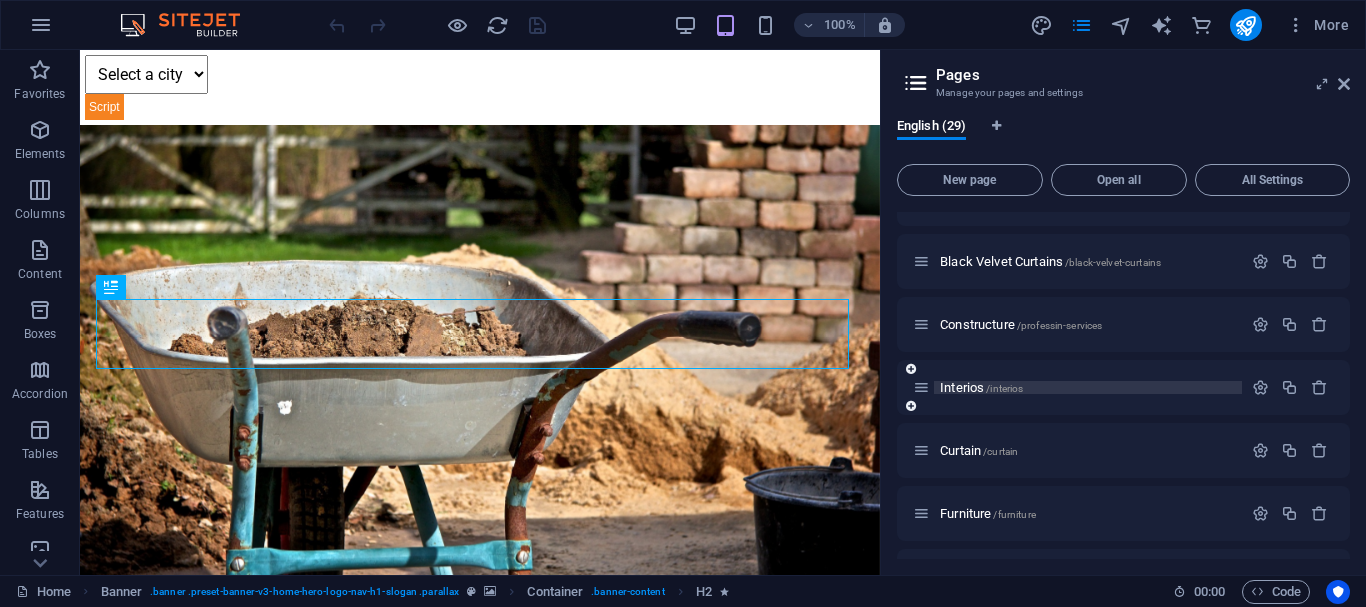 click on "Interios /interios" at bounding box center [981, 387] 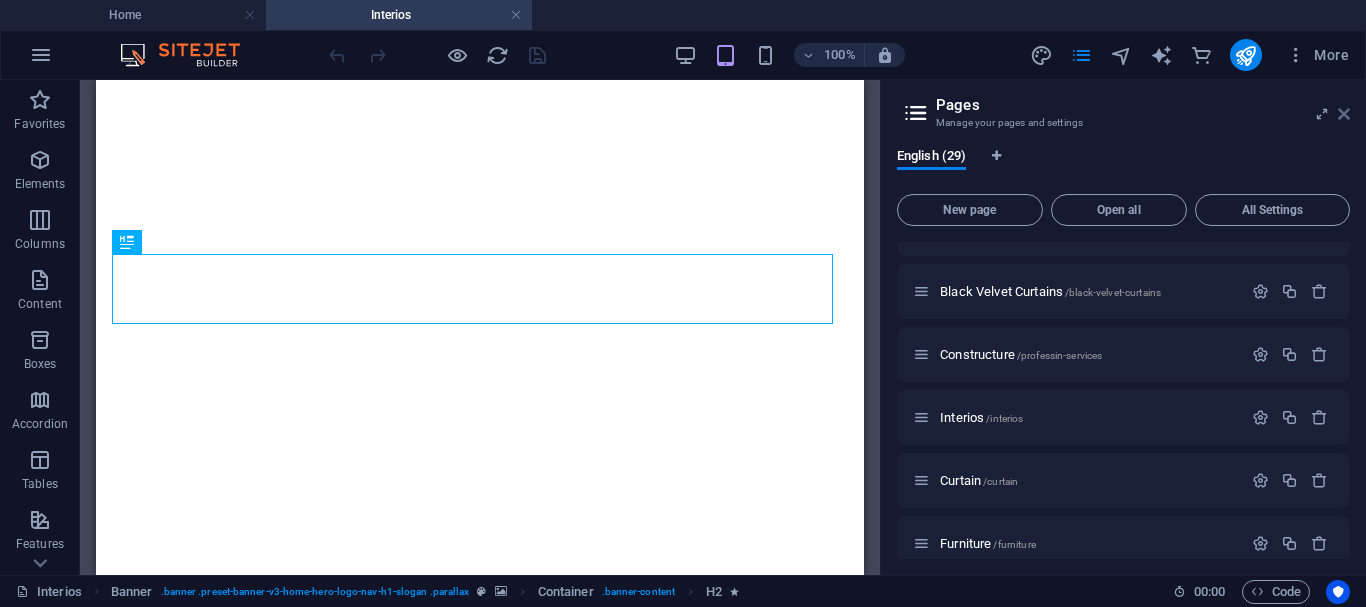 click at bounding box center (1344, 114) 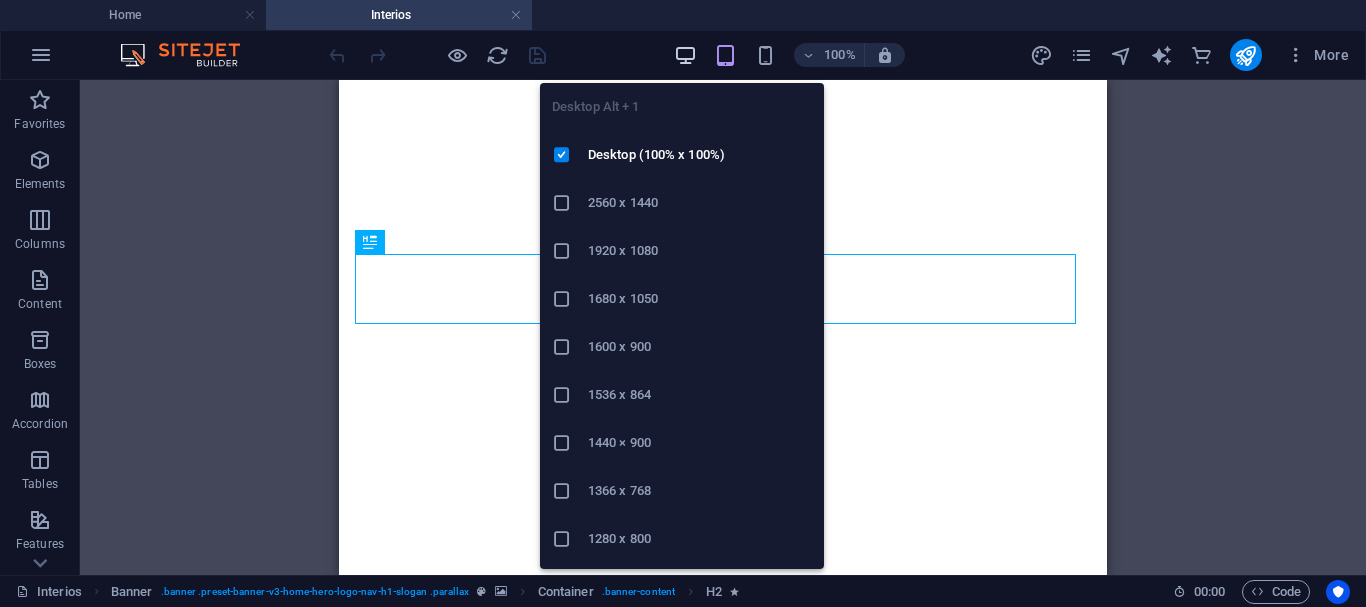 click at bounding box center [685, 55] 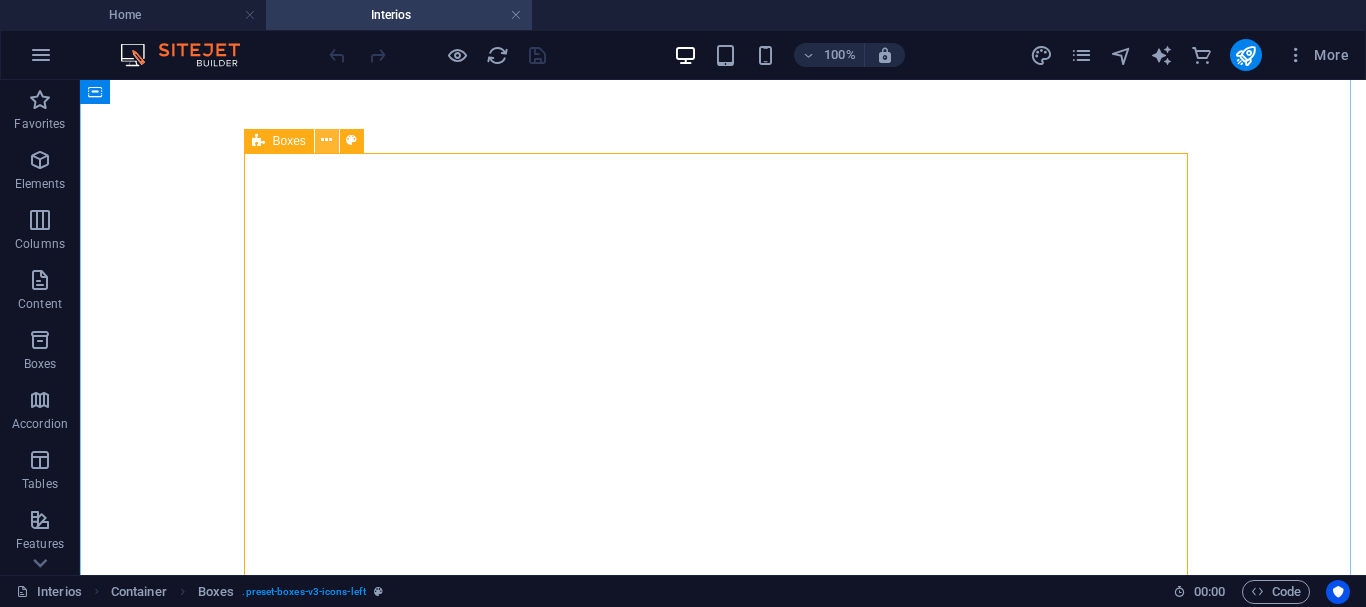 click at bounding box center (327, 141) 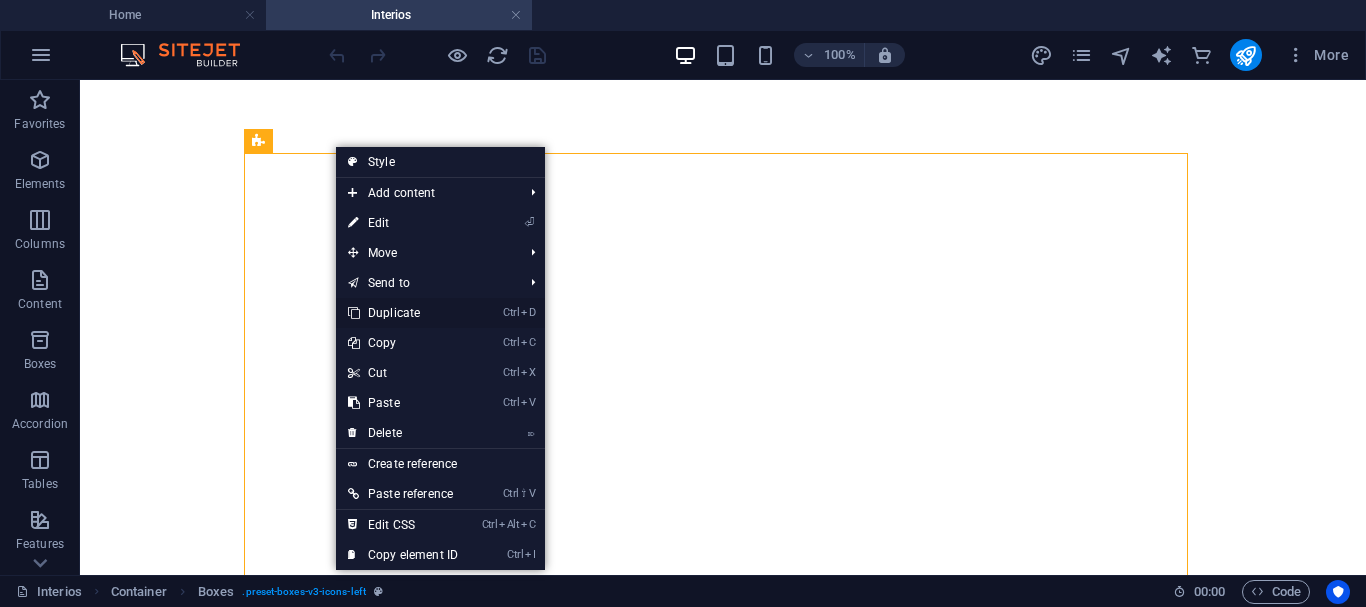 click on "Ctrl D  Duplicate" at bounding box center [403, 313] 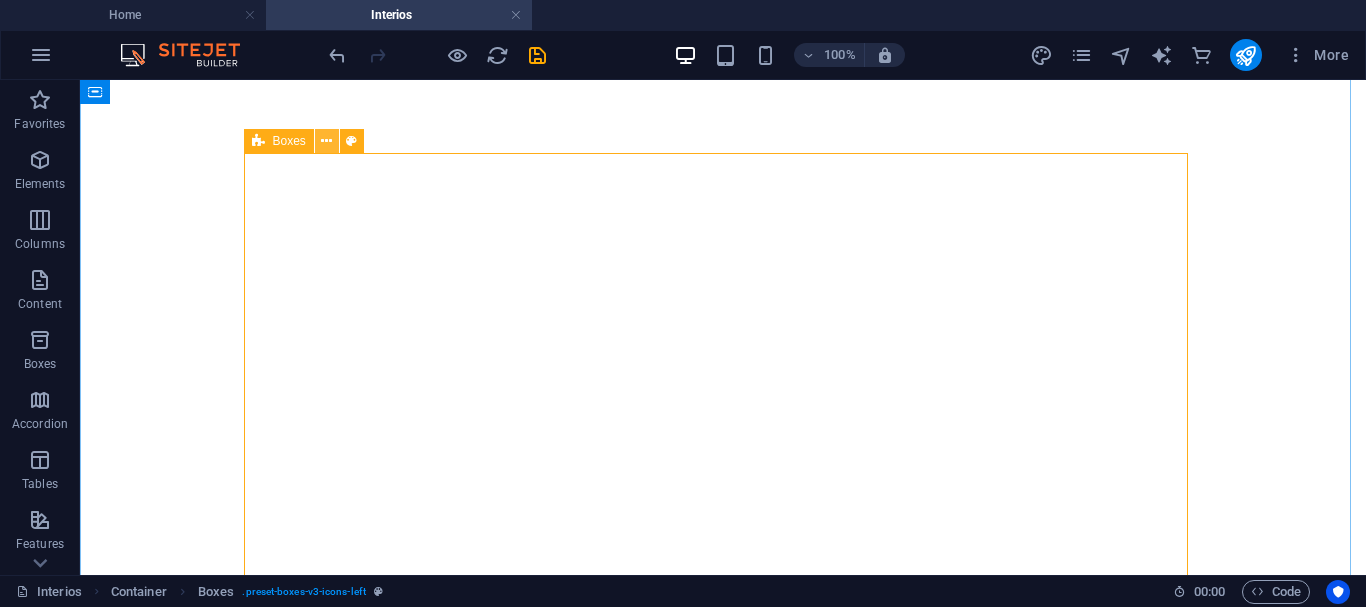 click at bounding box center [326, 141] 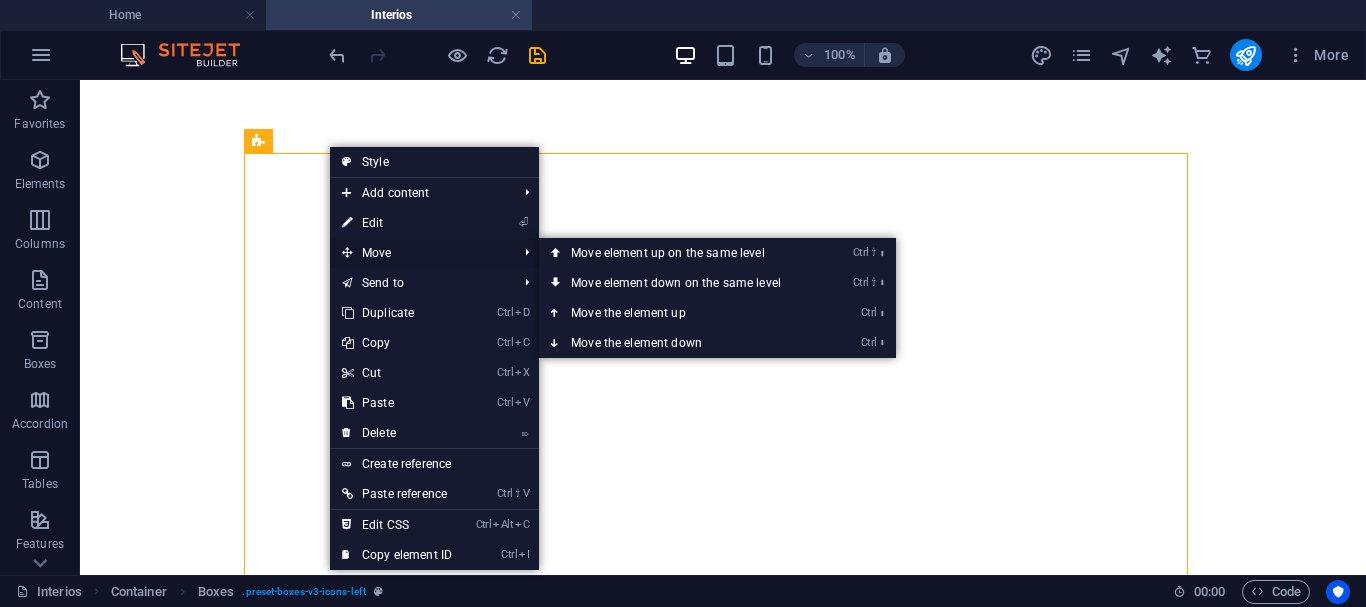 click on "Move" at bounding box center (419, 253) 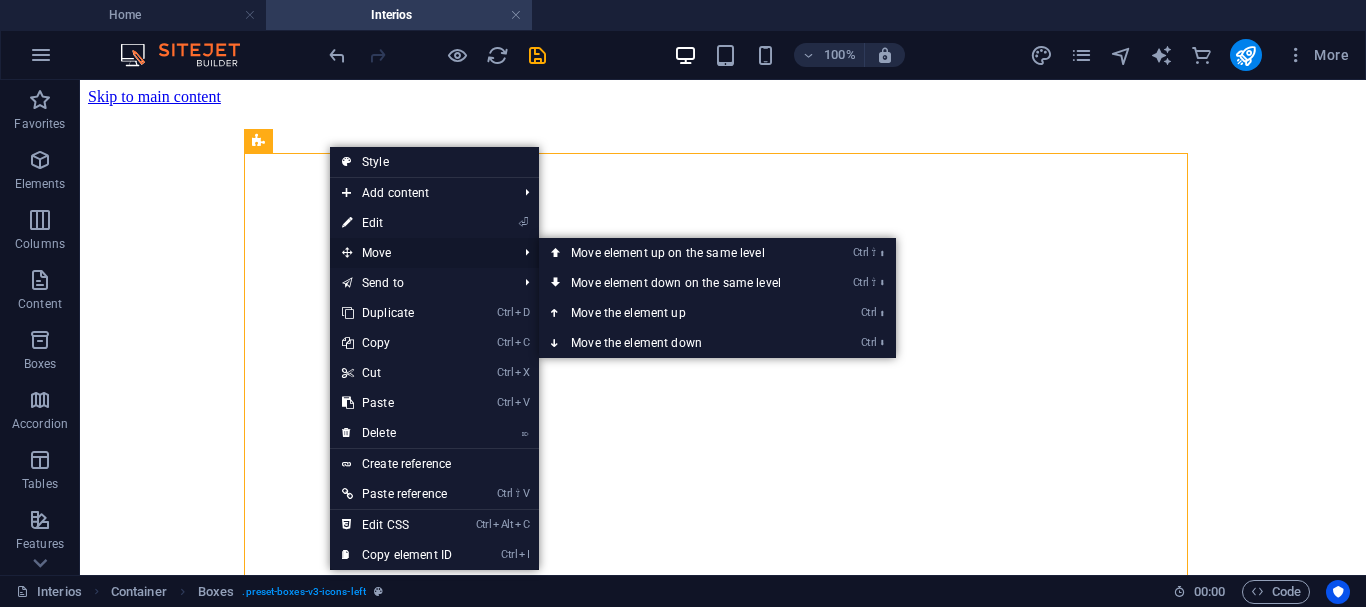 scroll, scrollTop: 1552, scrollLeft: 0, axis: vertical 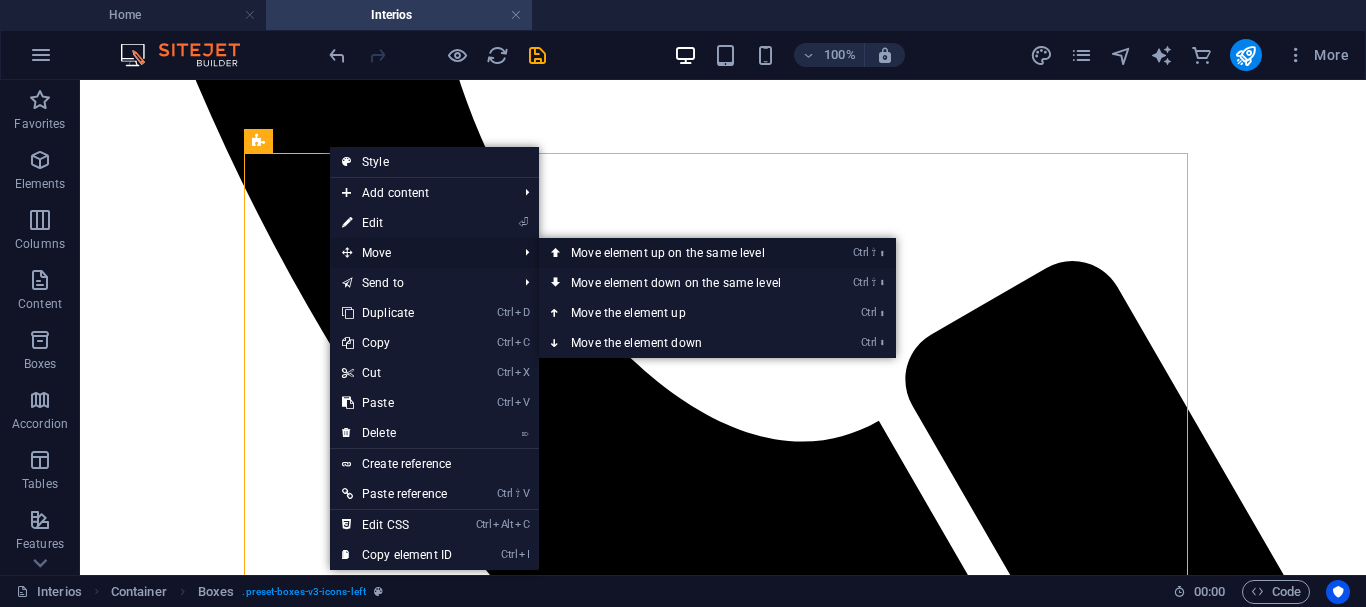 click on "Ctrl ⇧ ⬆  Move element up on the same level" at bounding box center (680, 253) 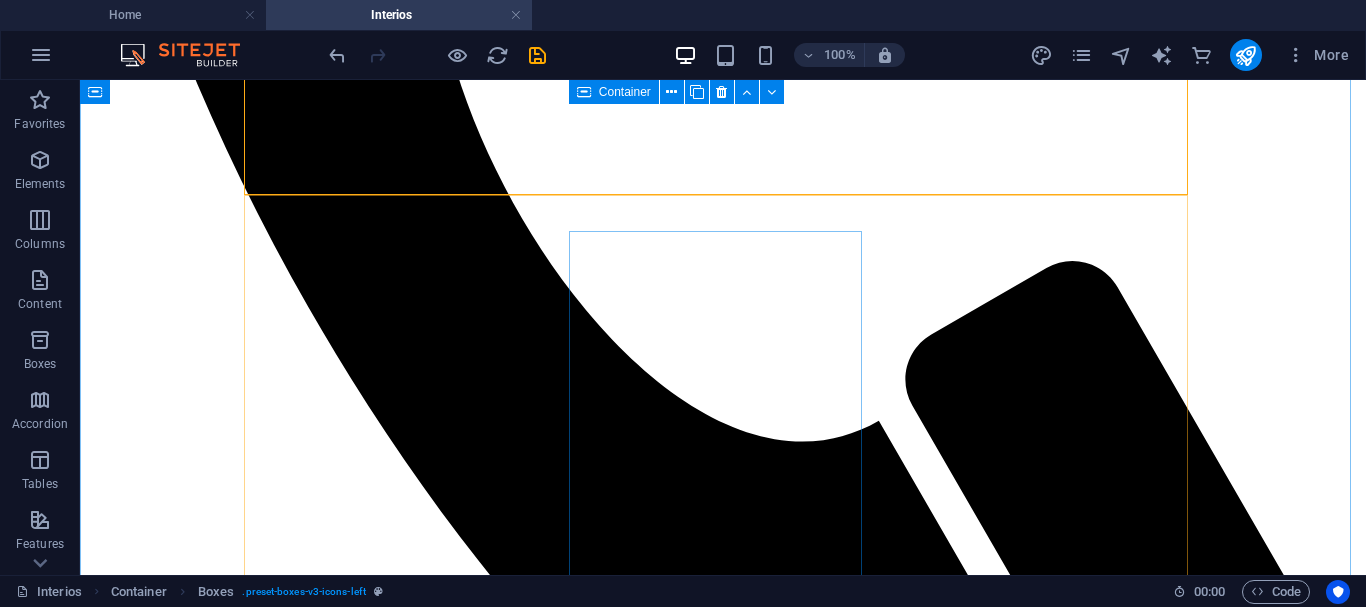 scroll, scrollTop: 855, scrollLeft: 0, axis: vertical 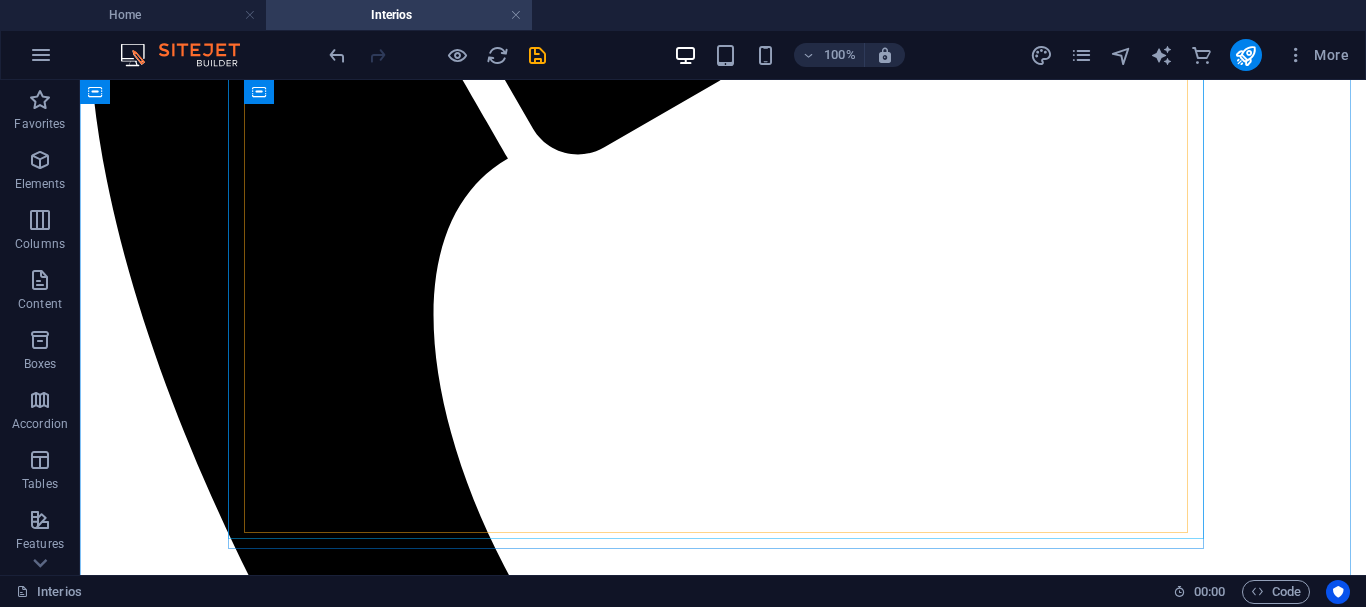 click at bounding box center (723, 5075) 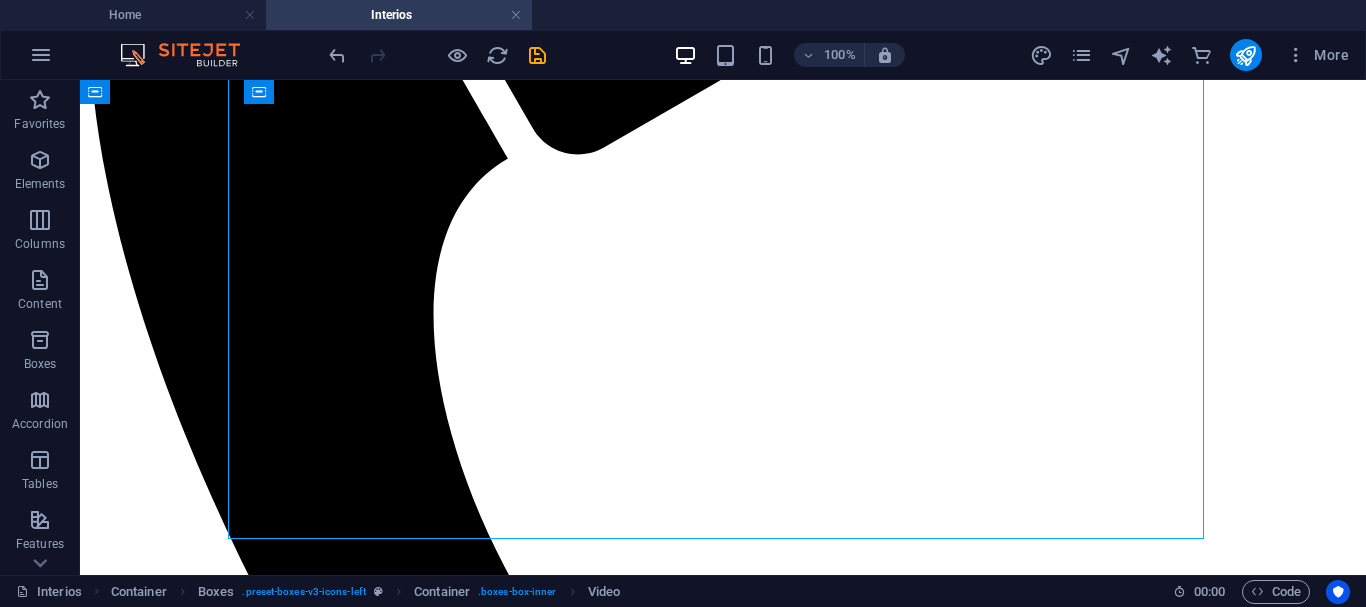scroll, scrollTop: 684, scrollLeft: 0, axis: vertical 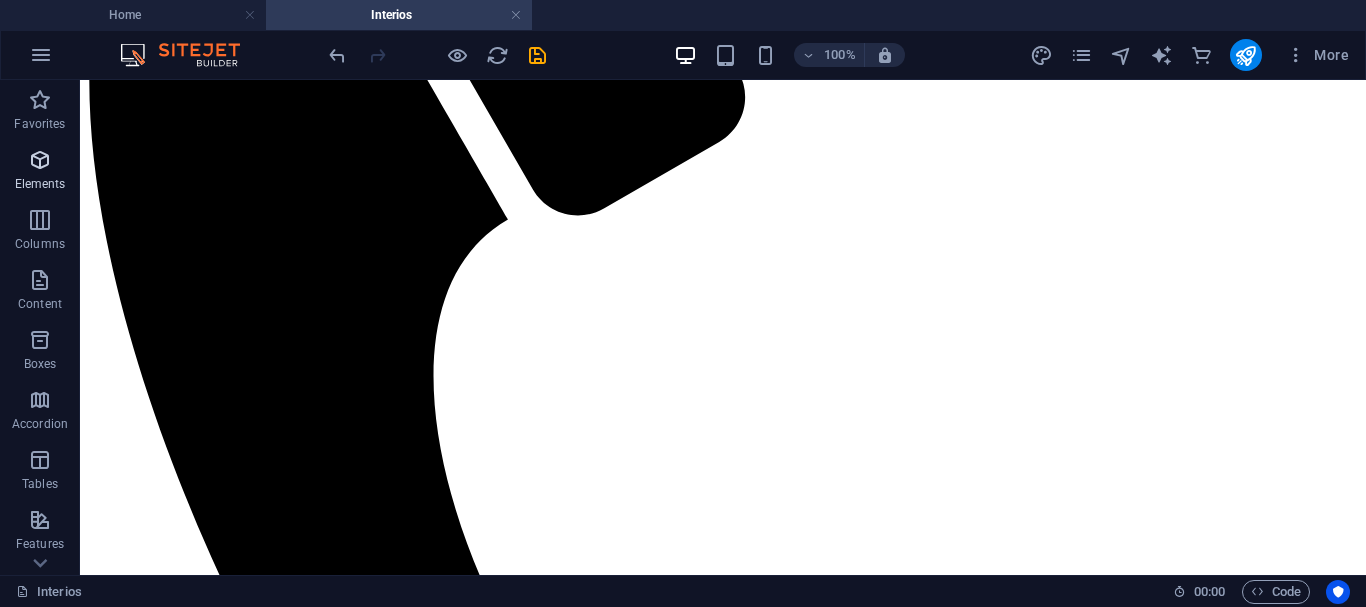 click at bounding box center (40, 160) 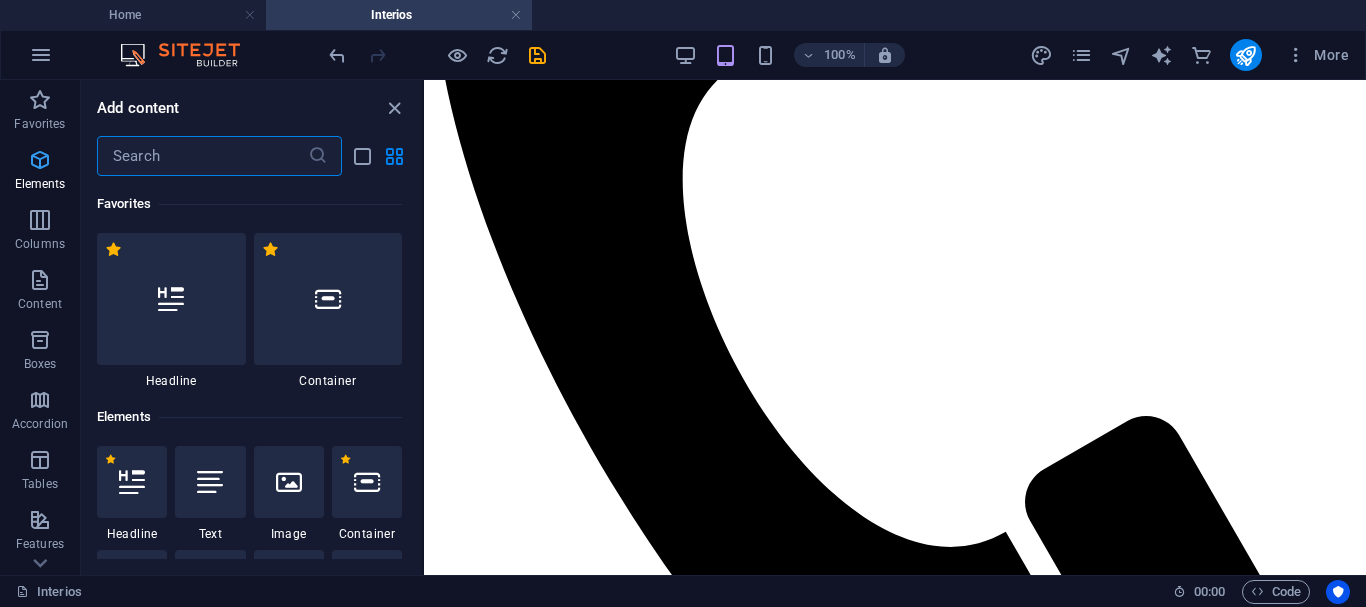 scroll, scrollTop: 1098, scrollLeft: 0, axis: vertical 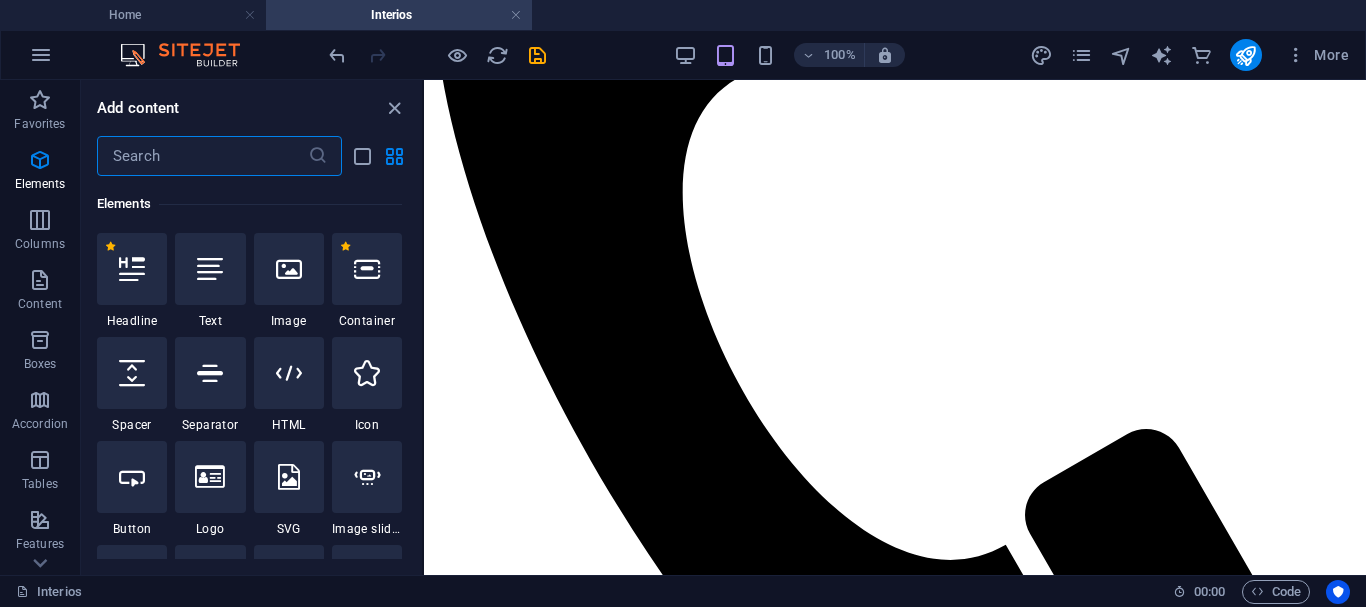 click at bounding box center [202, 156] 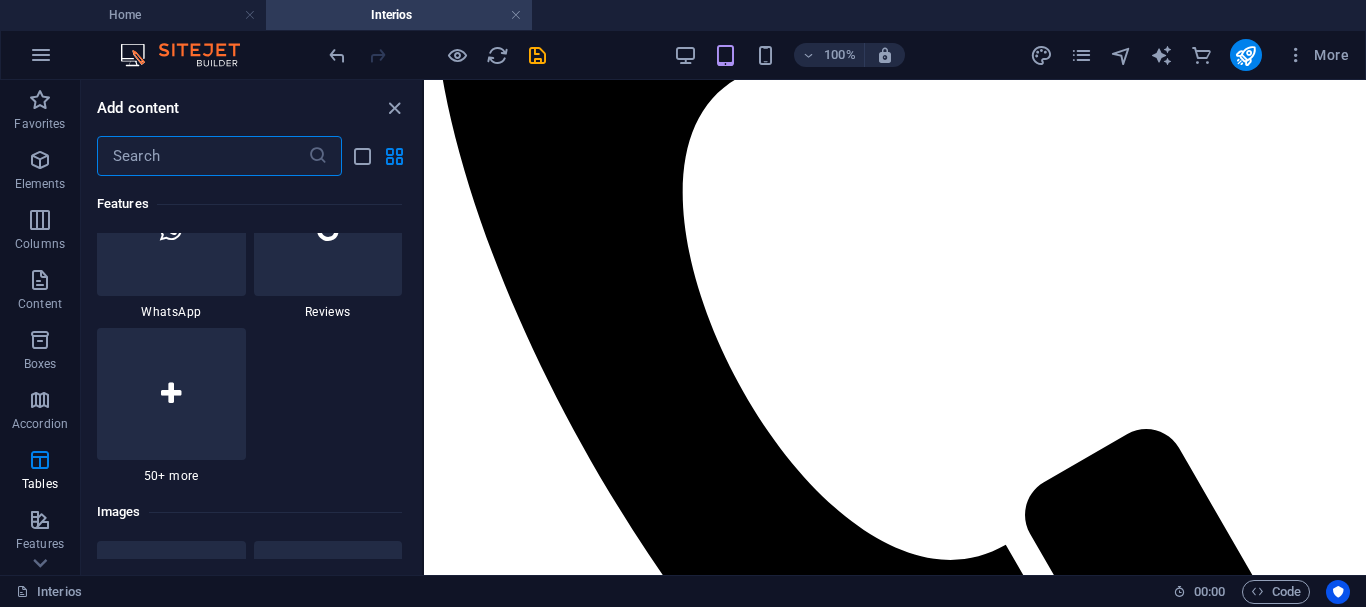 scroll, scrollTop: 9878, scrollLeft: 0, axis: vertical 